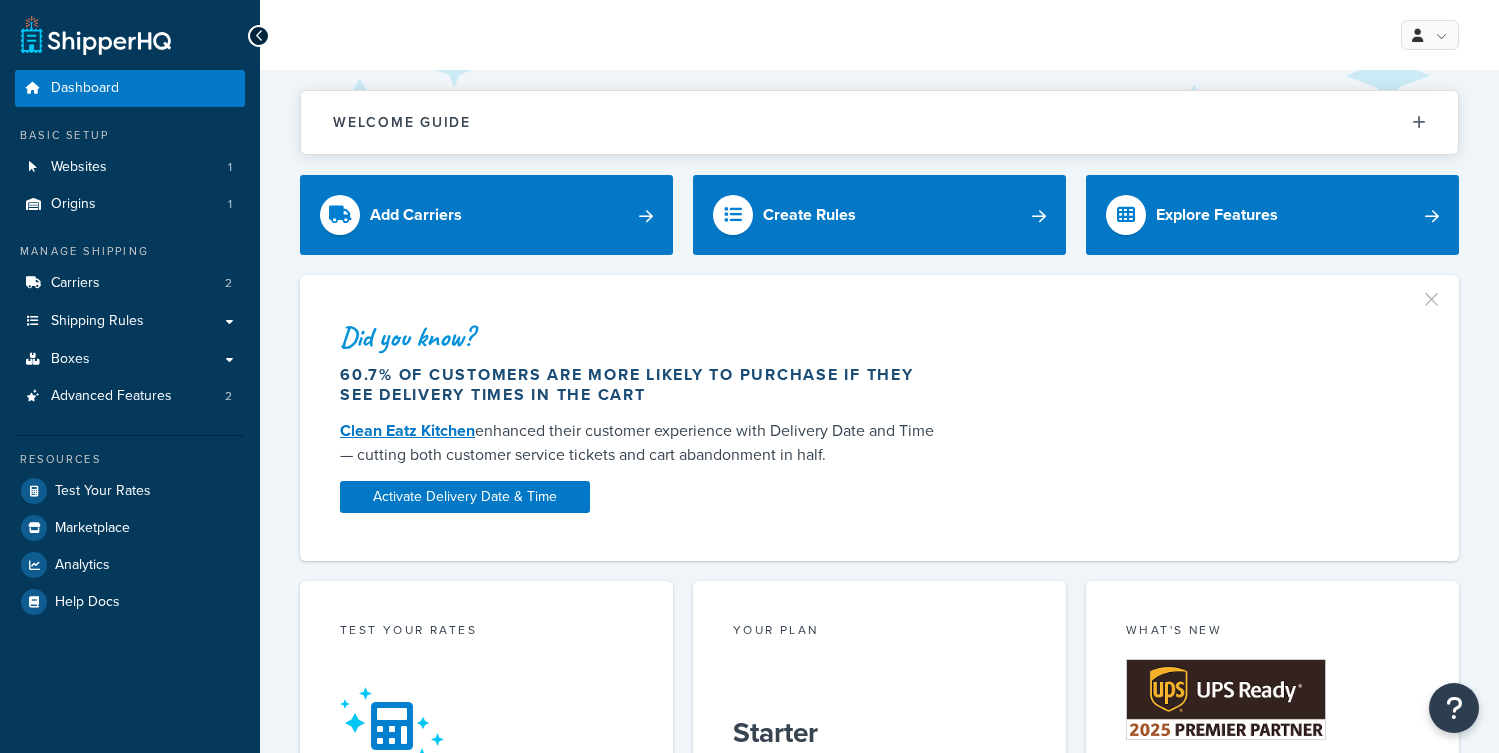 scroll, scrollTop: 0, scrollLeft: 0, axis: both 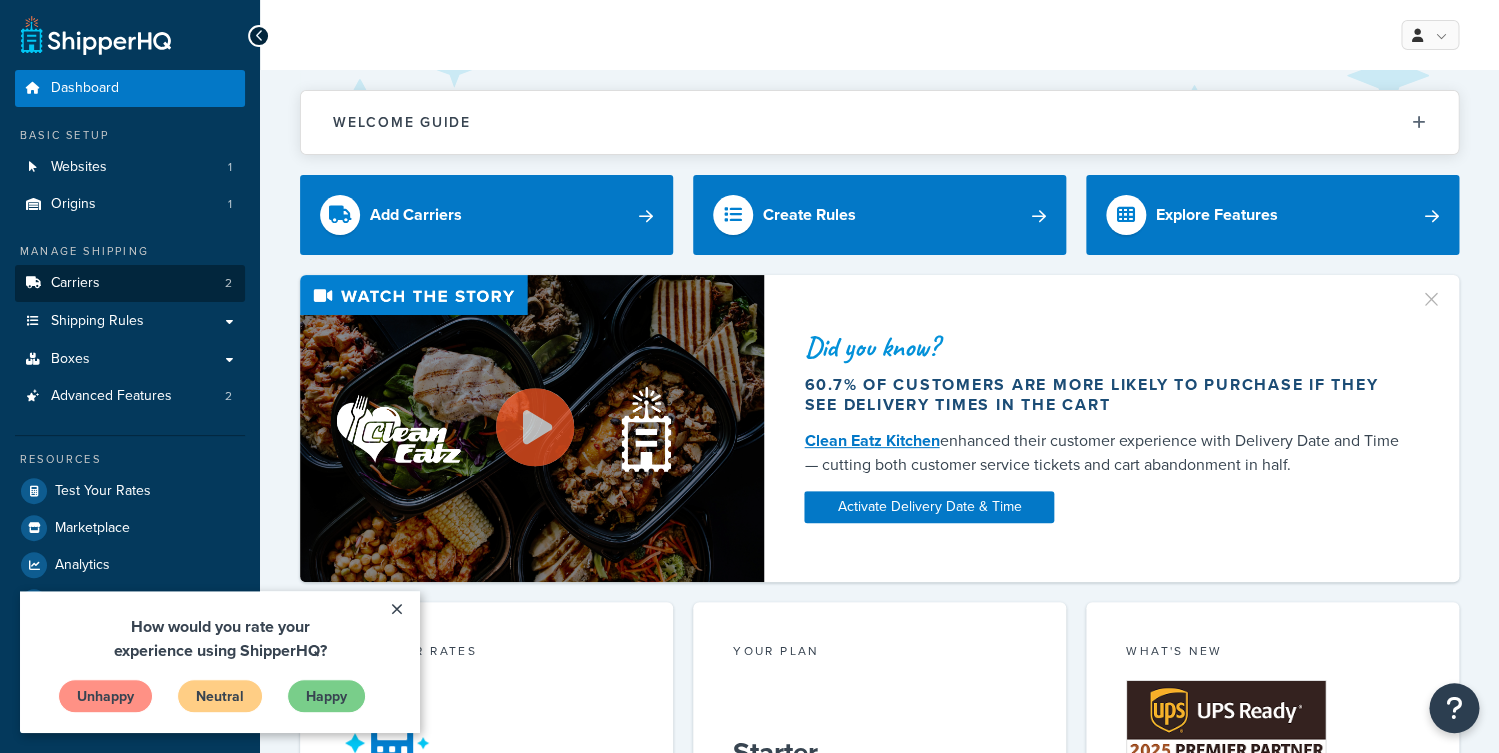 click on "Carriers 2" at bounding box center [130, 283] 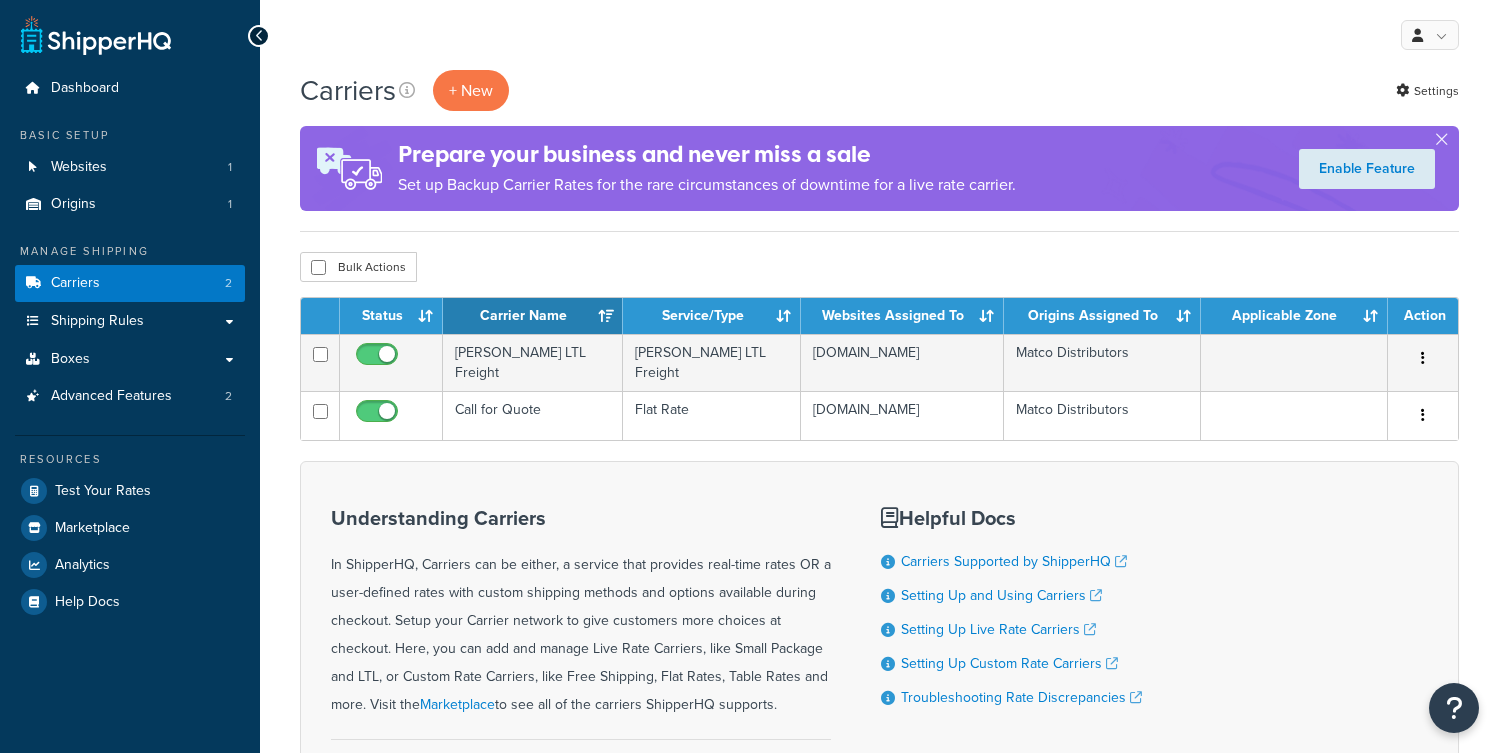 scroll, scrollTop: 0, scrollLeft: 0, axis: both 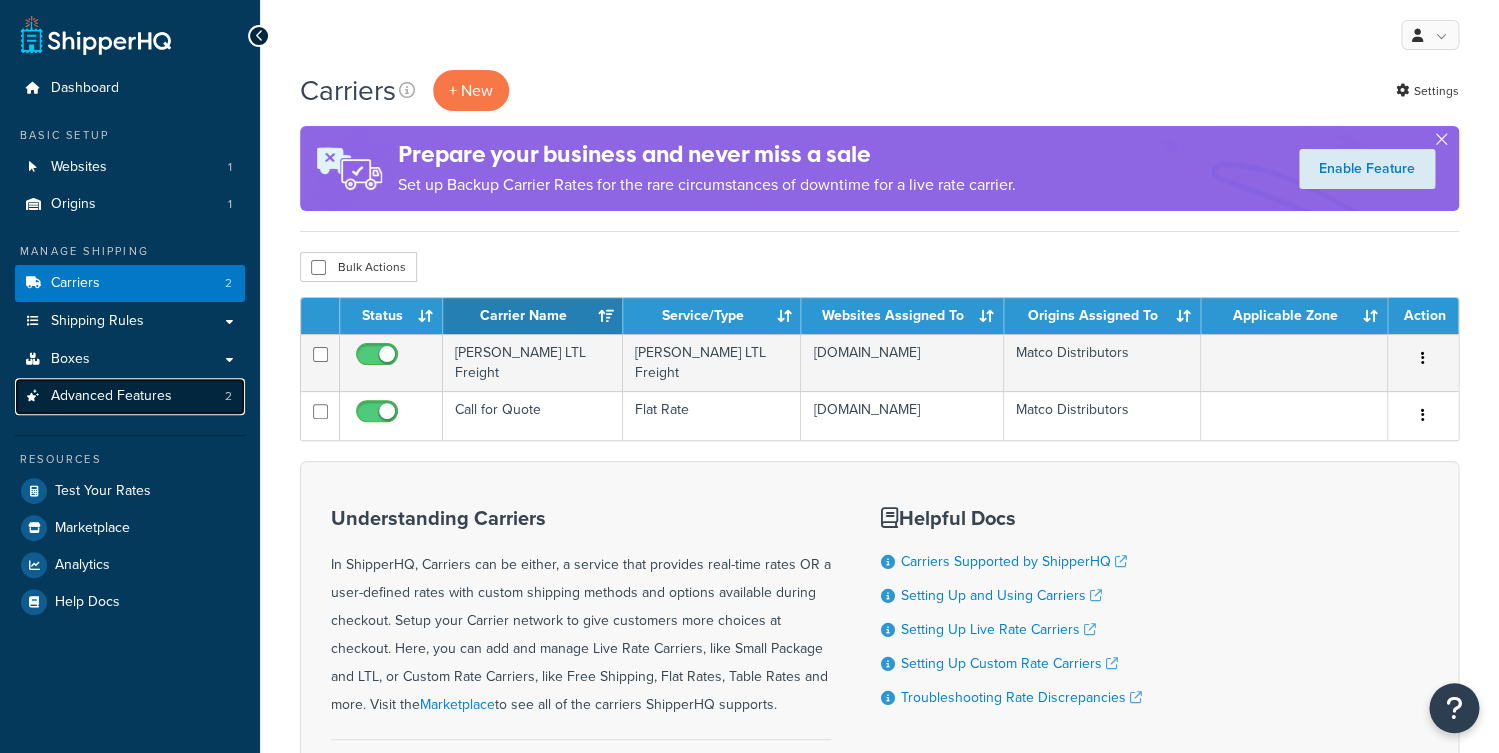 click on "Advanced Features
2" at bounding box center [130, 396] 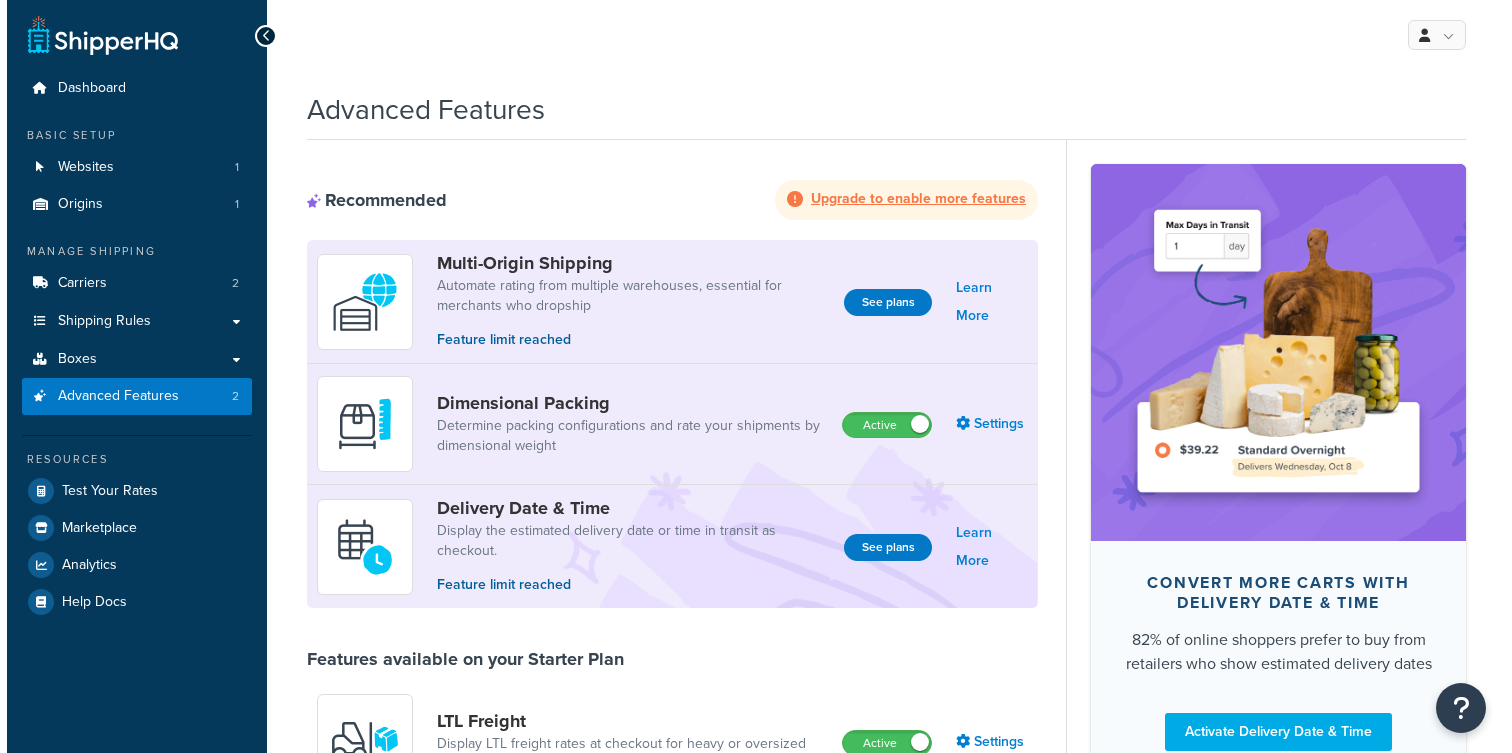 scroll, scrollTop: 0, scrollLeft: 0, axis: both 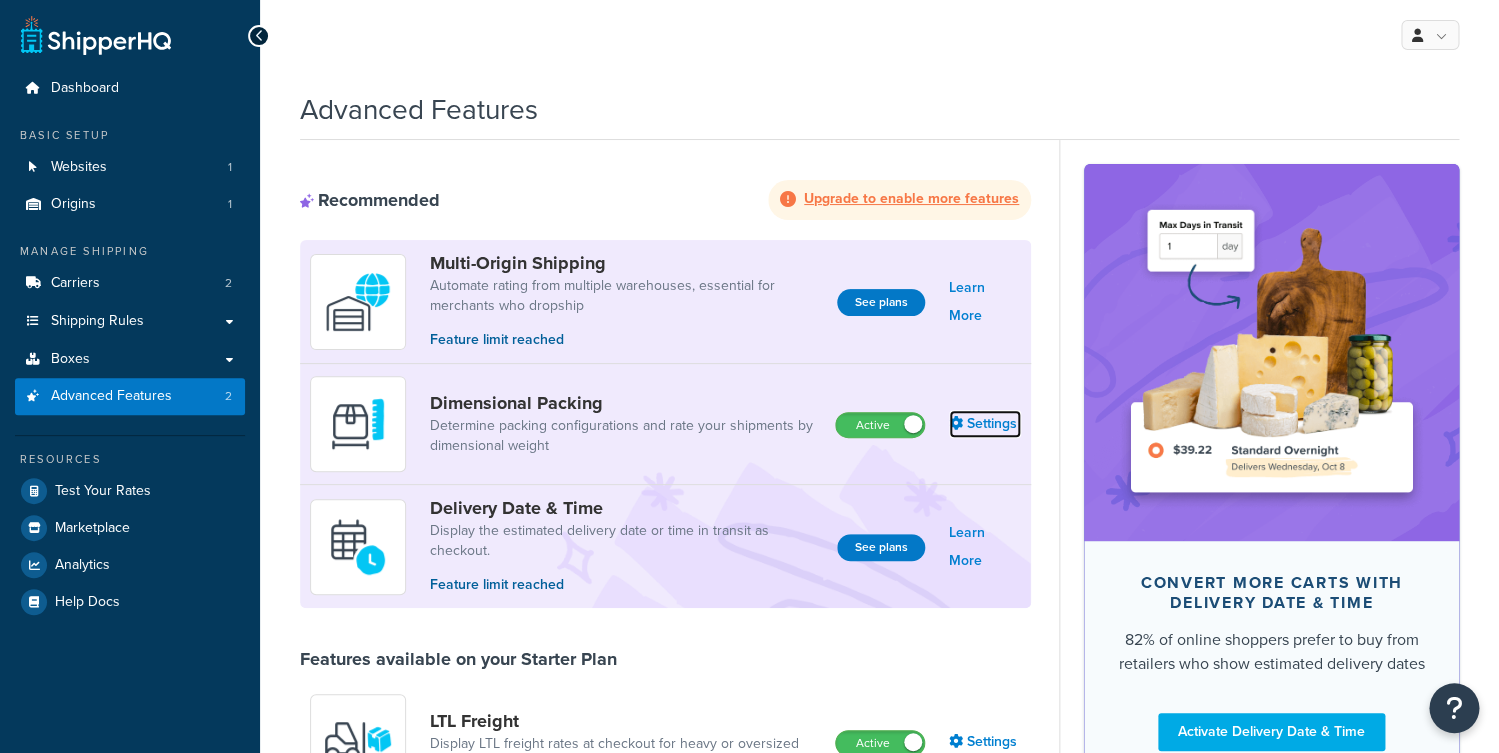 click on "Settings" at bounding box center [985, 424] 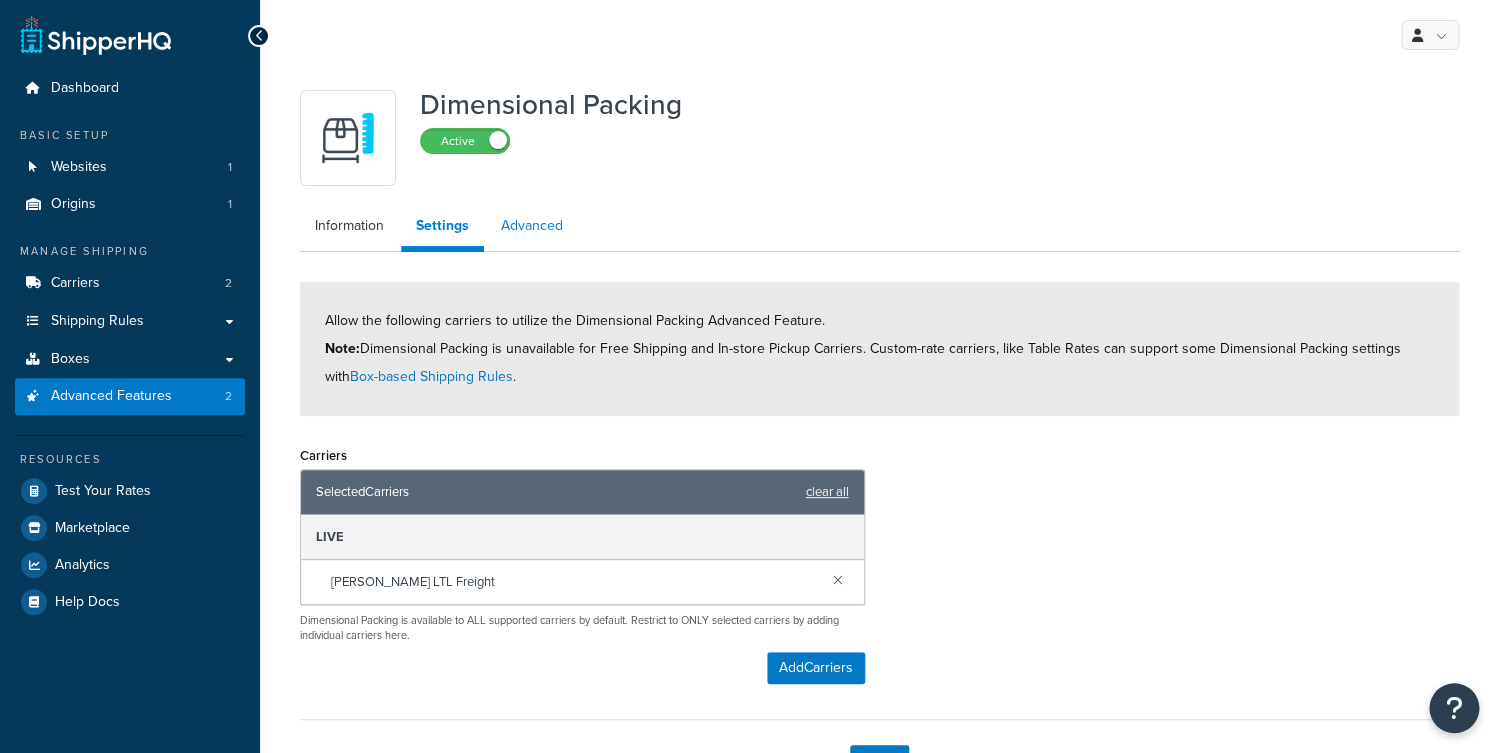 click on "Advanced" at bounding box center (532, 226) 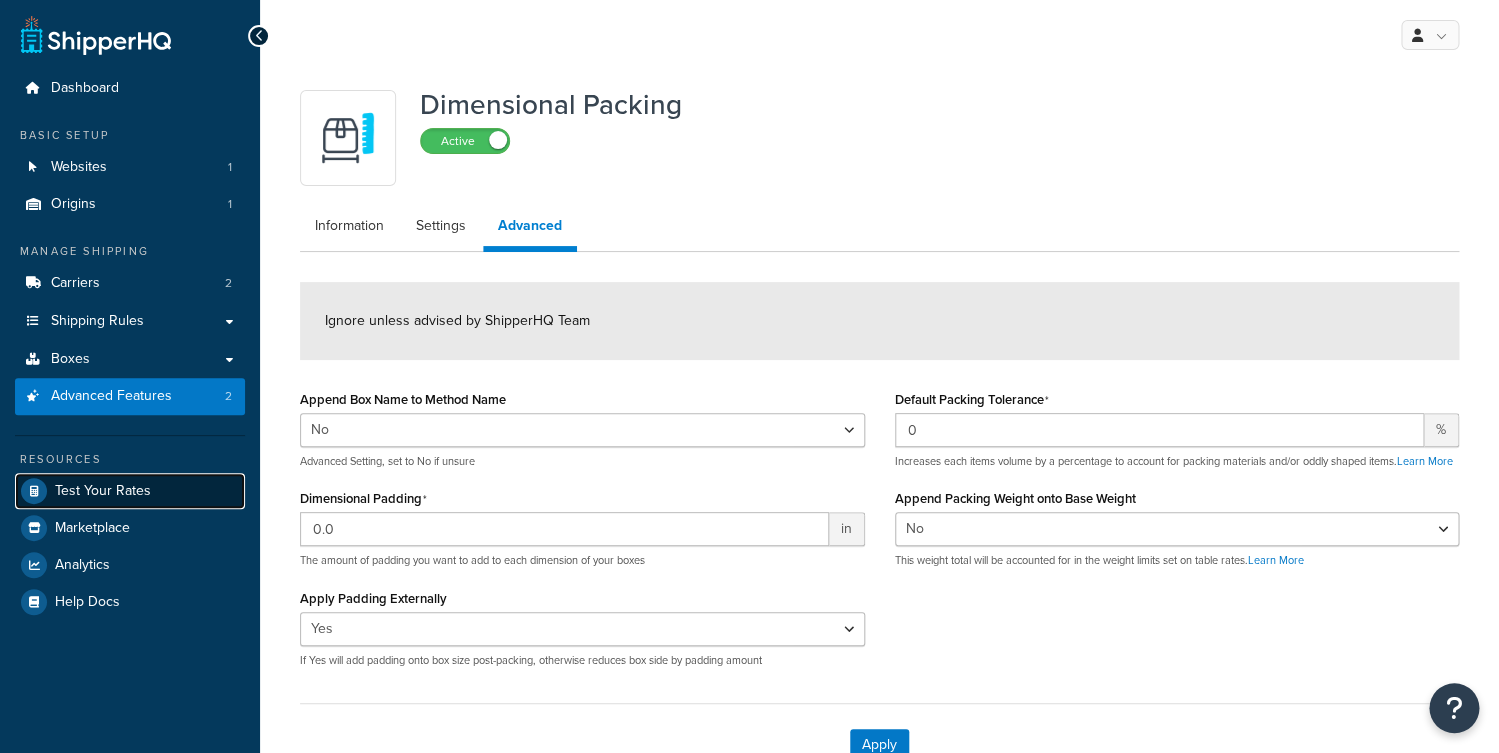 click on "Test Your Rates" at bounding box center [130, 491] 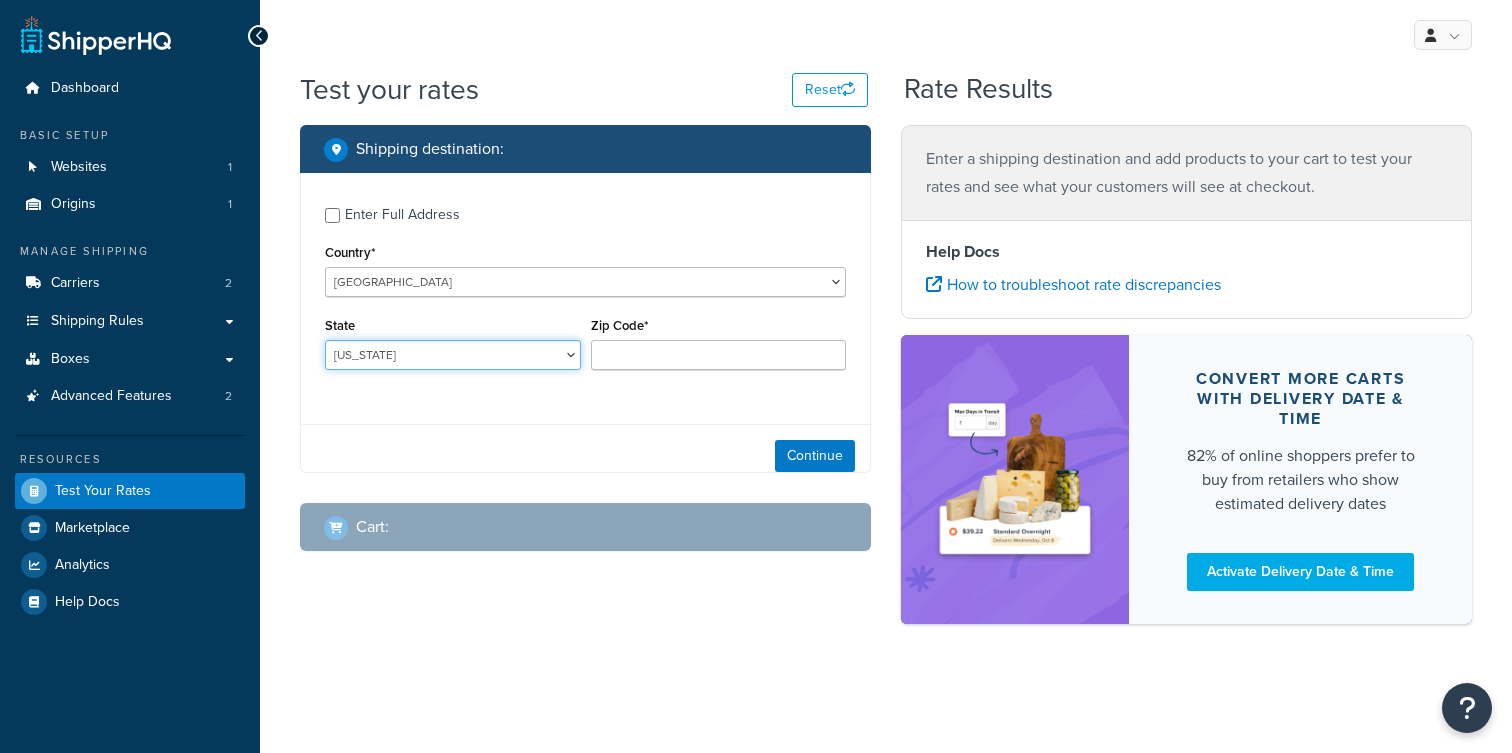 click on "Alabama  Alaska  American Samoa  Arizona  Arkansas  Armed Forces Americas  Armed Forces Europe, Middle East, Africa, Canada  Armed Forces Pacific  California  Colorado  Connecticut  Delaware  District of Columbia  Federated States of Micronesia  Florida  Georgia  Guam  Hawaii  Idaho  Illinois  Indiana  Iowa  Kansas  Kentucky  Louisiana  Maine  Marshall Islands  Maryland  Massachusetts  Michigan  Minnesota  Mississippi  Missouri  Montana  Nebraska  Nevada  New Hampshire  New Jersey  New Mexico  New York  North Carolina  North Dakota  Northern Mariana Islands  Ohio  Oklahoma  Oregon  Palau  Pennsylvania  Puerto Rico  Rhode Island  South Carolina  South Dakota  Tennessee  Texas  United States Minor Outlying Islands  Utah  Vermont  Virgin Islands  Virginia  Washington  West Virginia  Wisconsin  Wyoming" at bounding box center [453, 355] 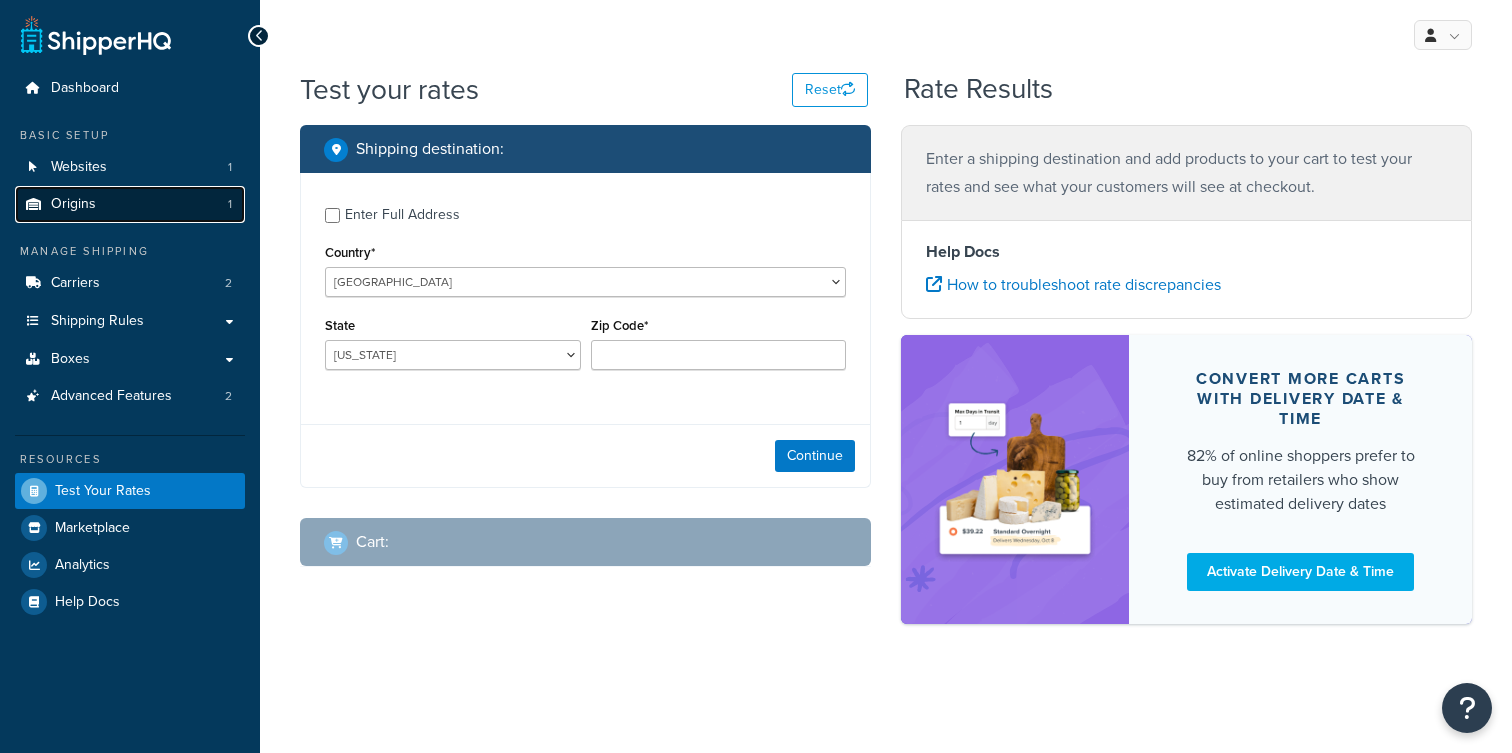 drag, startPoint x: 140, startPoint y: 187, endPoint x: 167, endPoint y: 214, distance: 38.183765 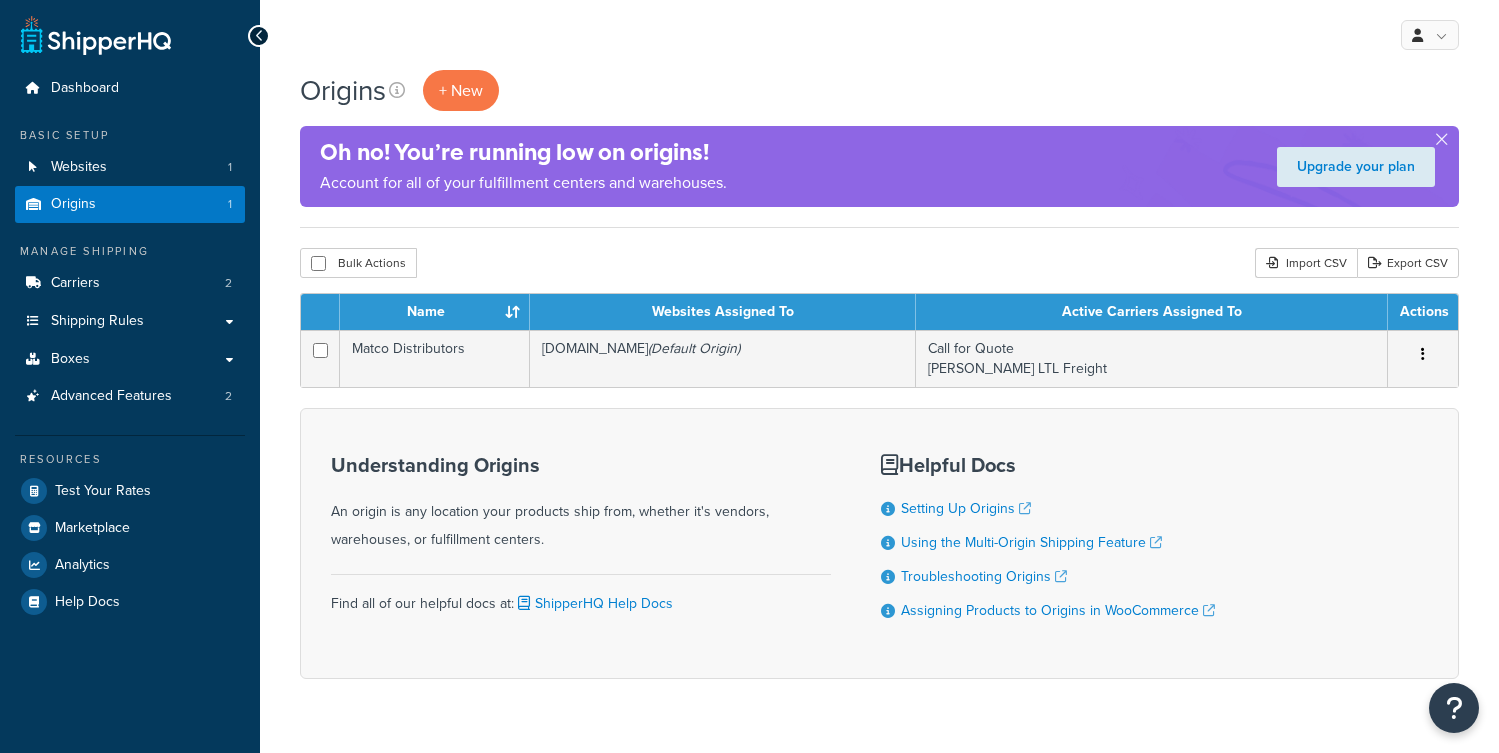scroll, scrollTop: 0, scrollLeft: 0, axis: both 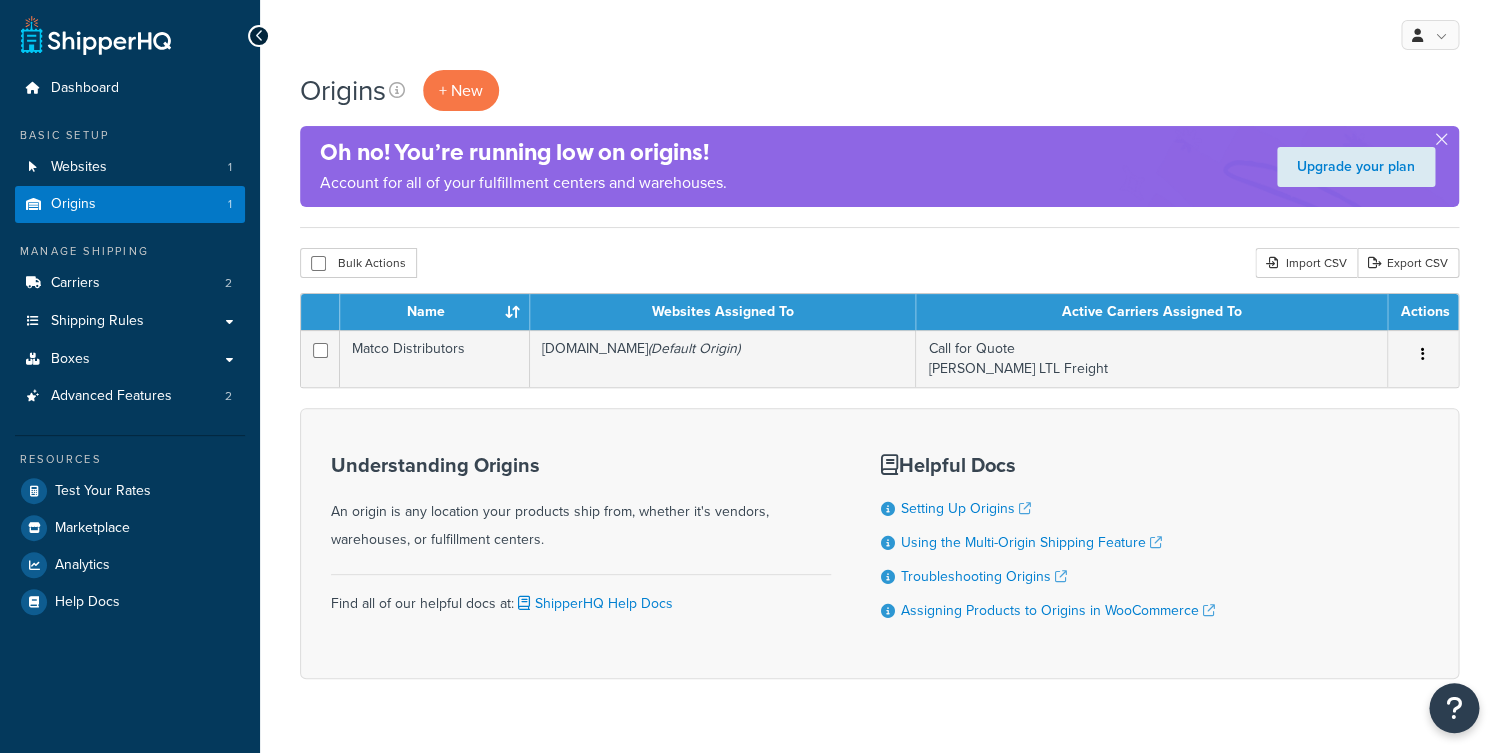 click on "Matco Distributors" at bounding box center (435, 358) 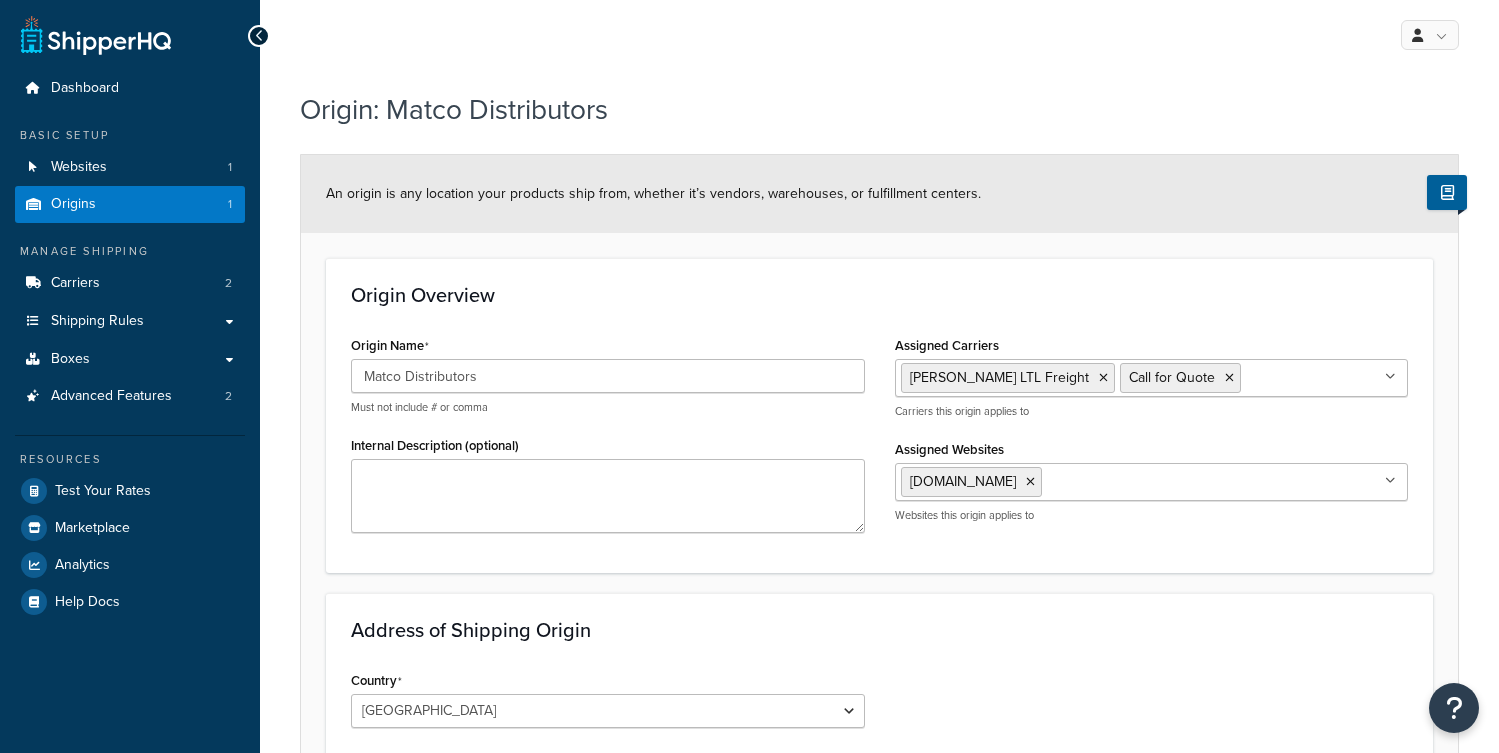 select on "49" 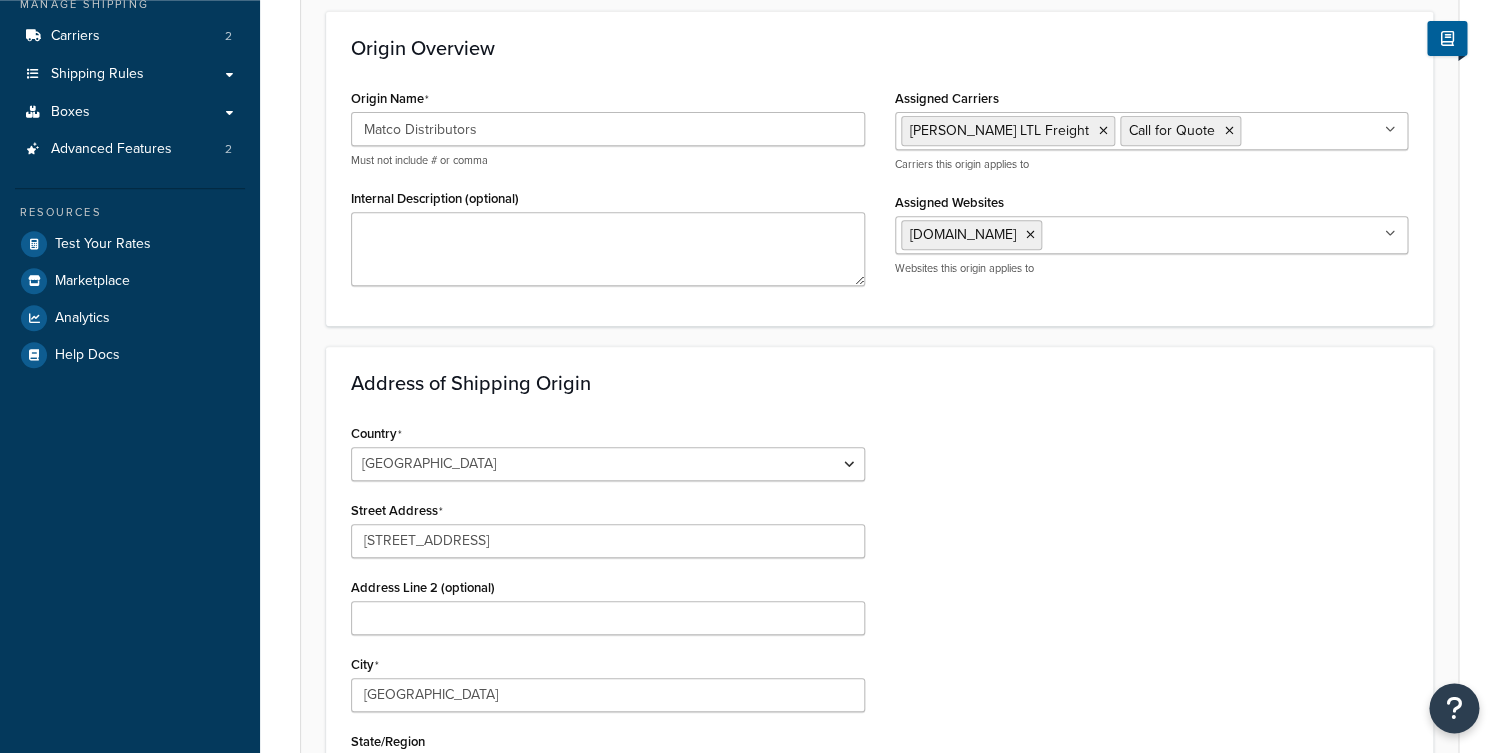 scroll, scrollTop: 178, scrollLeft: 0, axis: vertical 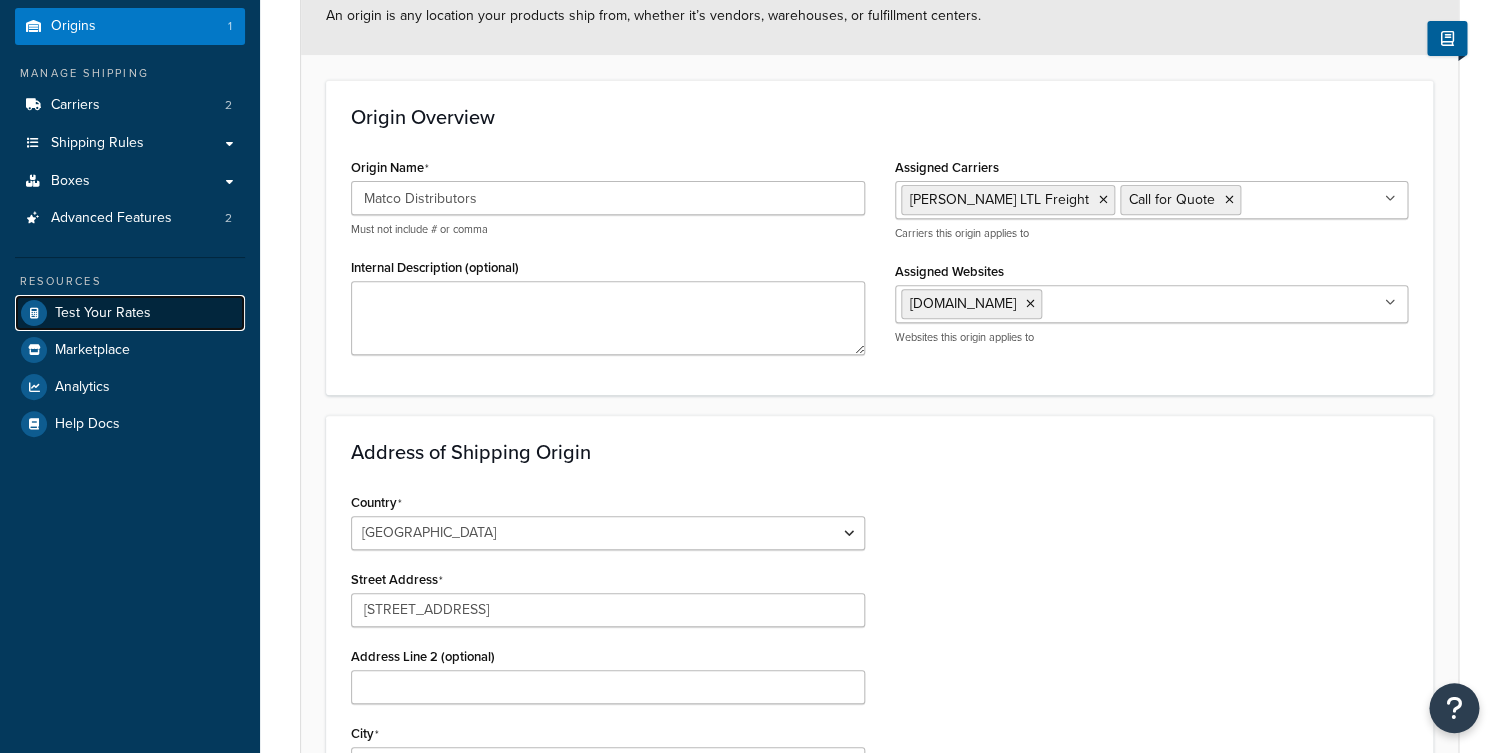 click on "Test Your Rates" at bounding box center (130, 313) 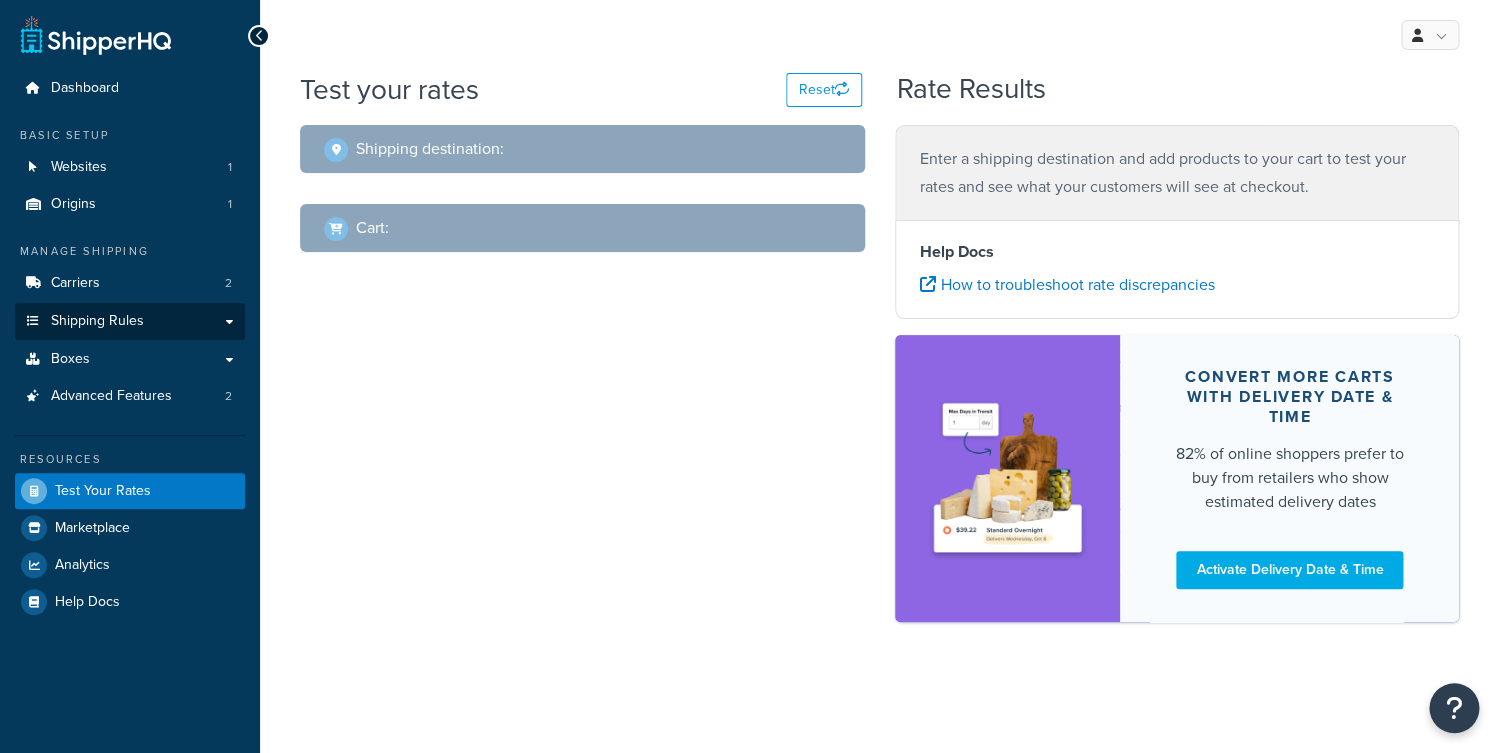 scroll, scrollTop: 0, scrollLeft: 0, axis: both 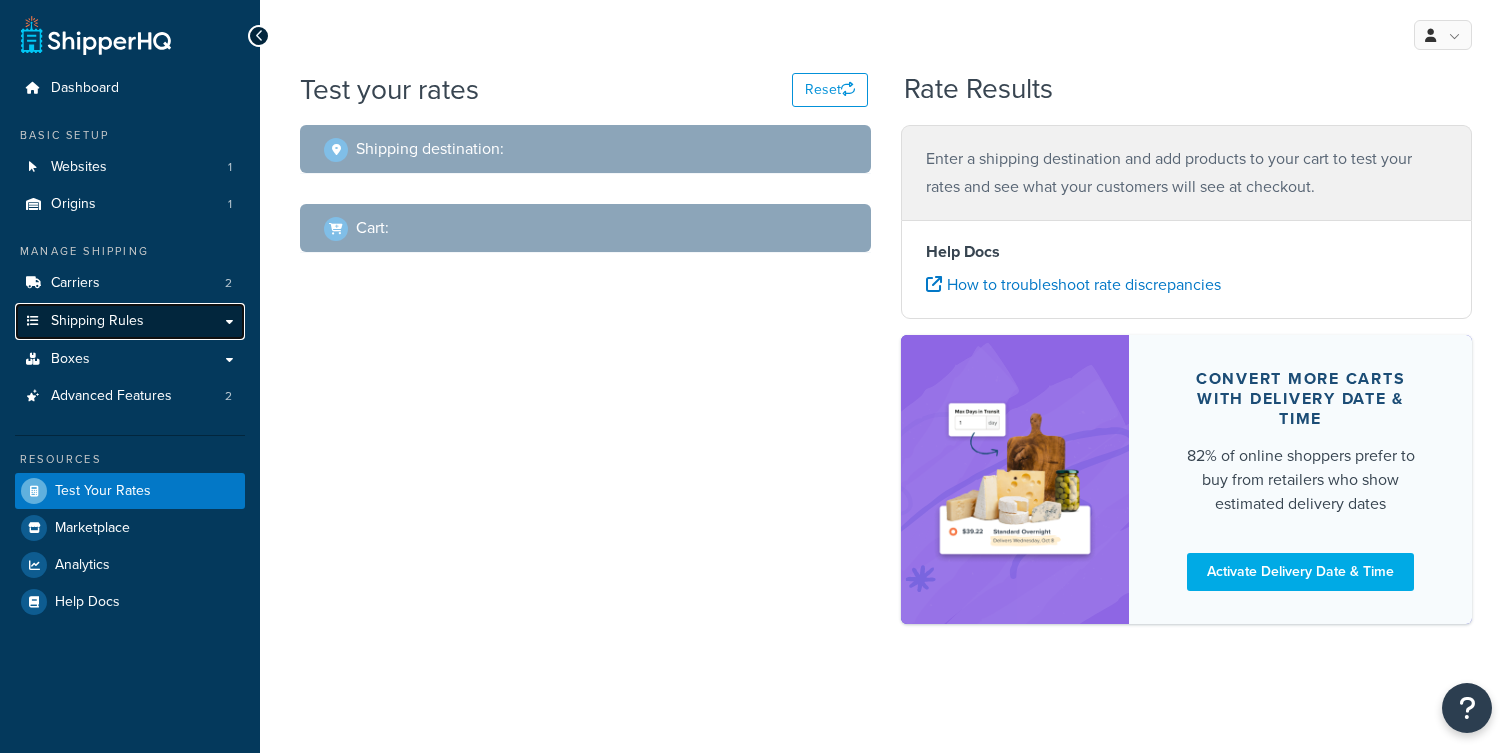 click on "Shipping Rules" at bounding box center (97, 321) 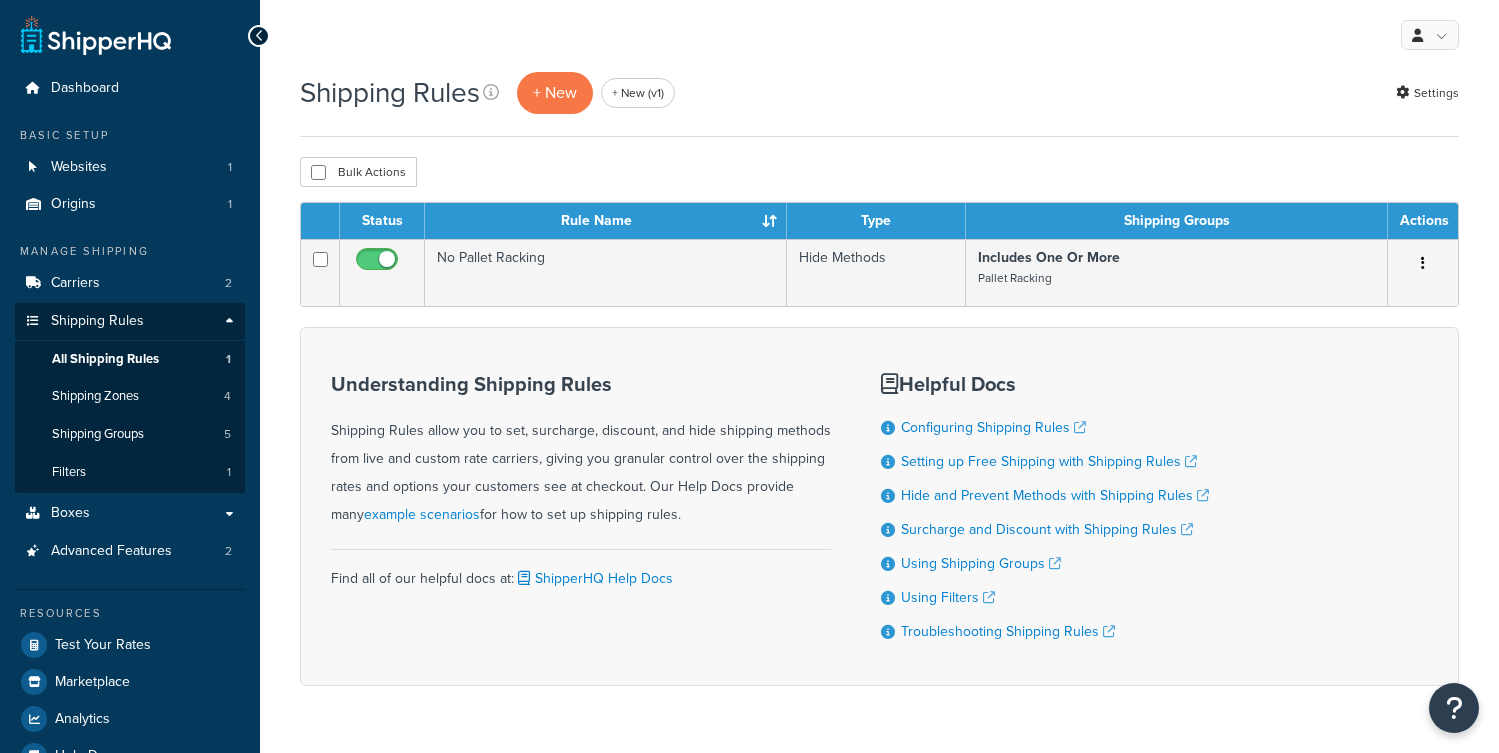 scroll, scrollTop: 0, scrollLeft: 0, axis: both 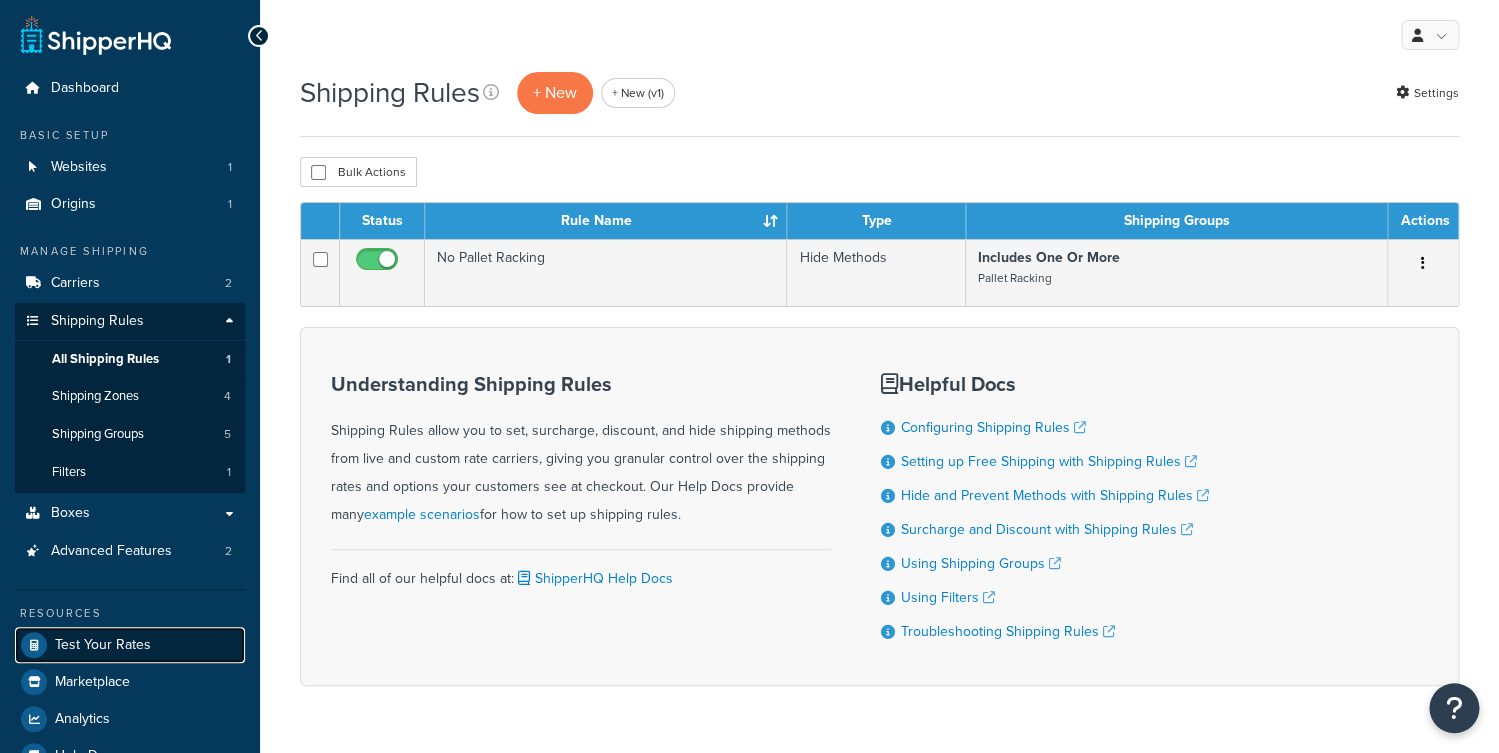 click on "Test Your Rates" at bounding box center (103, 645) 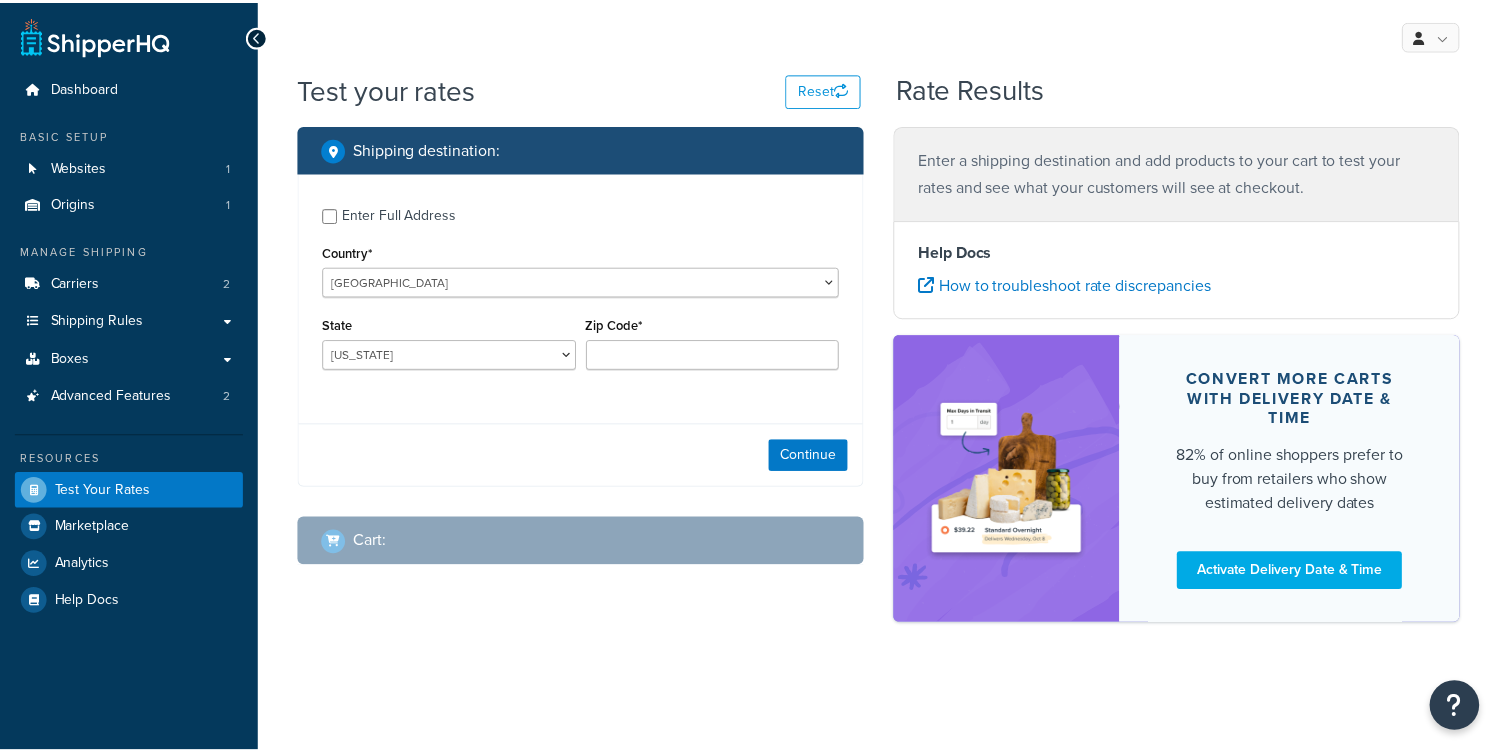 scroll, scrollTop: 0, scrollLeft: 0, axis: both 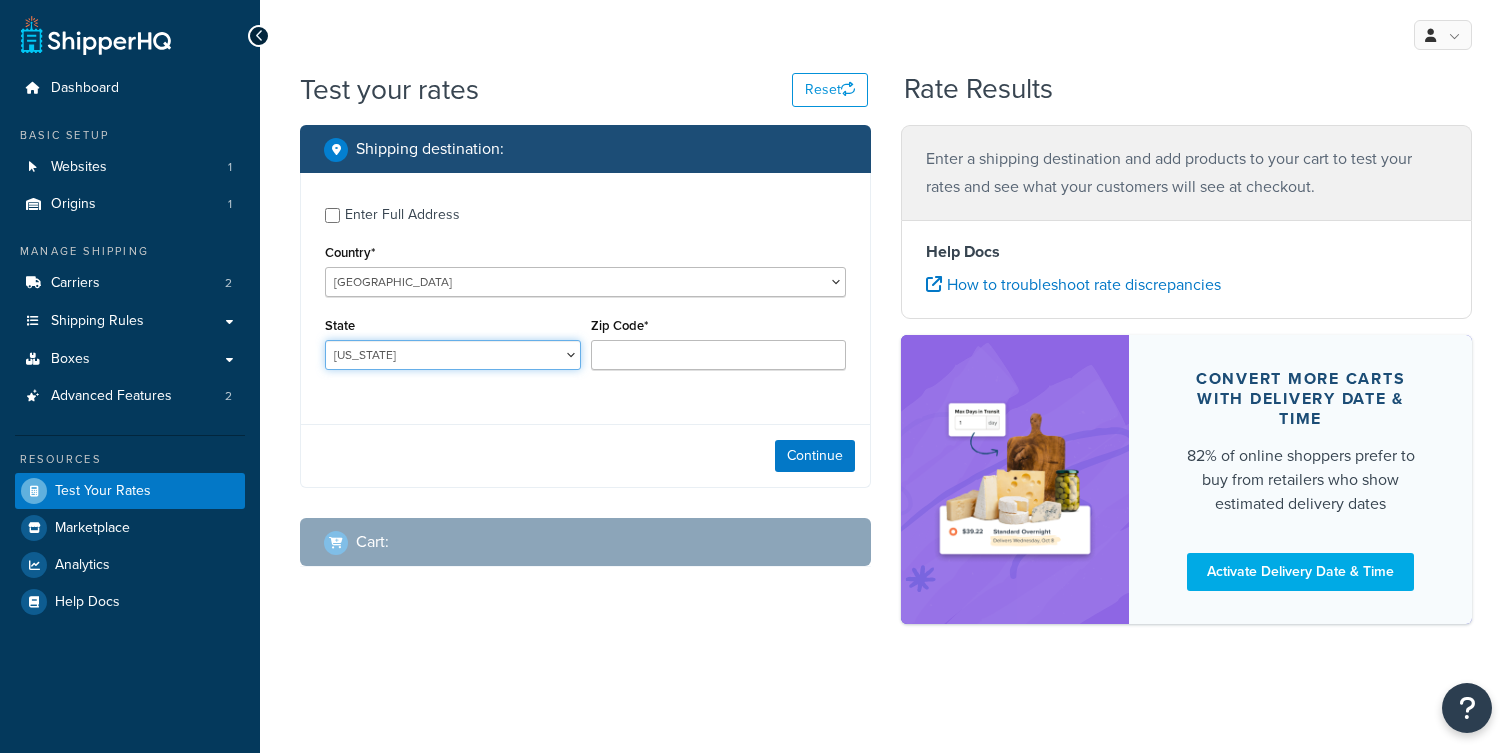 click on "Alabama  Alaska  American Samoa  Arizona  Arkansas  Armed Forces Americas  Armed Forces Europe, Middle East, Africa, Canada  Armed Forces Pacific  California  Colorado  Connecticut  Delaware  District of Columbia  Federated States of Micronesia  Florida  Georgia  Guam  Hawaii  Idaho  Illinois  Indiana  Iowa  Kansas  Kentucky  Louisiana  Maine  Marshall Islands  Maryland  Massachusetts  Michigan  Minnesota  Mississippi  Missouri  Montana  Nebraska  Nevada  New Hampshire  New Jersey  New Mexico  New York  North Carolina  North Dakota  Northern Mariana Islands  Ohio  Oklahoma  Oregon  Palau  Pennsylvania  Puerto Rico  Rhode Island  South Carolina  South Dakota  Tennessee  Texas  United States Minor Outlying Islands  Utah  Vermont  Virgin Islands  Virginia  Washington  West Virginia  Wisconsin  Wyoming" at bounding box center (453, 355) 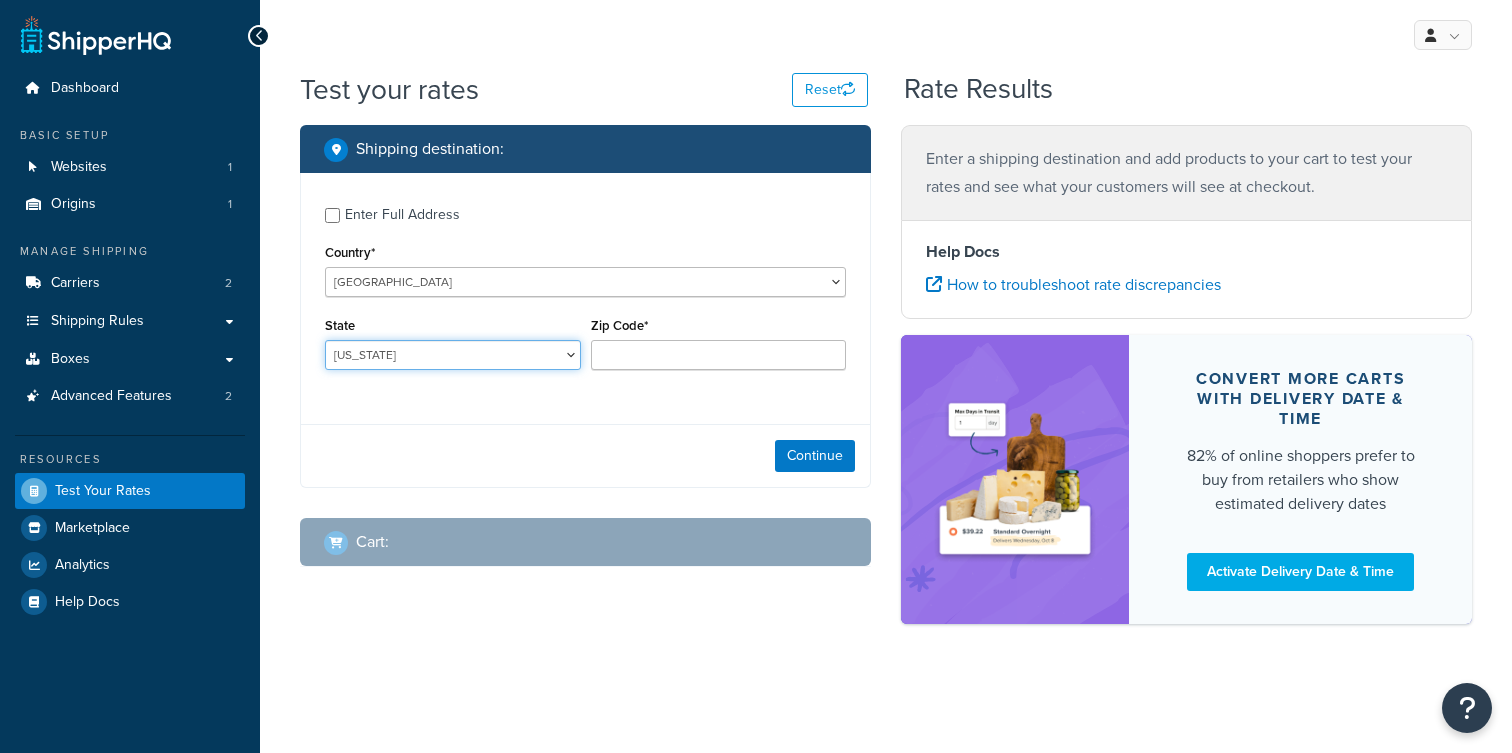 select on "TX" 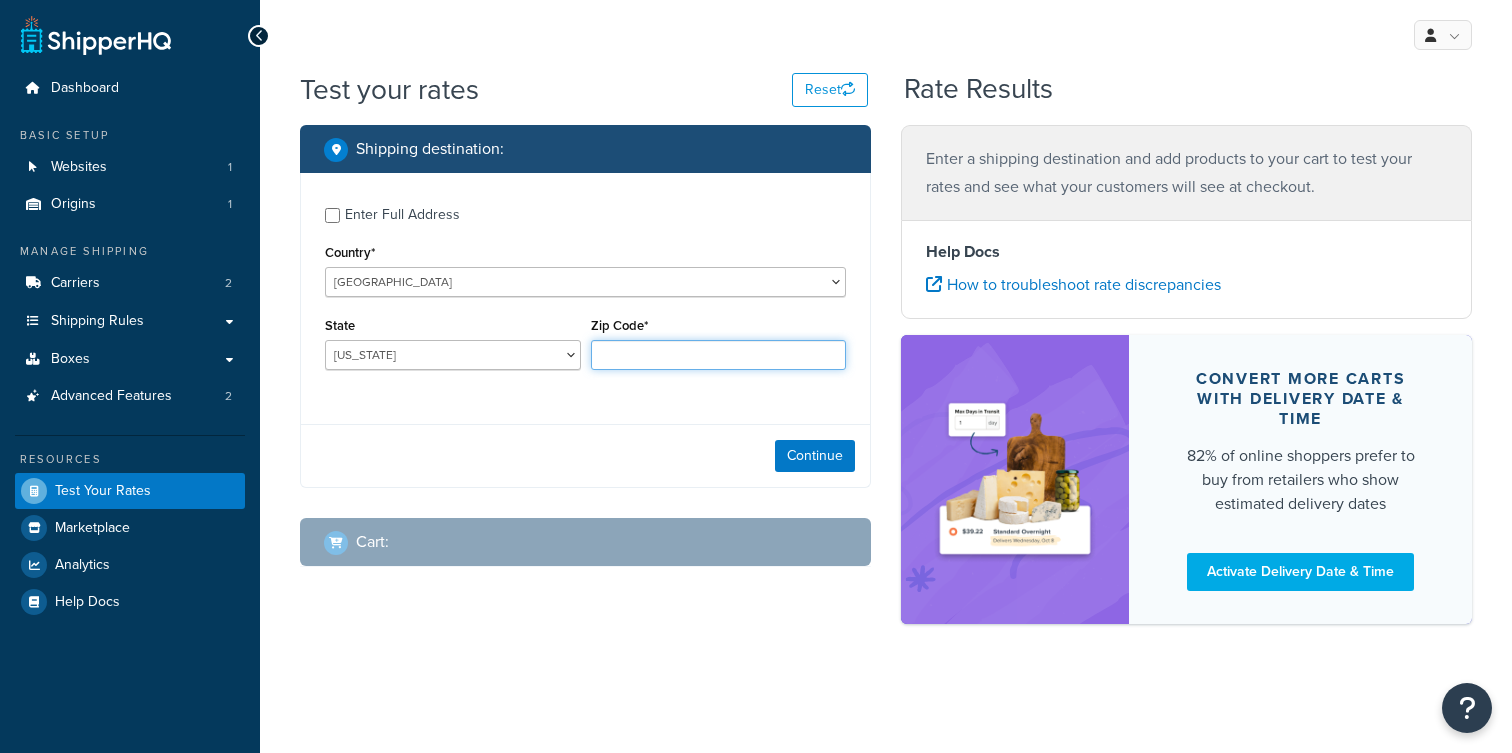 click on "Zip Code*" at bounding box center [719, 355] 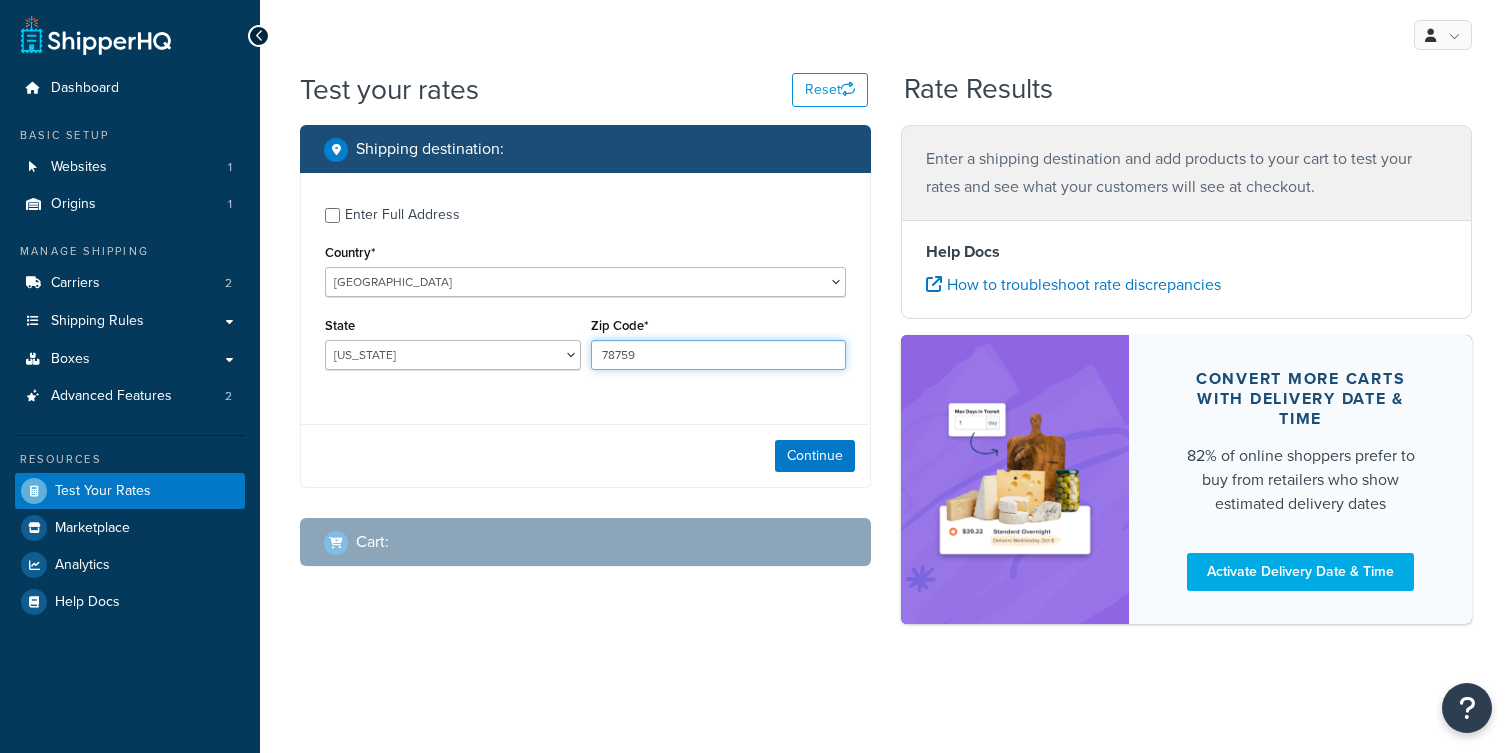 type on "78759" 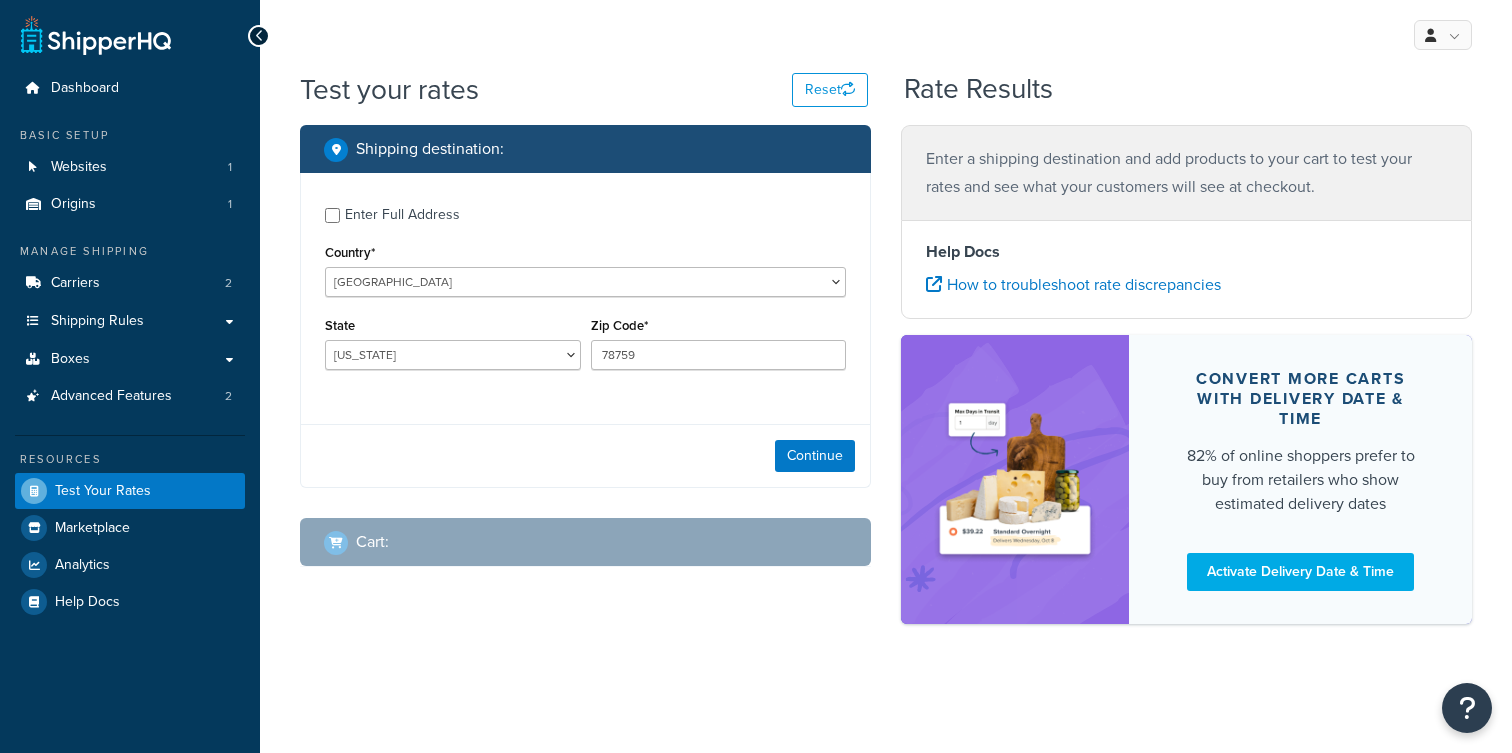 drag, startPoint x: 876, startPoint y: 467, endPoint x: 864, endPoint y: 458, distance: 15 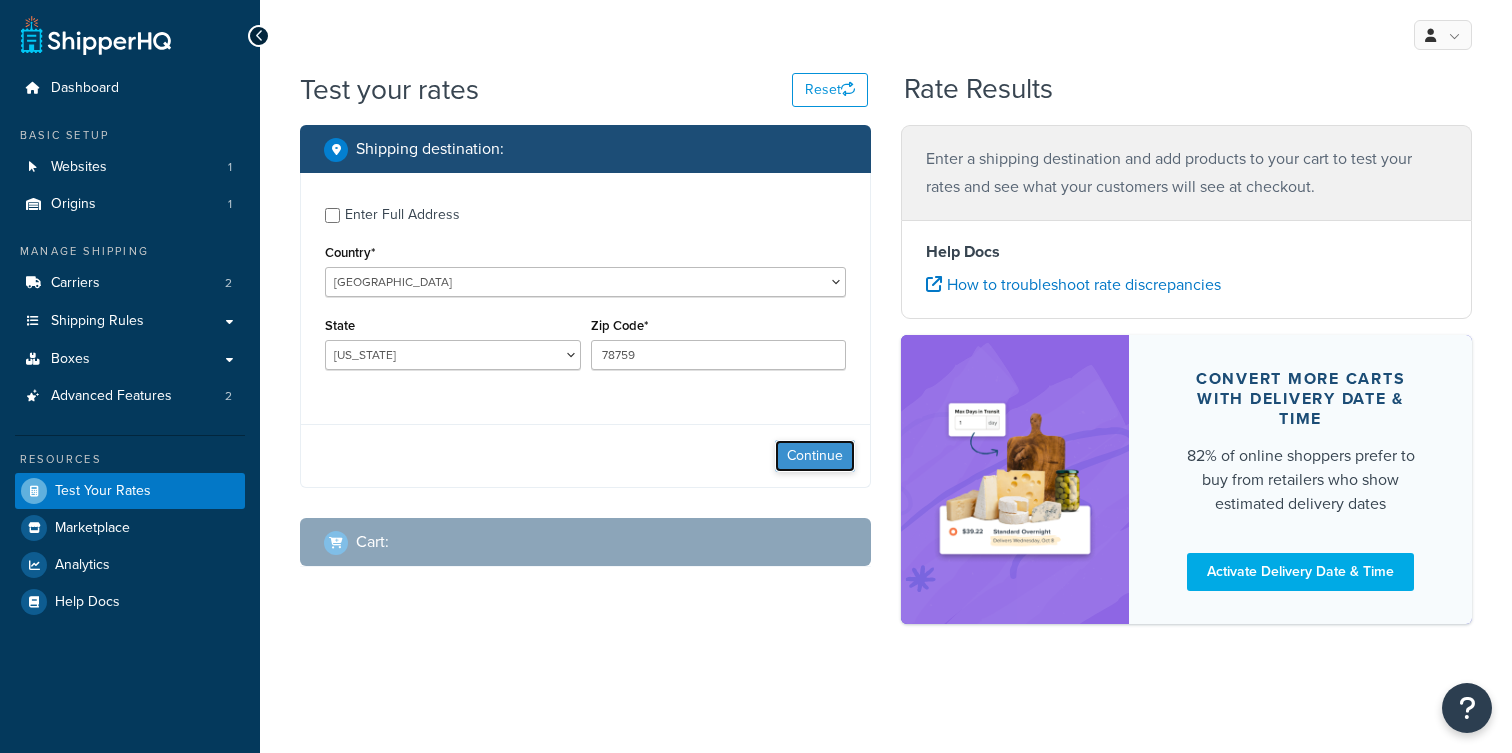 click on "Continue" at bounding box center [815, 456] 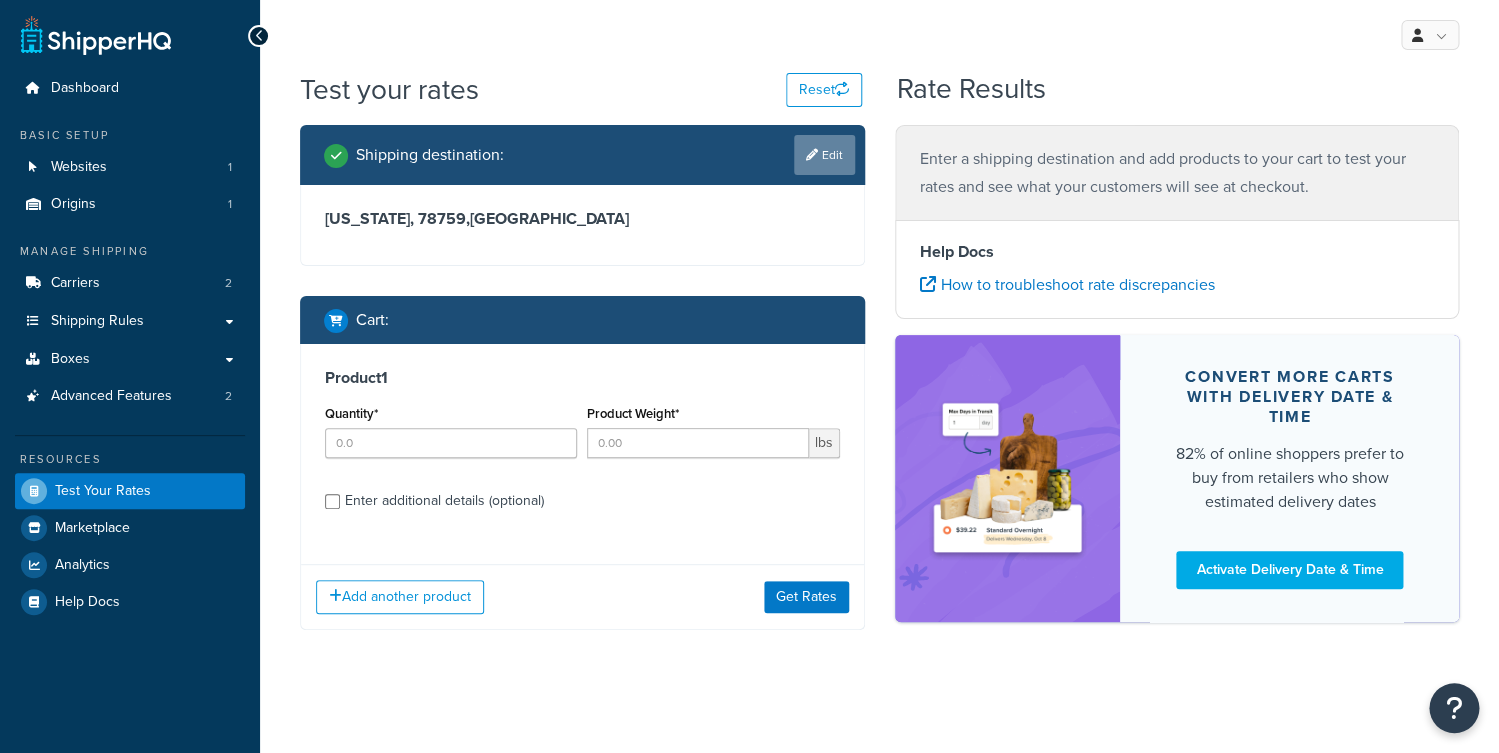 click on "Edit" at bounding box center (824, 155) 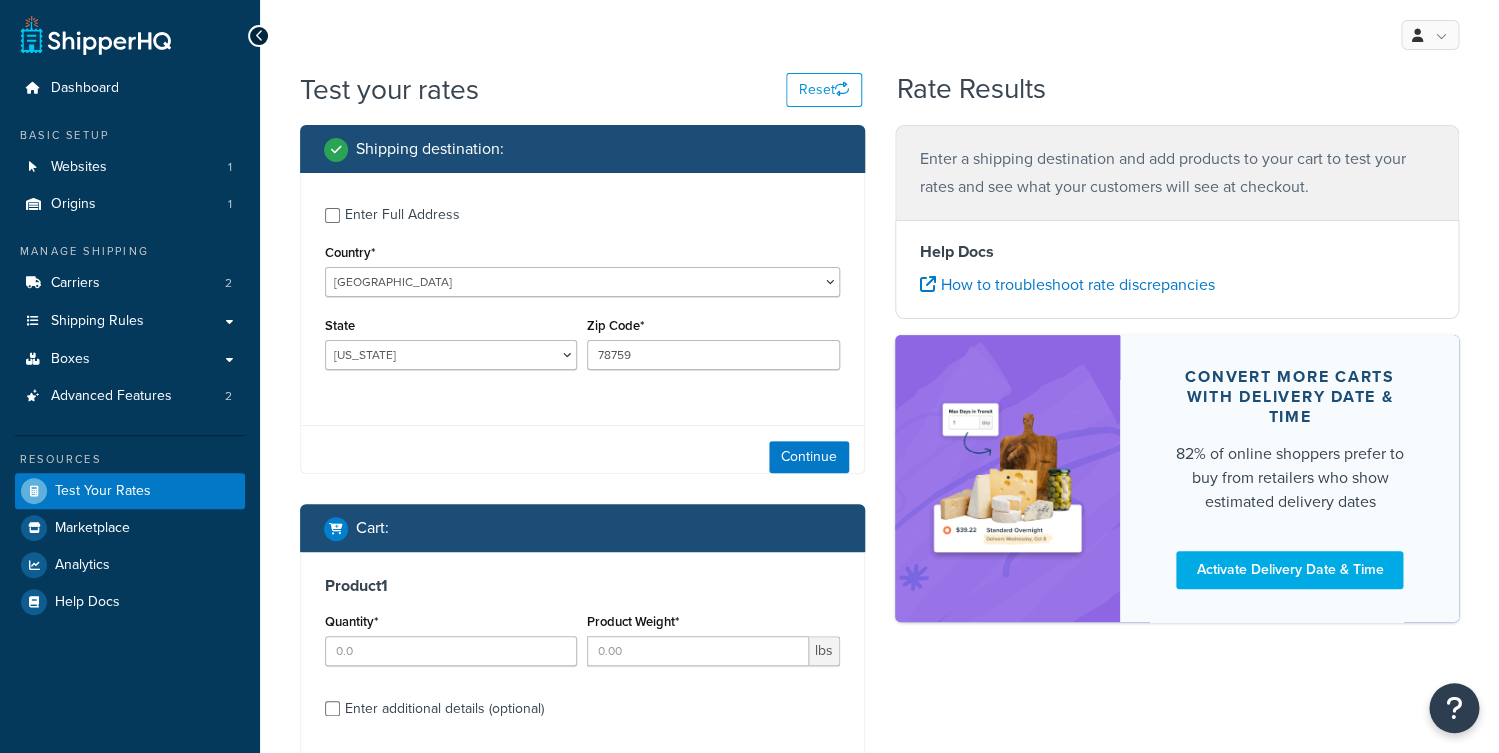 drag, startPoint x: 484, startPoint y: 216, endPoint x: 470, endPoint y: 225, distance: 16.643316 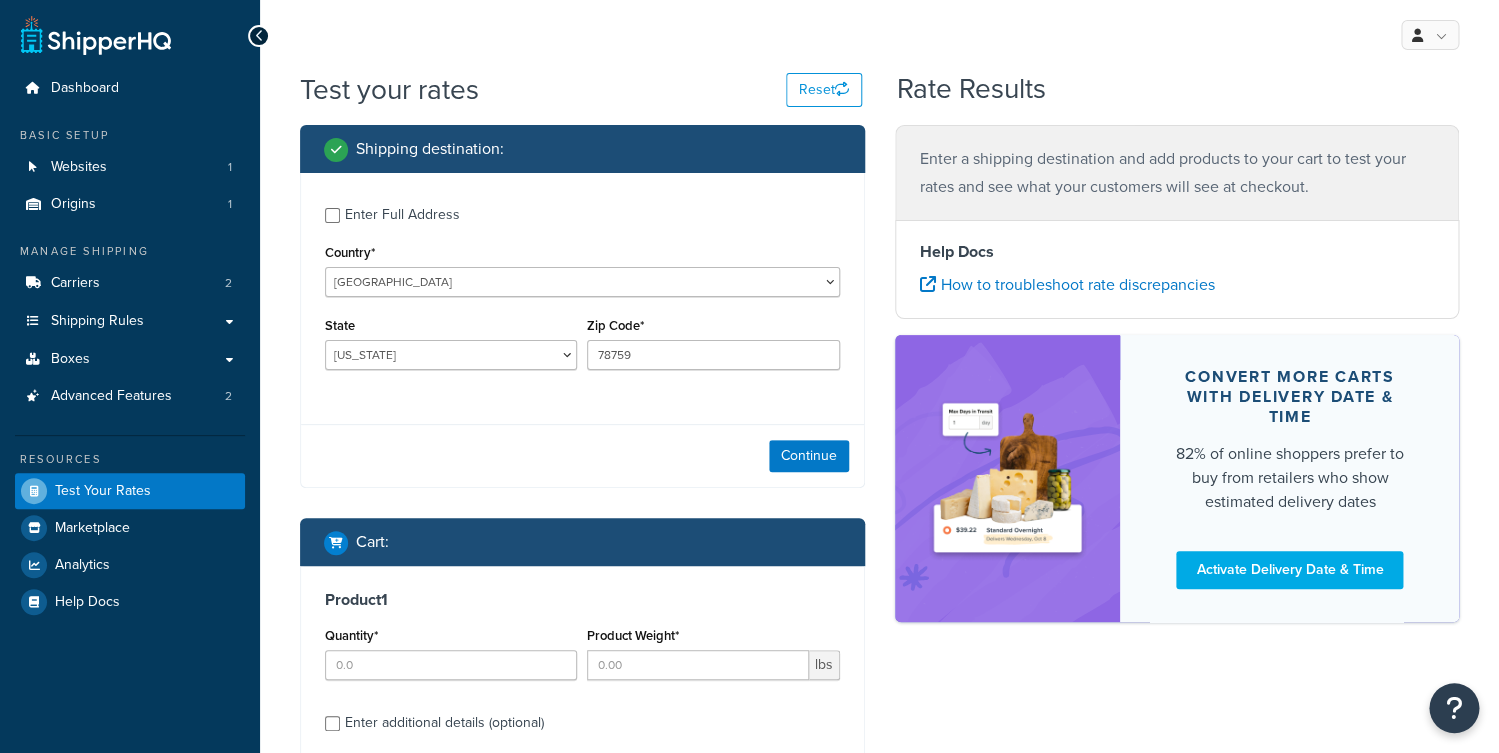 click on "Enter Full Address" at bounding box center [592, 213] 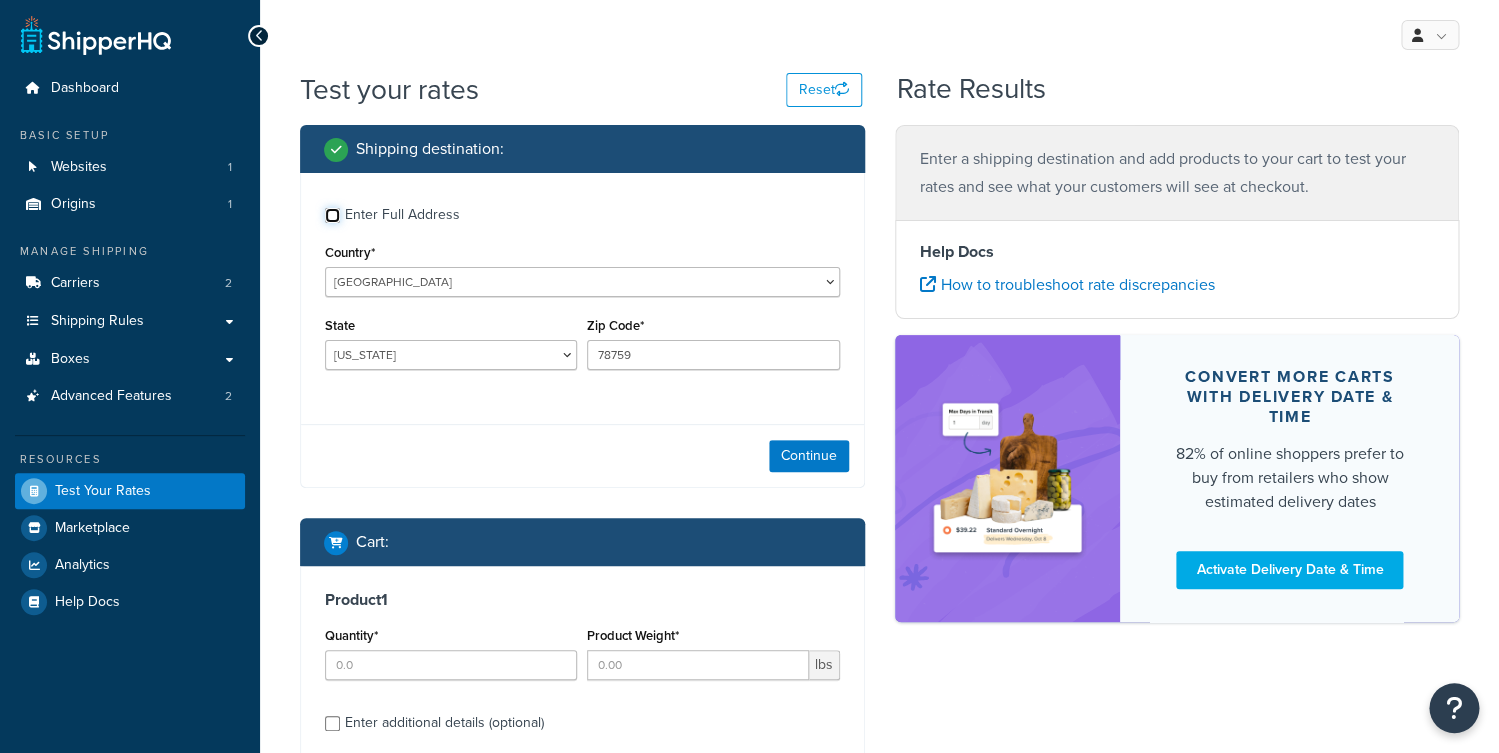 click on "Enter Full Address" at bounding box center [332, 215] 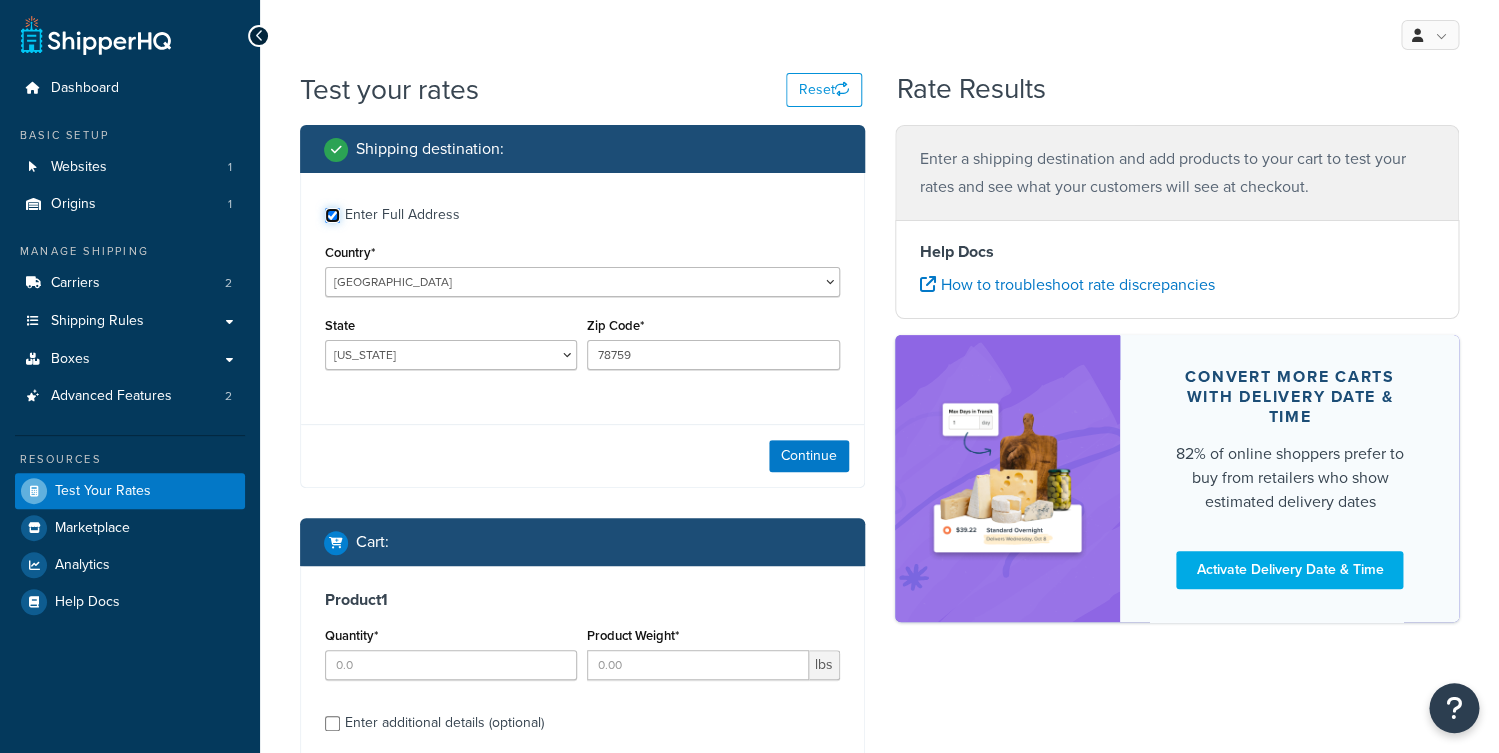 checkbox on "true" 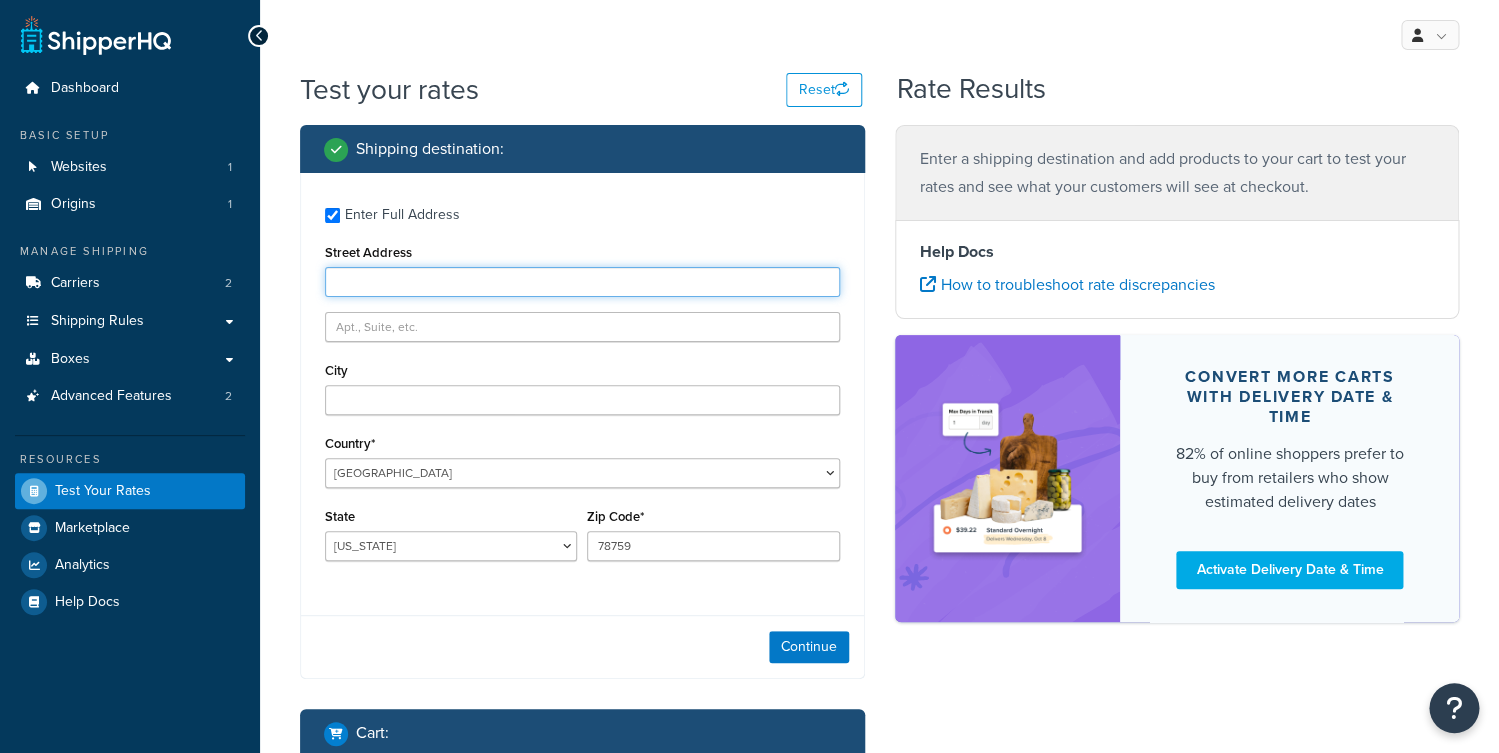 click on "Street Address" at bounding box center [582, 282] 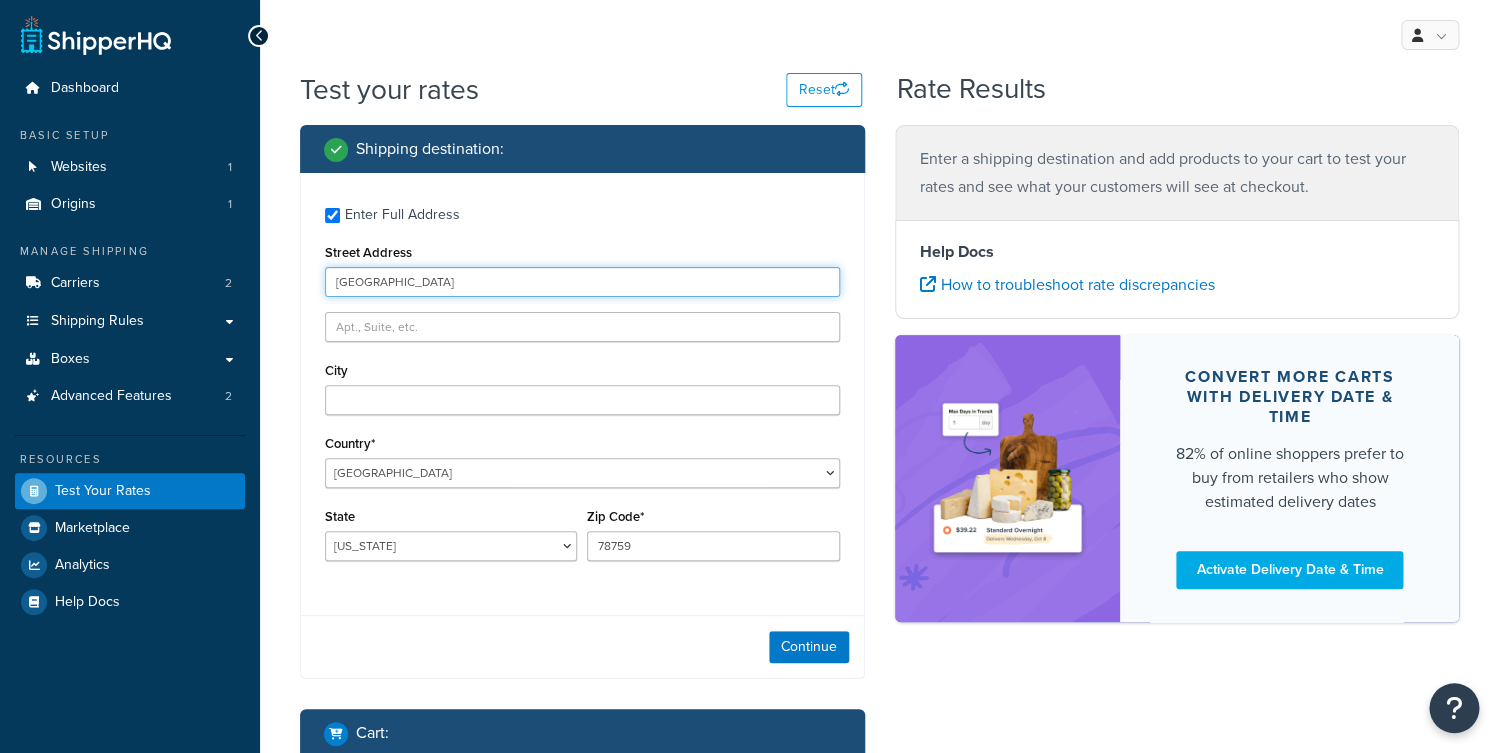 type on "9600 Great Hills Trail" 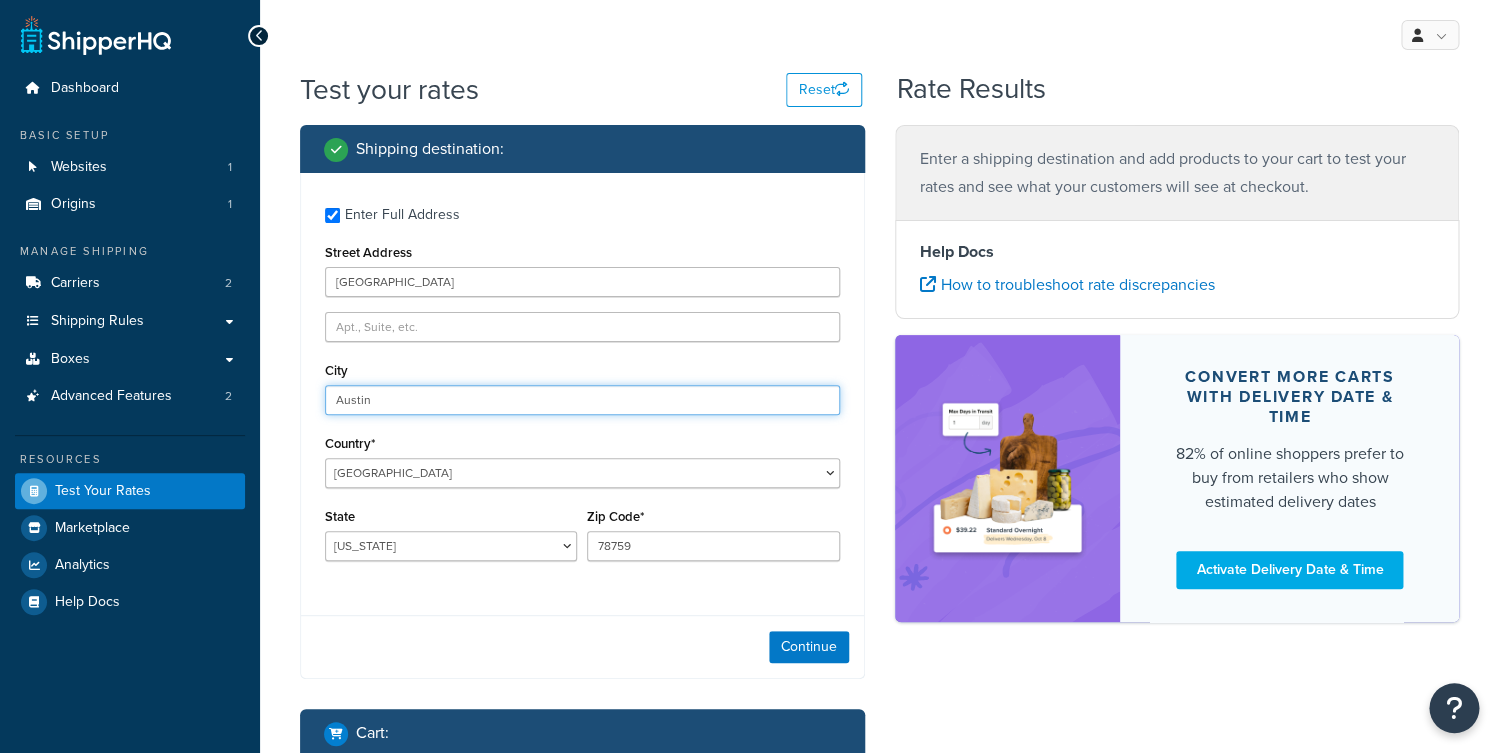 type on "Austin" 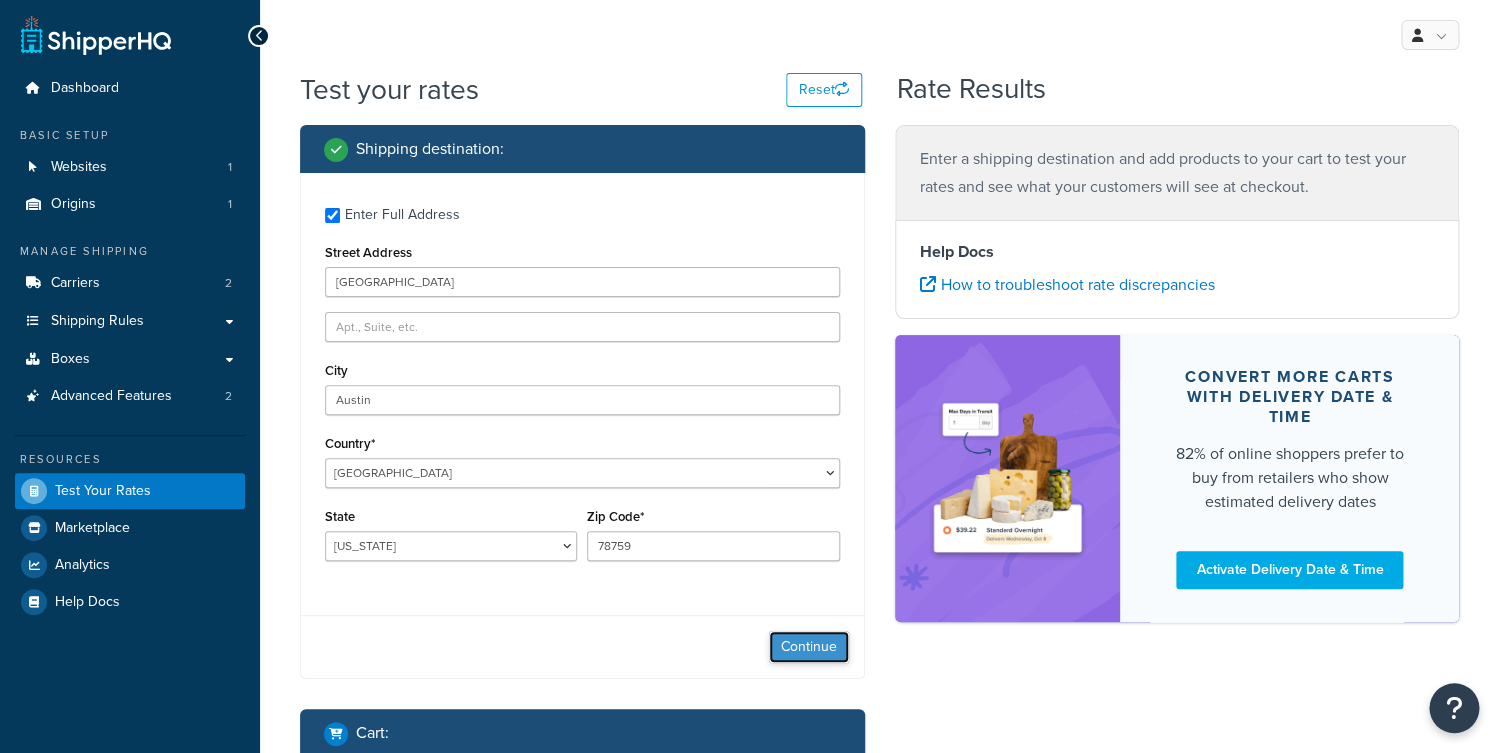 click on "Continue" at bounding box center (809, 647) 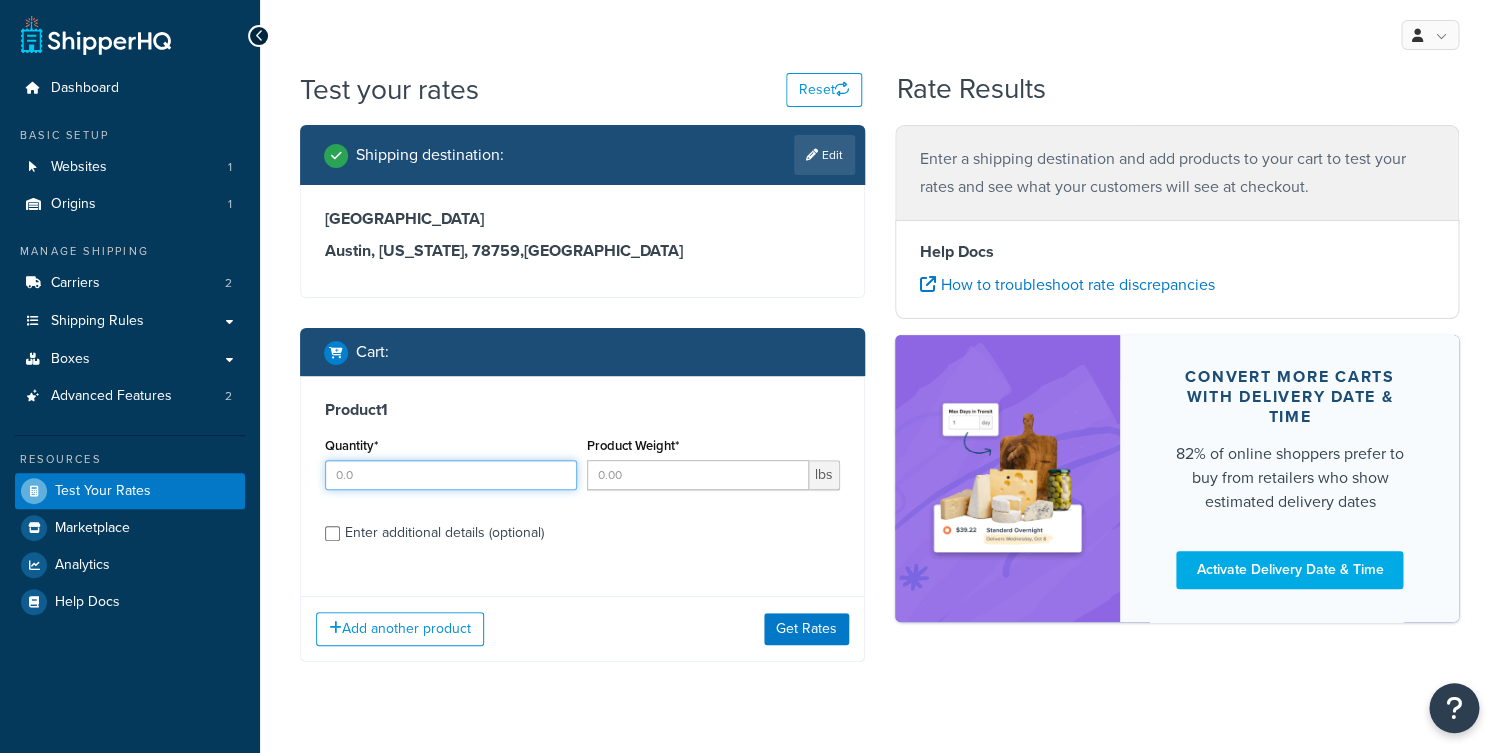 click on "Quantity*" at bounding box center (451, 475) 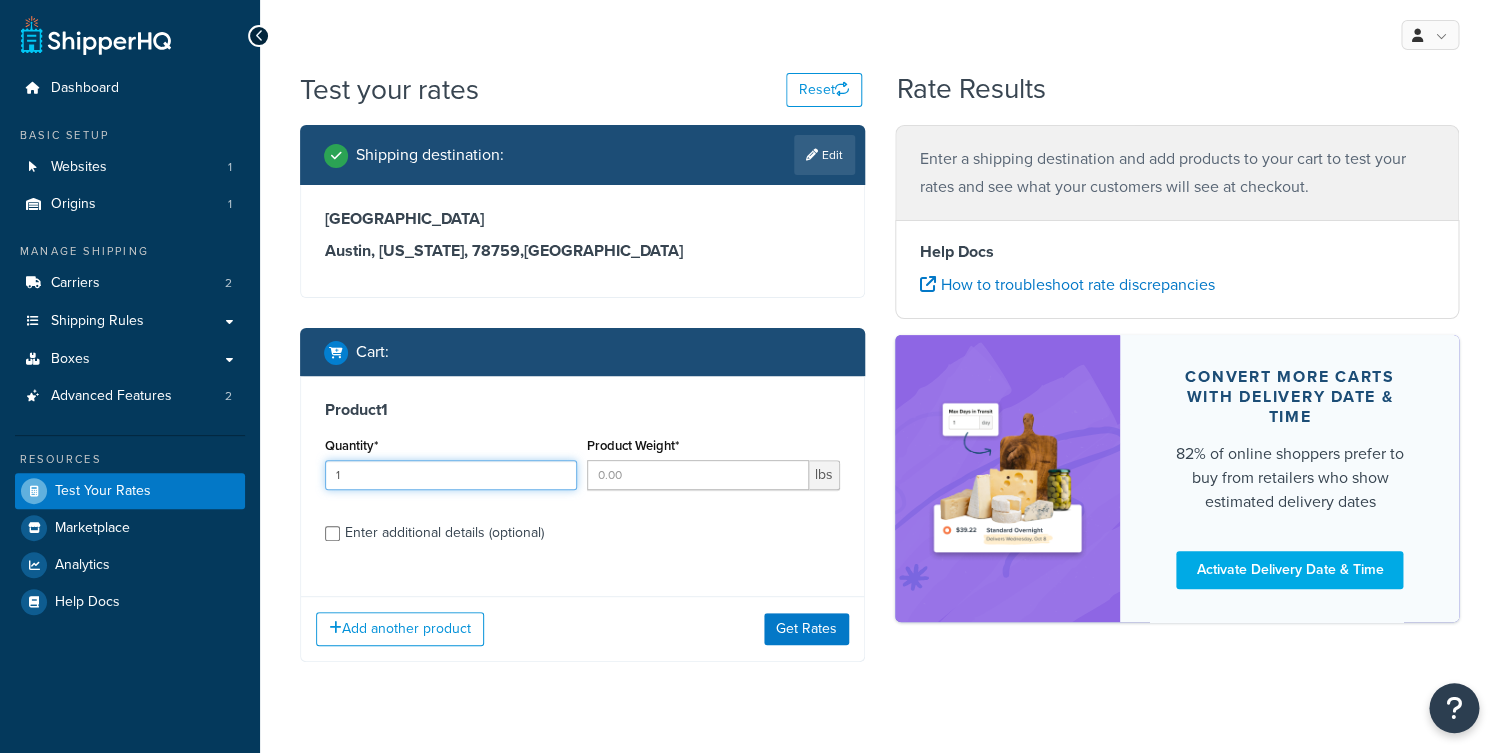 type on "1" 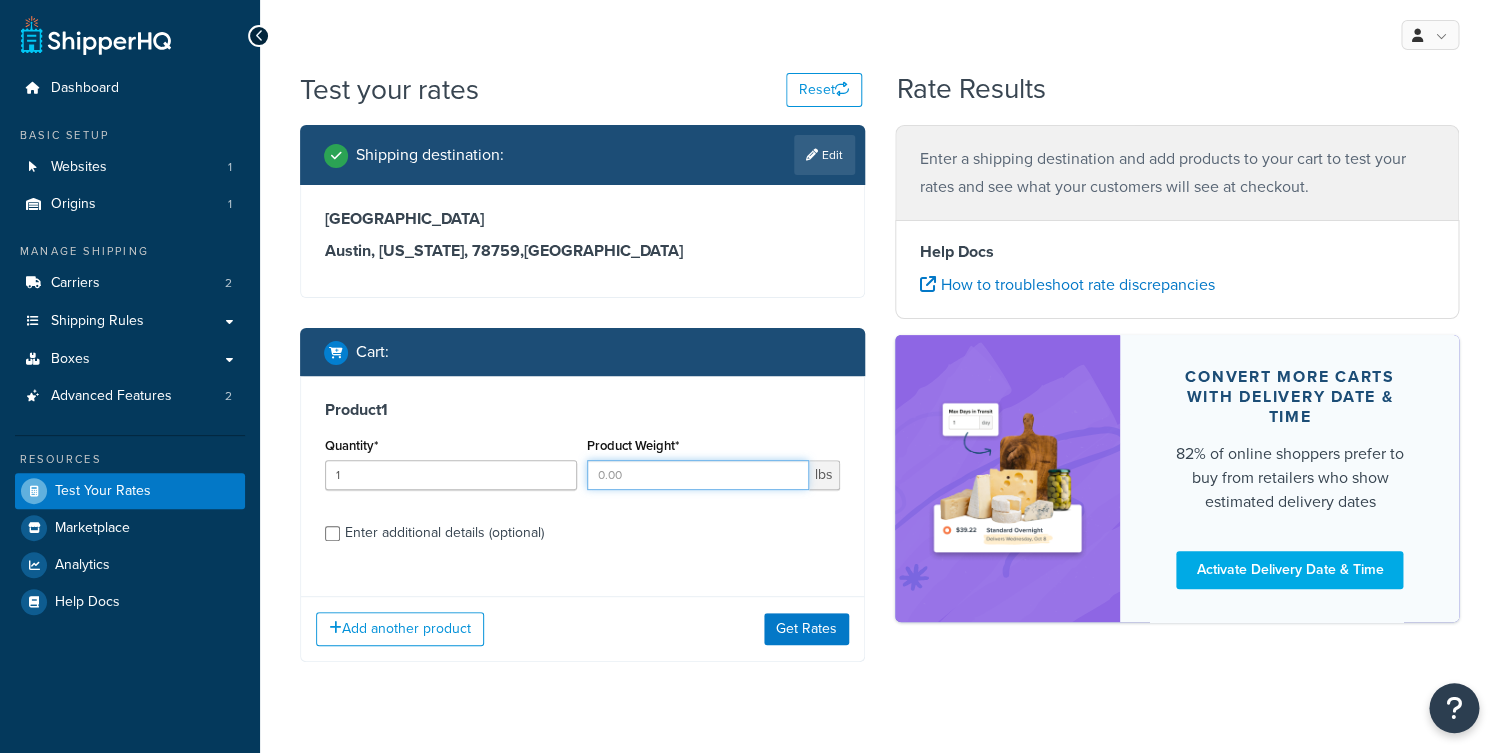 click on "Product Weight*" at bounding box center [697, 475] 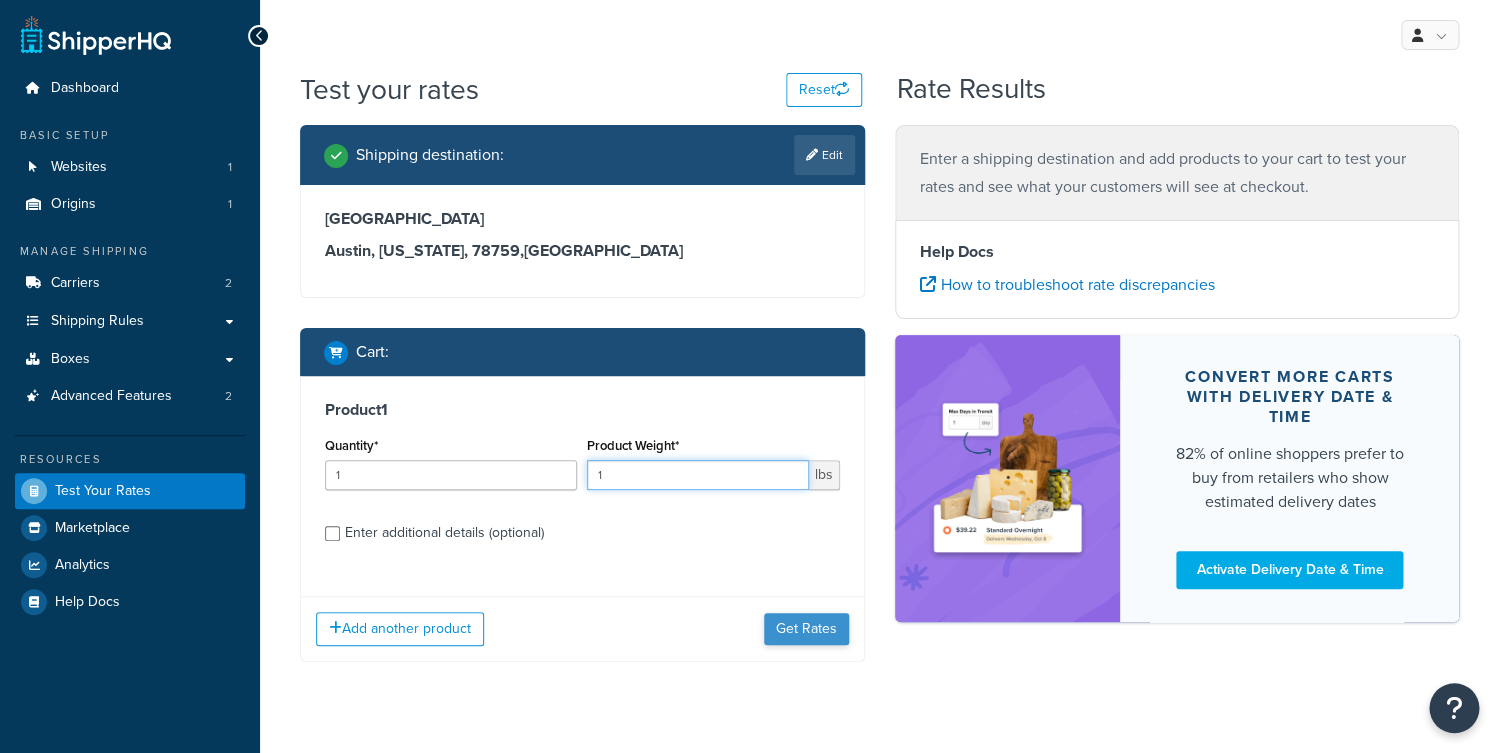 type on "1" 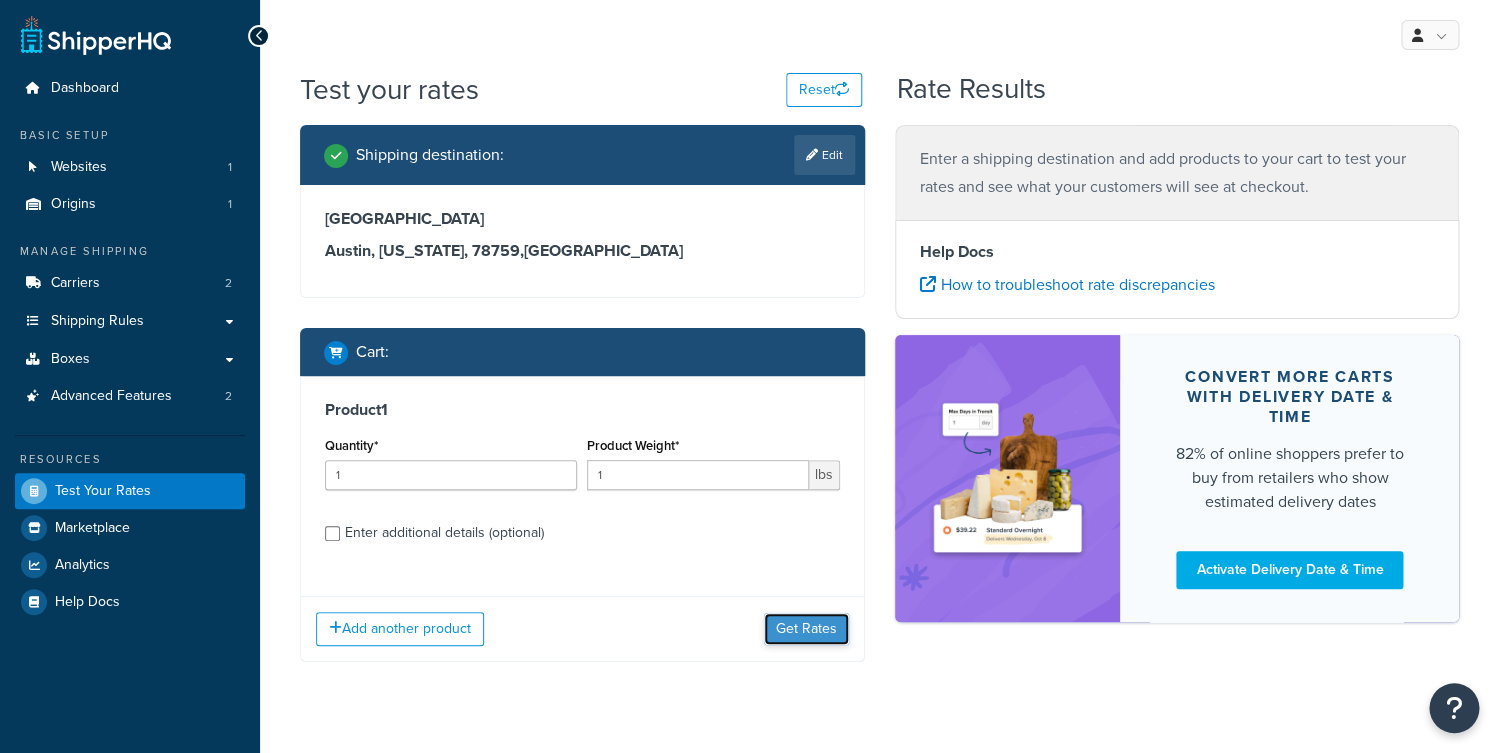 drag, startPoint x: 824, startPoint y: 631, endPoint x: 795, endPoint y: 635, distance: 29.274563 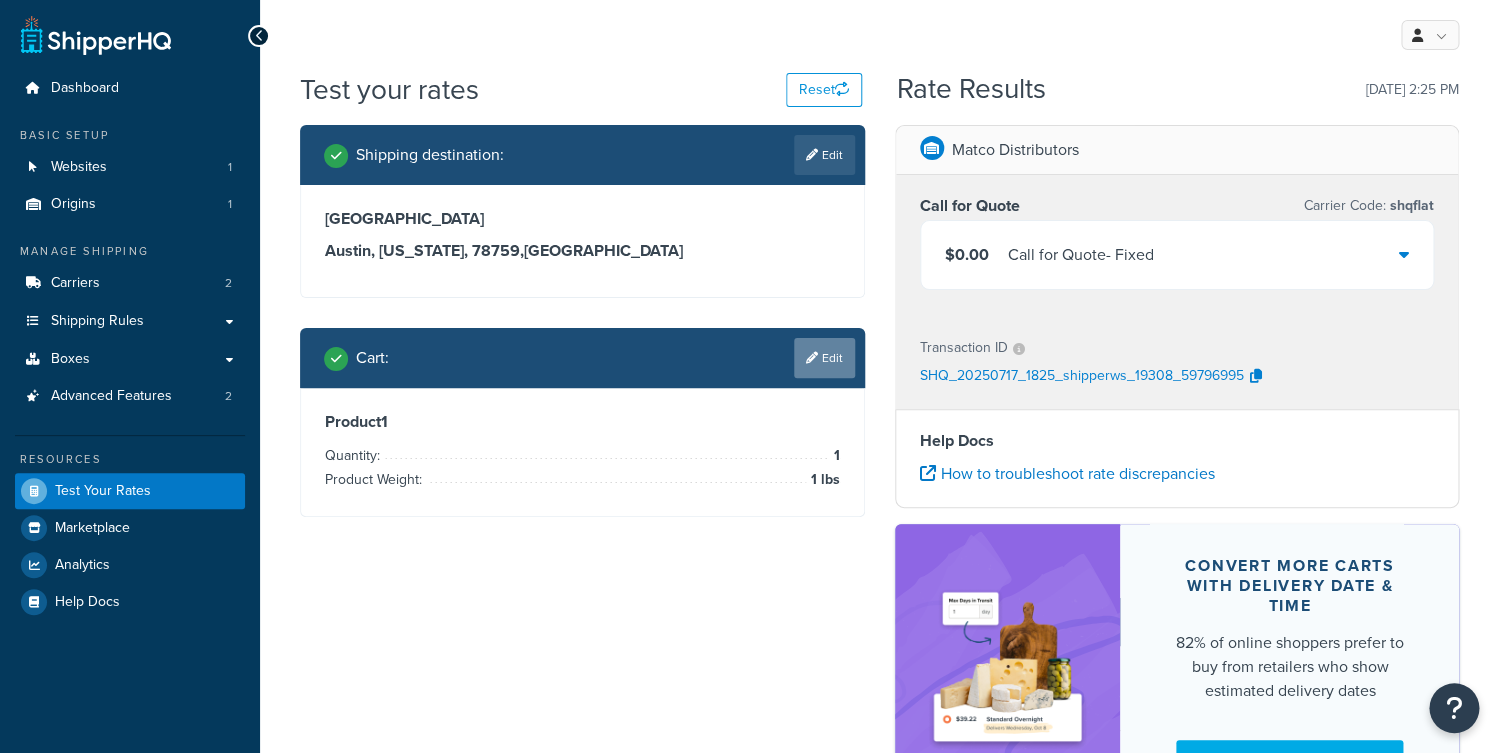 click on "Edit" at bounding box center [824, 358] 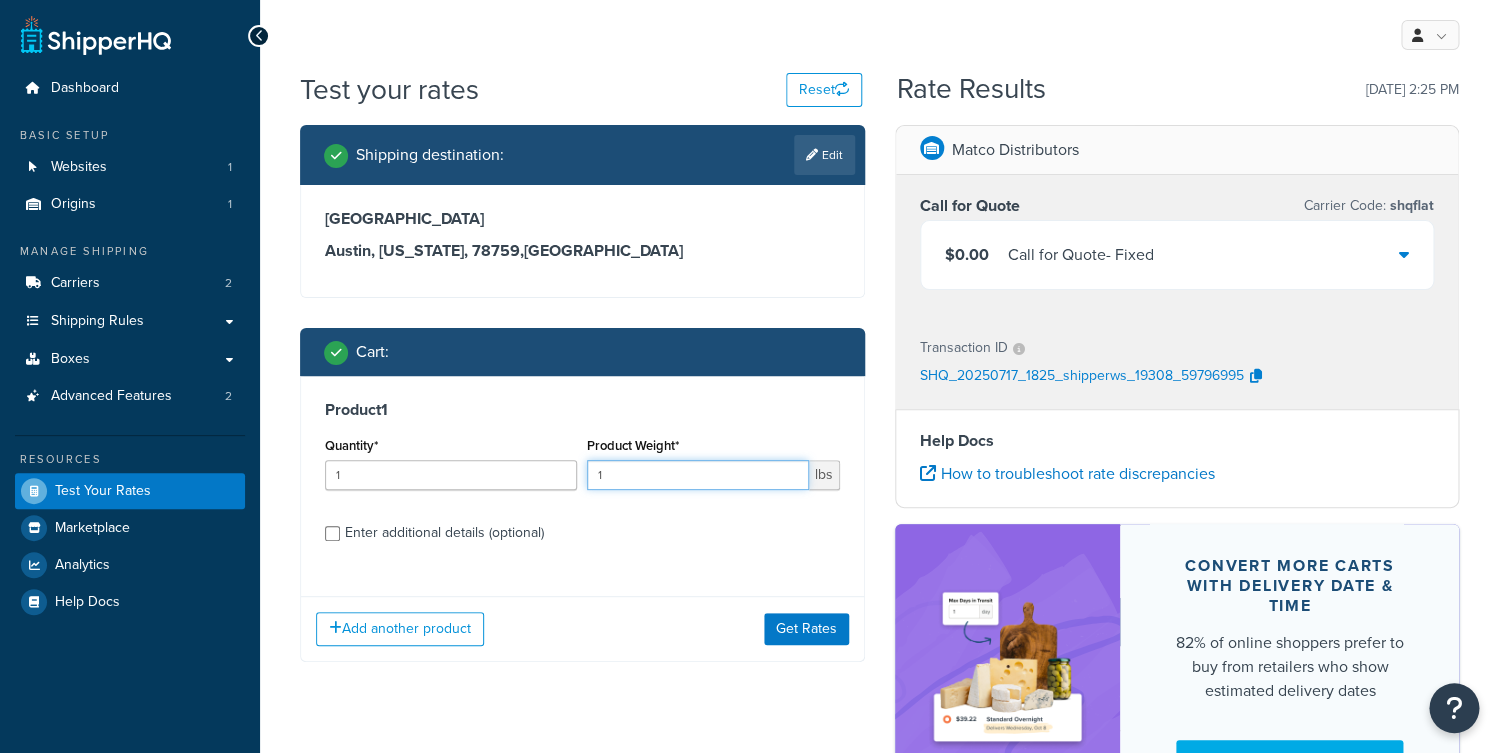drag, startPoint x: 651, startPoint y: 475, endPoint x: 556, endPoint y: 479, distance: 95.084175 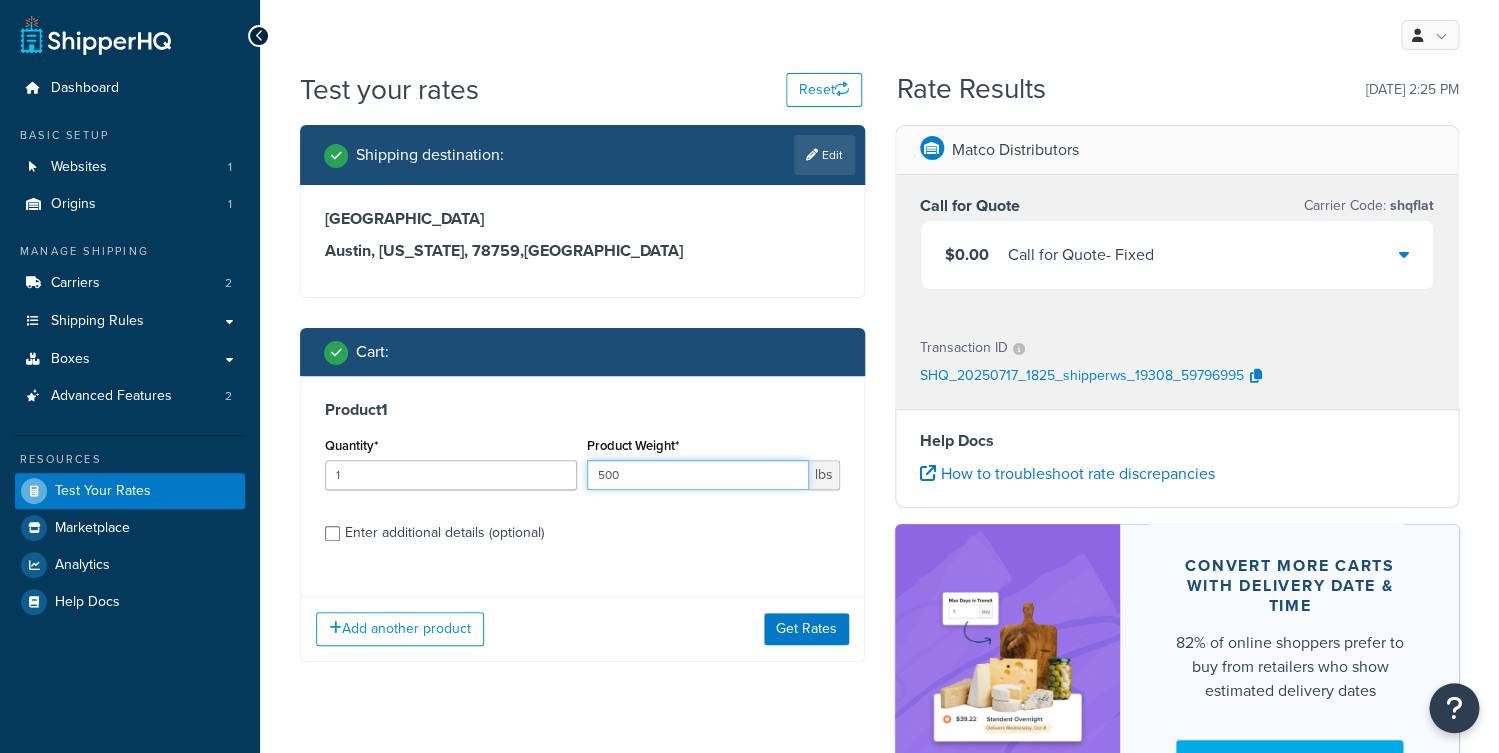 type on "500" 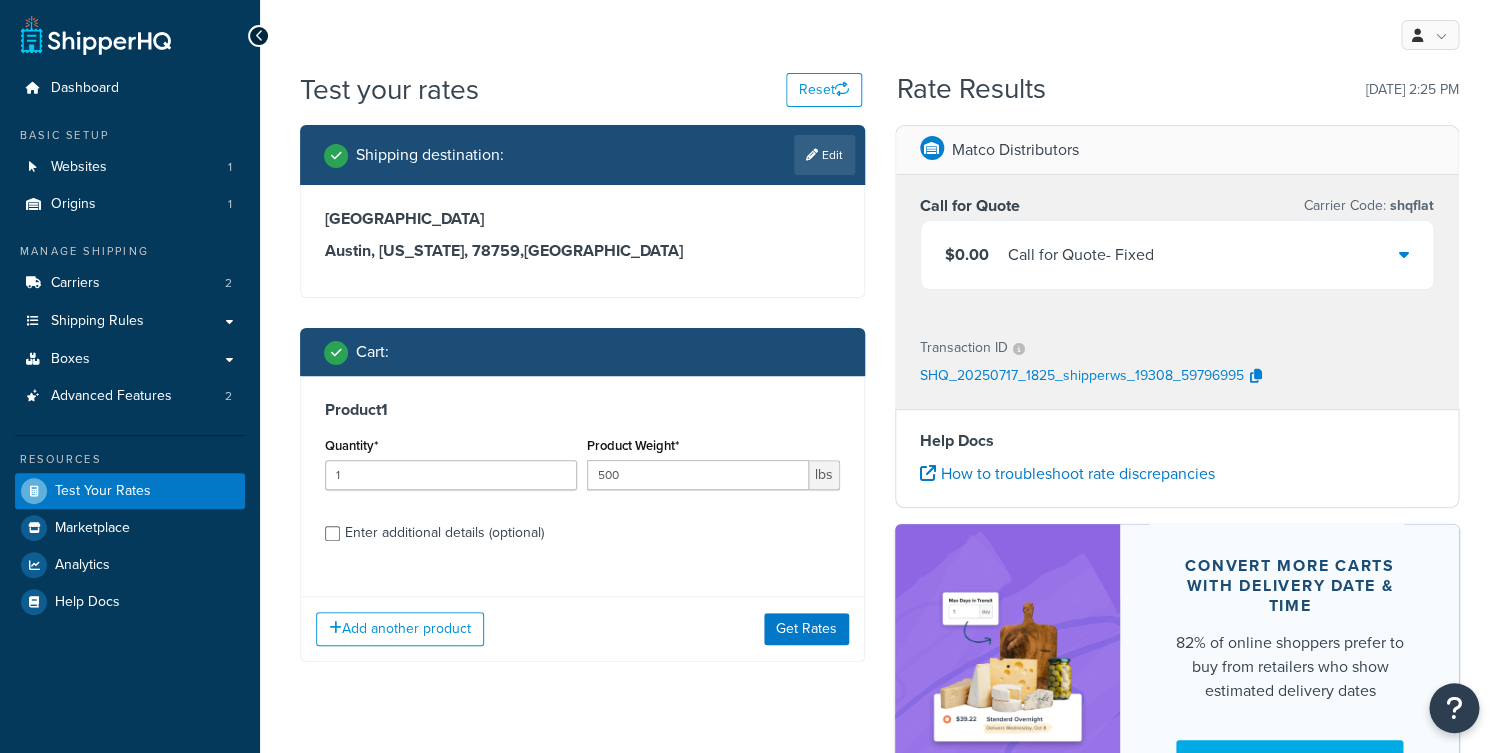 click on "Add another product Get Rates" at bounding box center (582, 628) 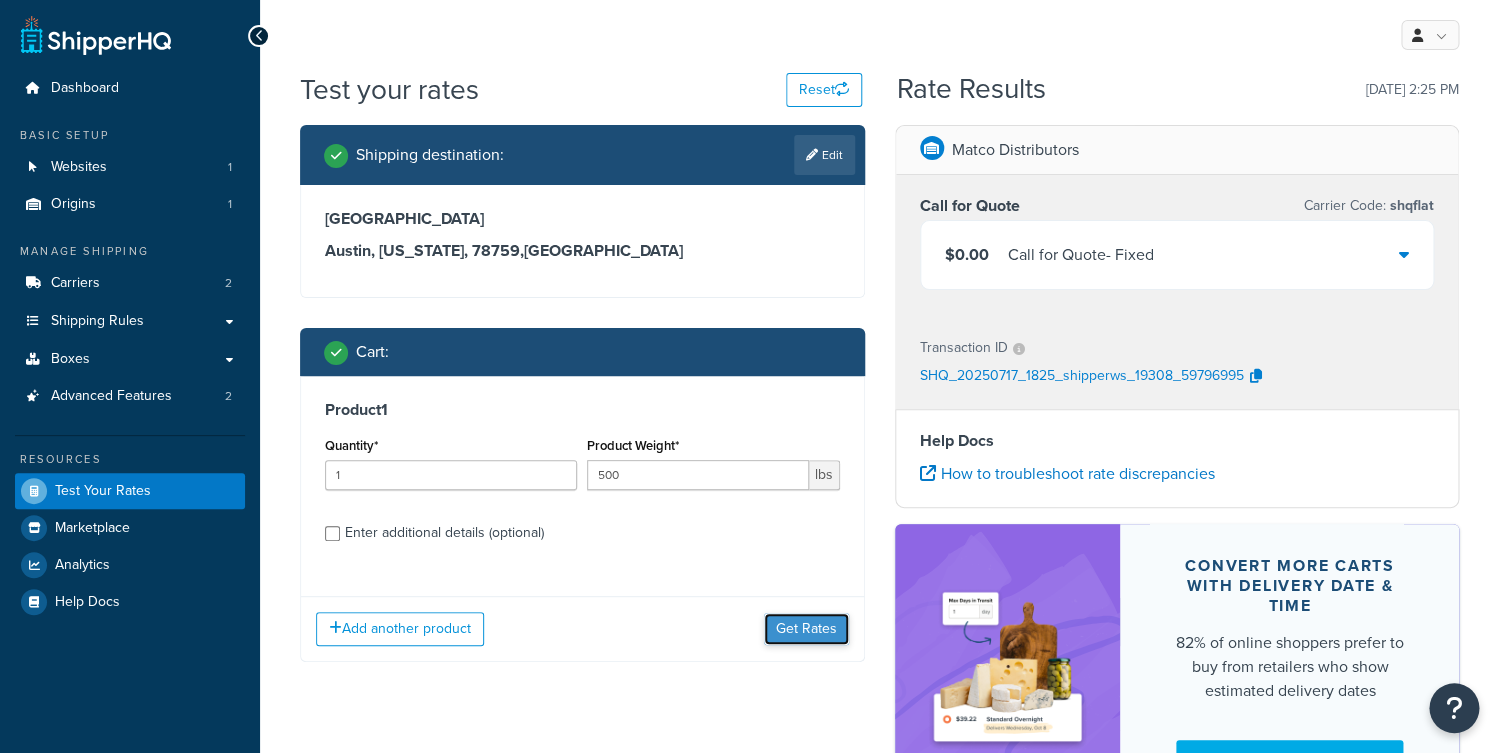 click on "Get Rates" at bounding box center (806, 629) 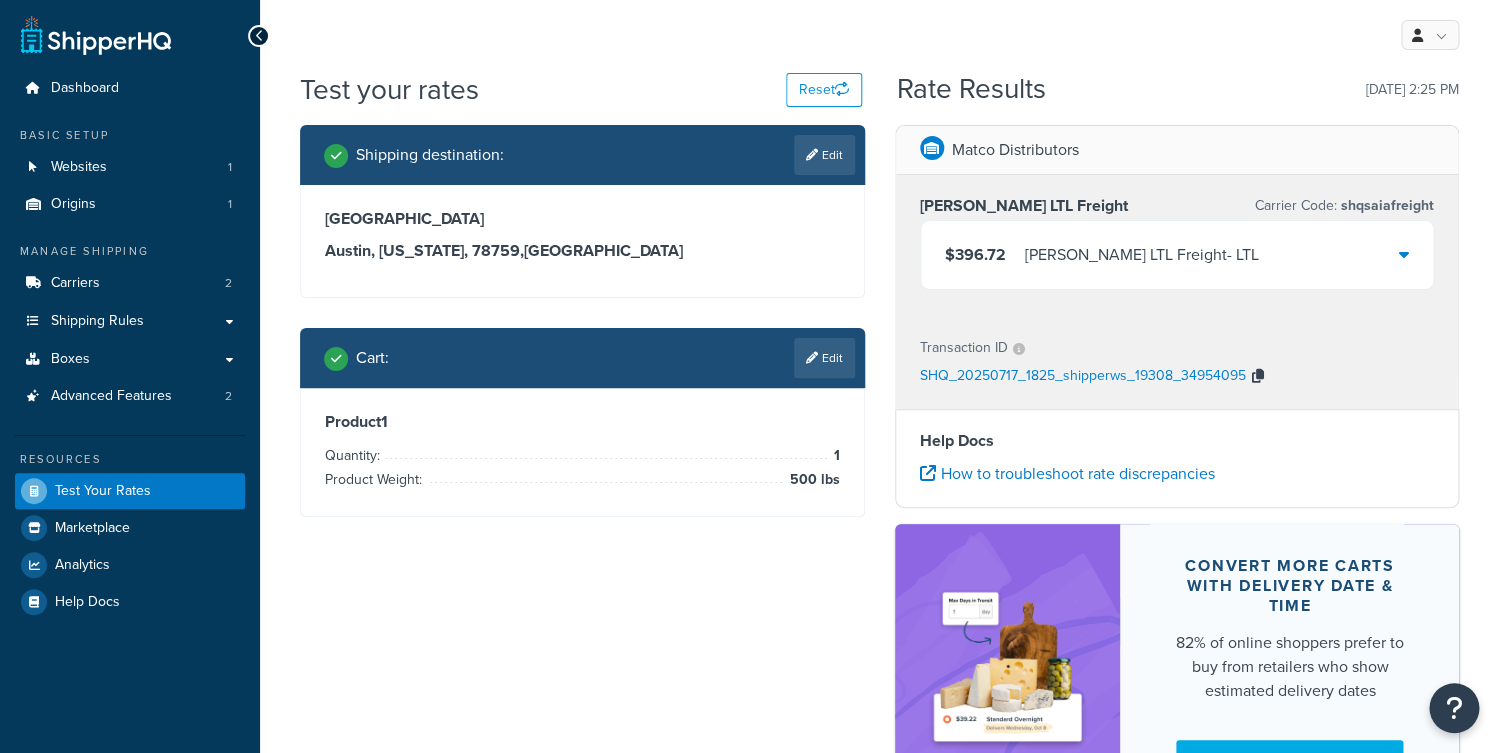 click at bounding box center (1258, 377) 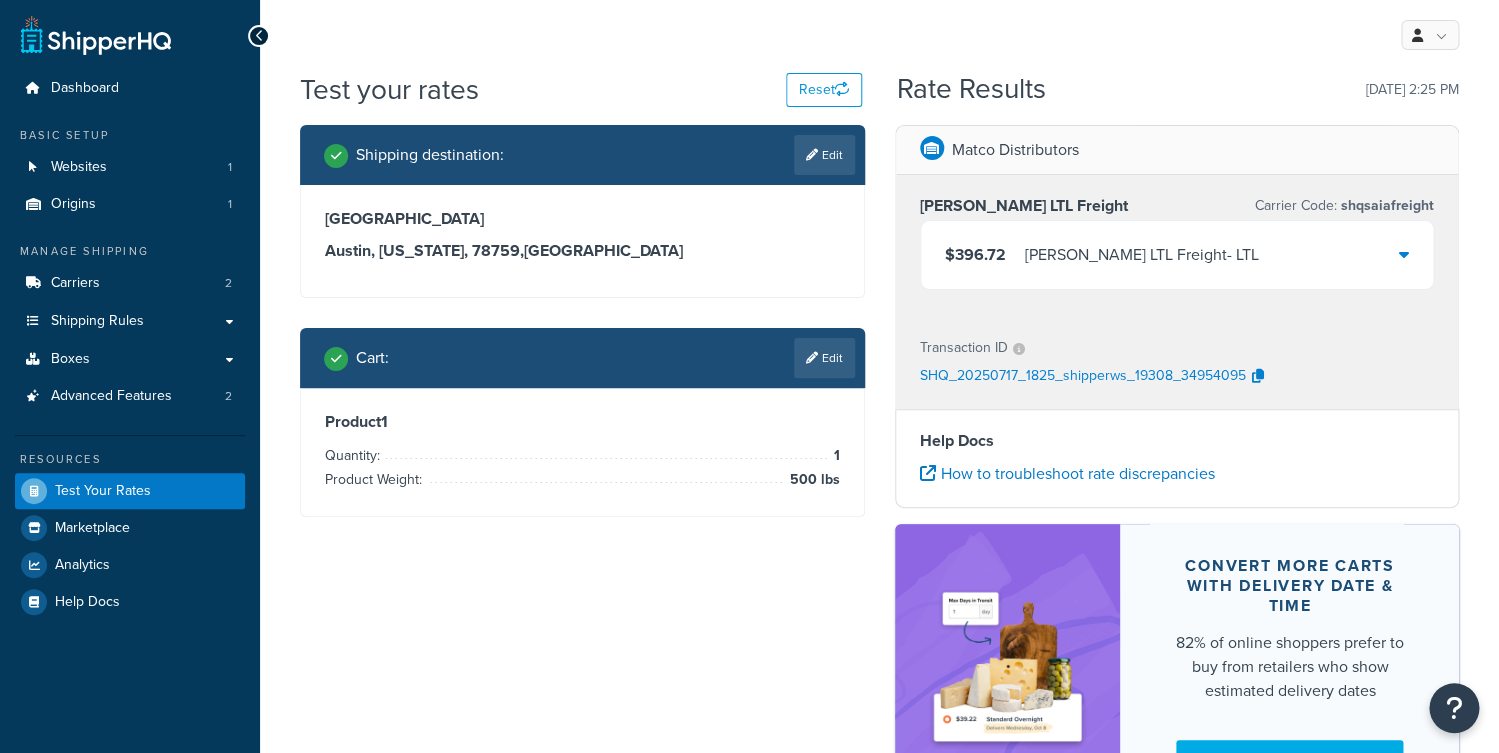 click on "$396.72 SAIA LTL Freight  -   LTL" at bounding box center [1177, 255] 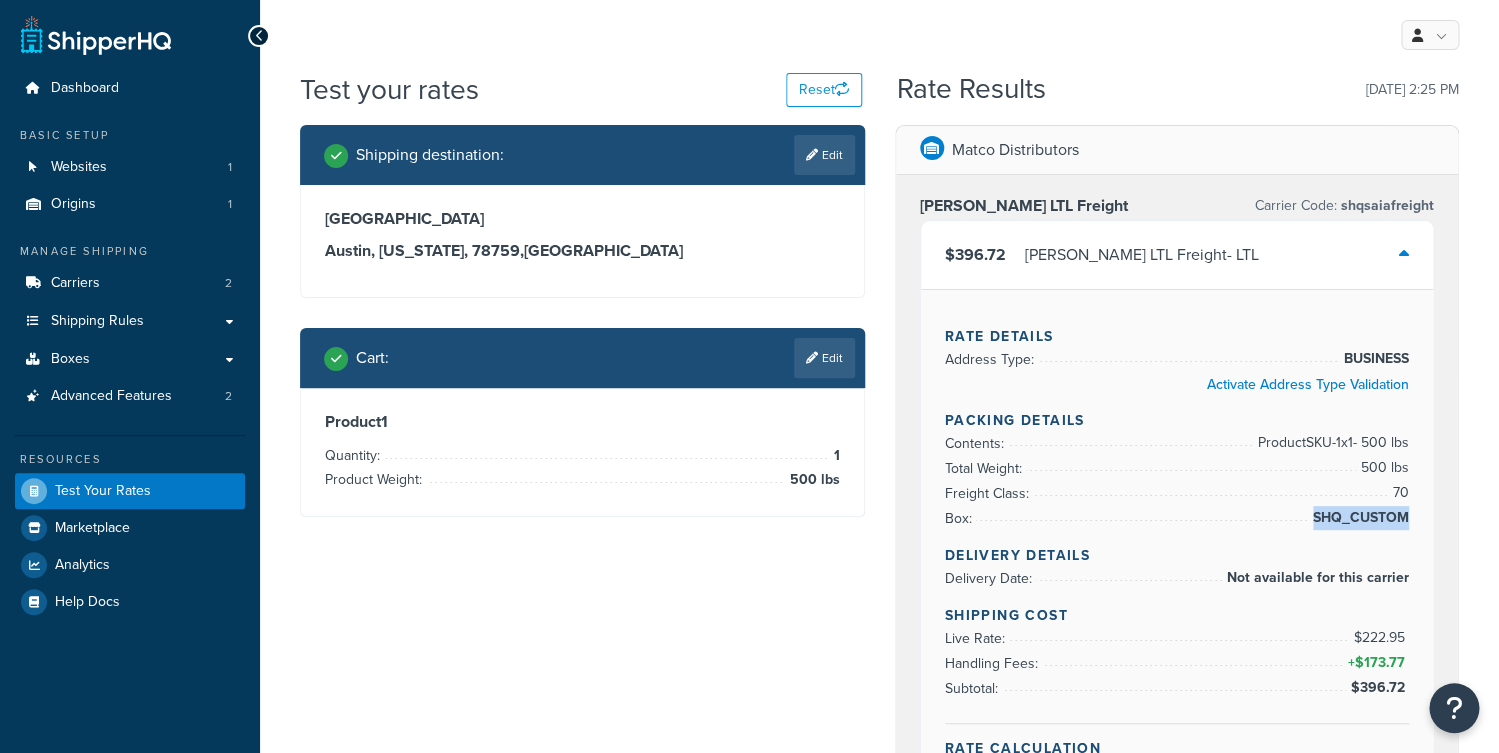 drag, startPoint x: 943, startPoint y: 530, endPoint x: 1406, endPoint y: 518, distance: 463.1555 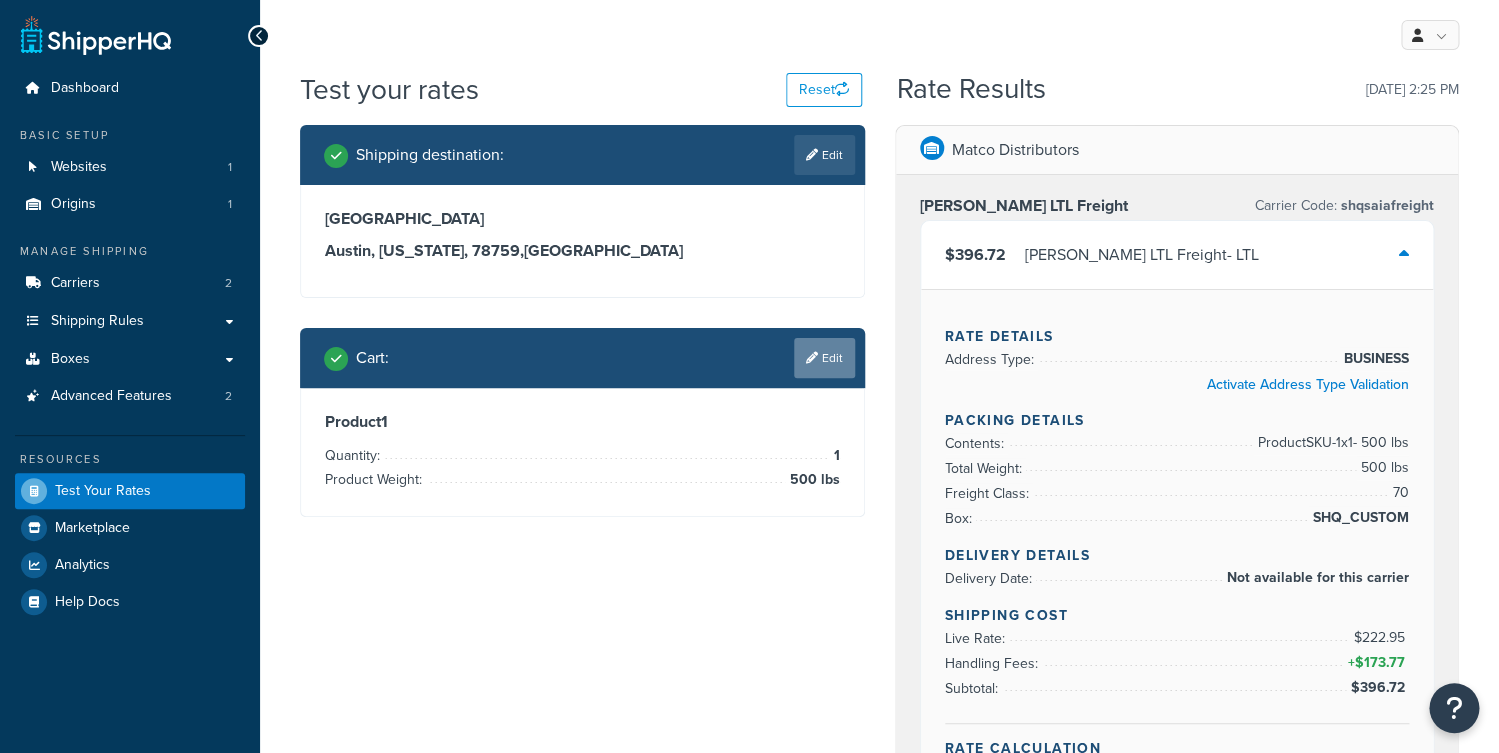 click on "Edit" at bounding box center (824, 358) 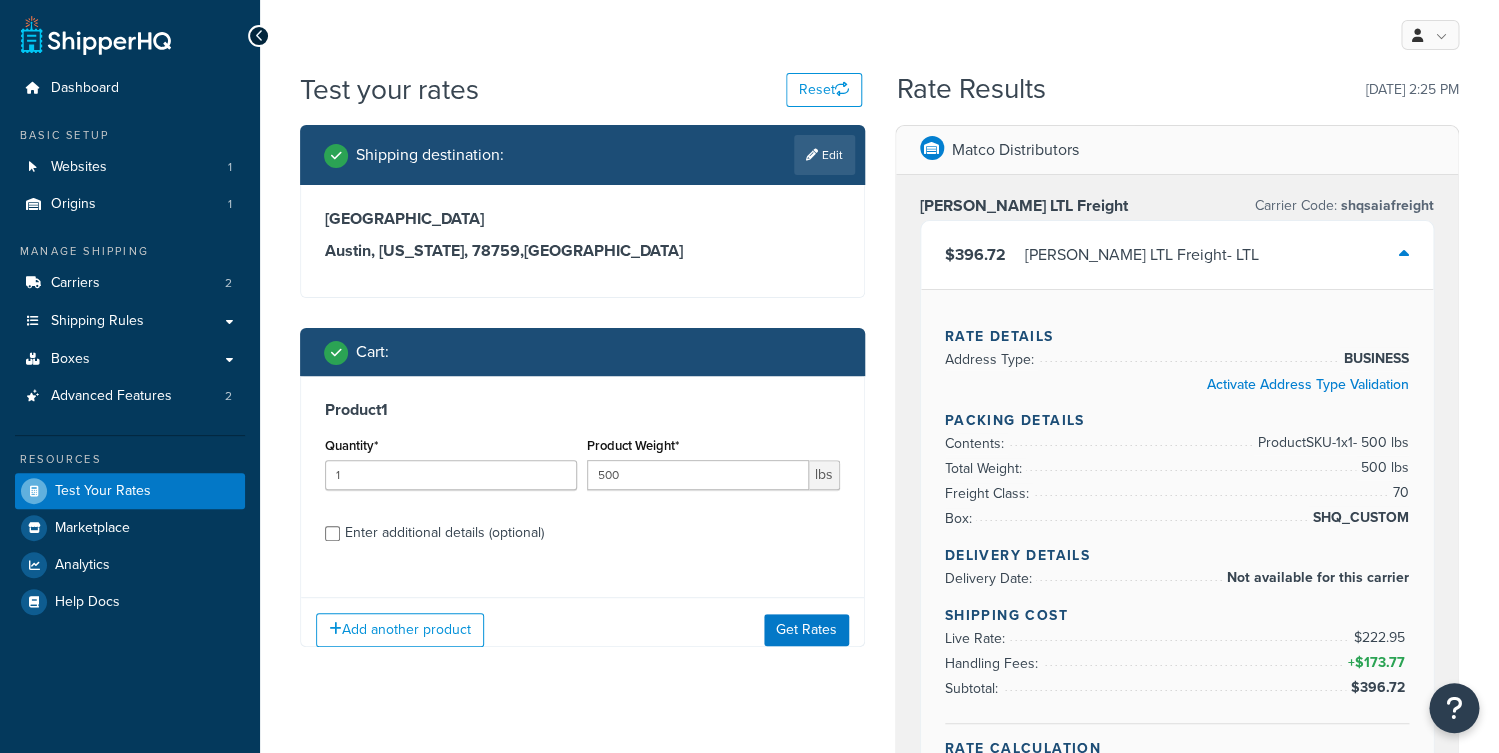 click on "Enter additional details (optional)" at bounding box center [444, 533] 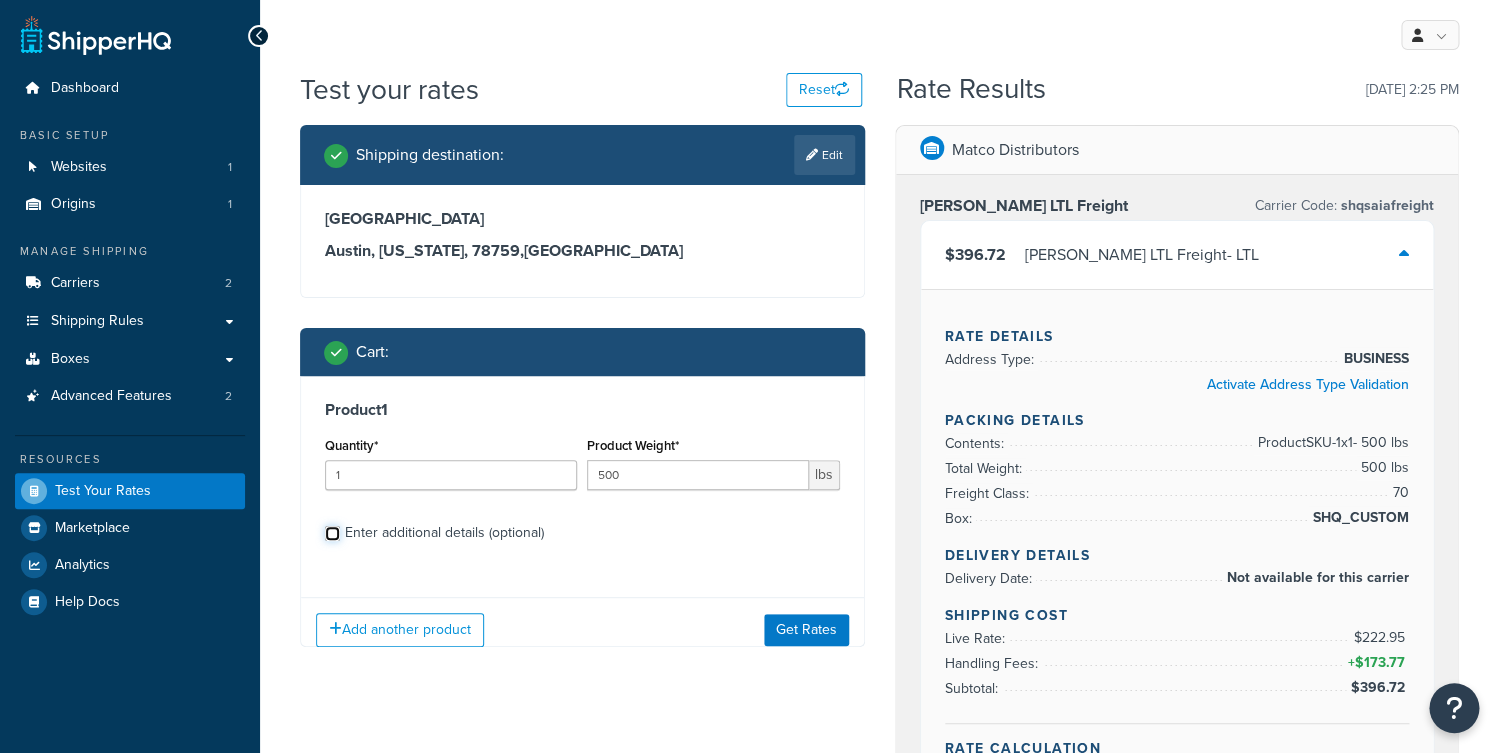 click on "Enter additional details (optional)" at bounding box center (332, 533) 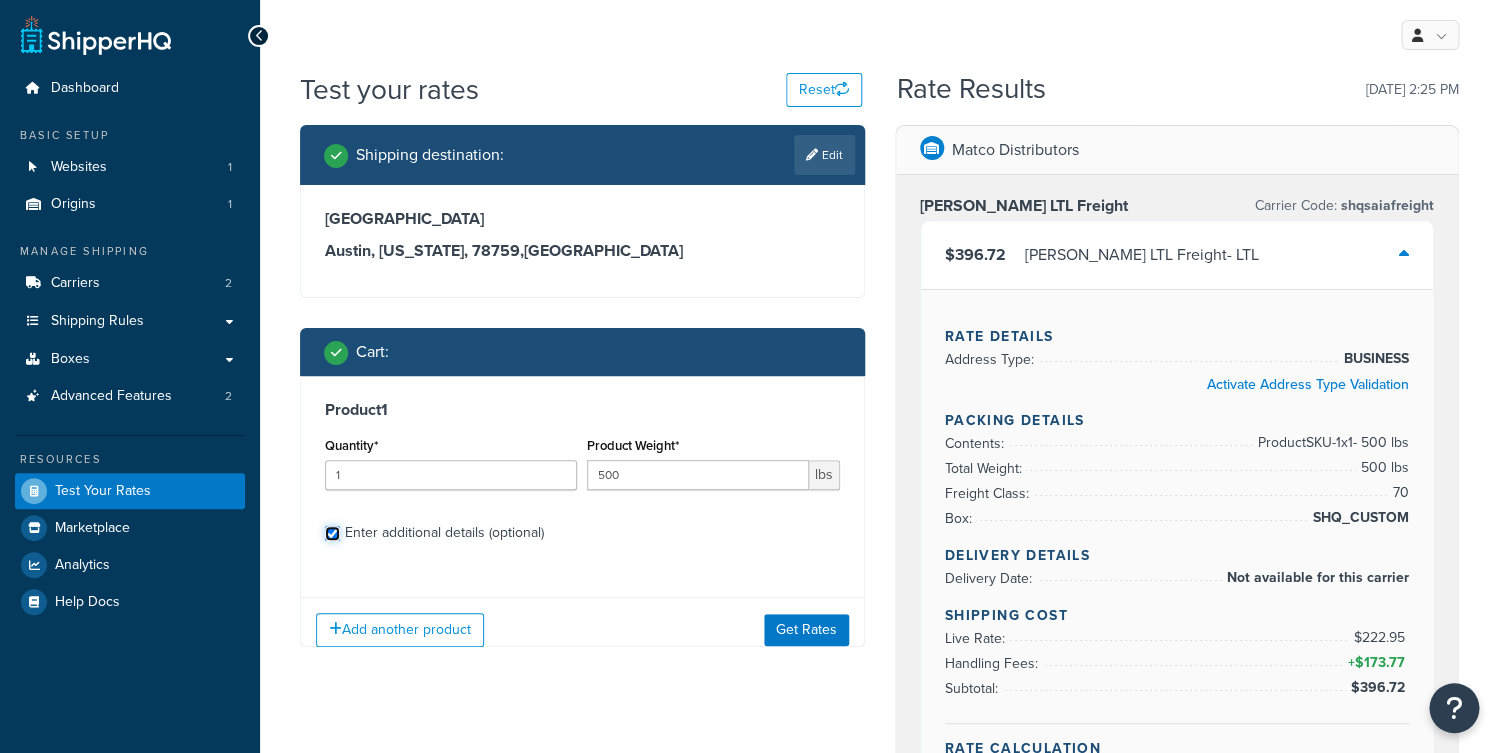 checkbox on "true" 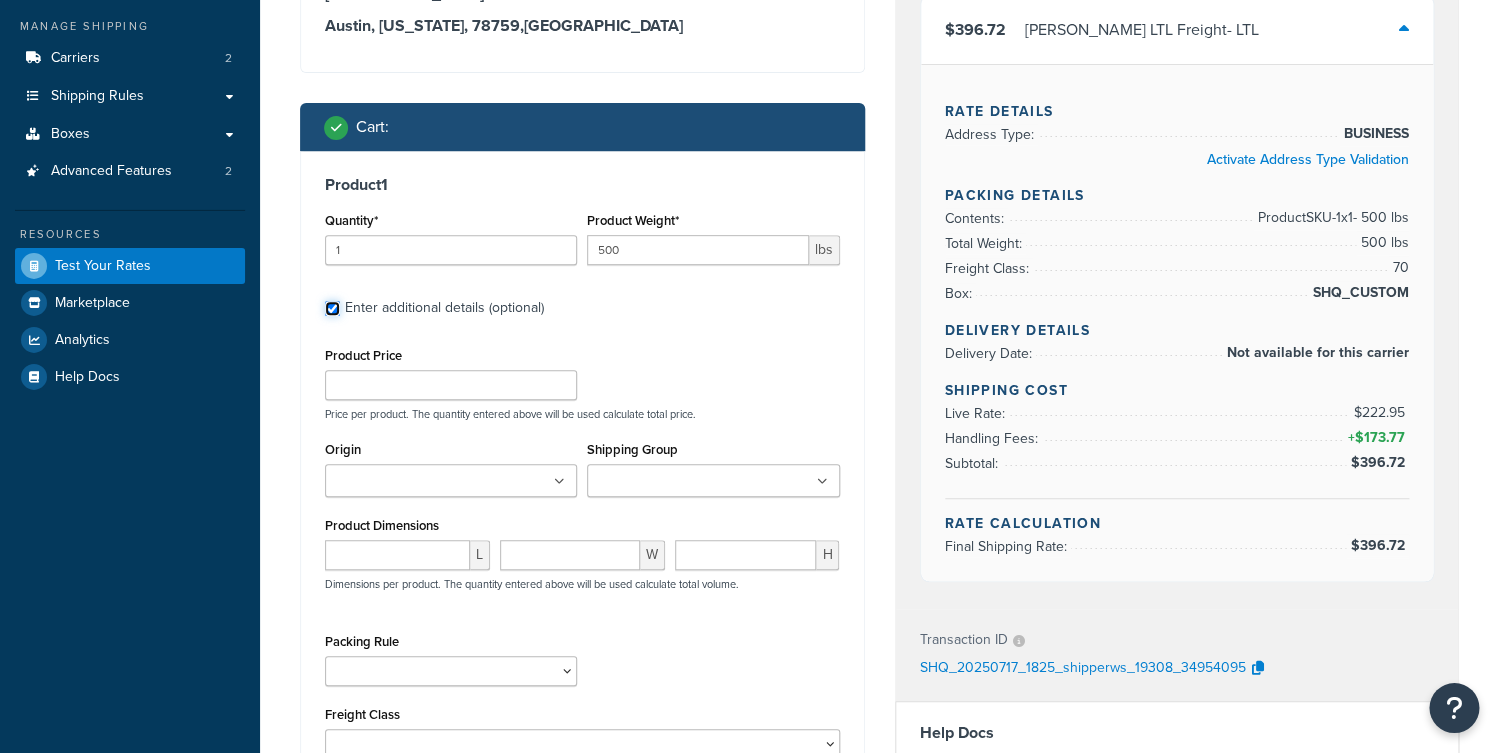 scroll, scrollTop: 81, scrollLeft: 0, axis: vertical 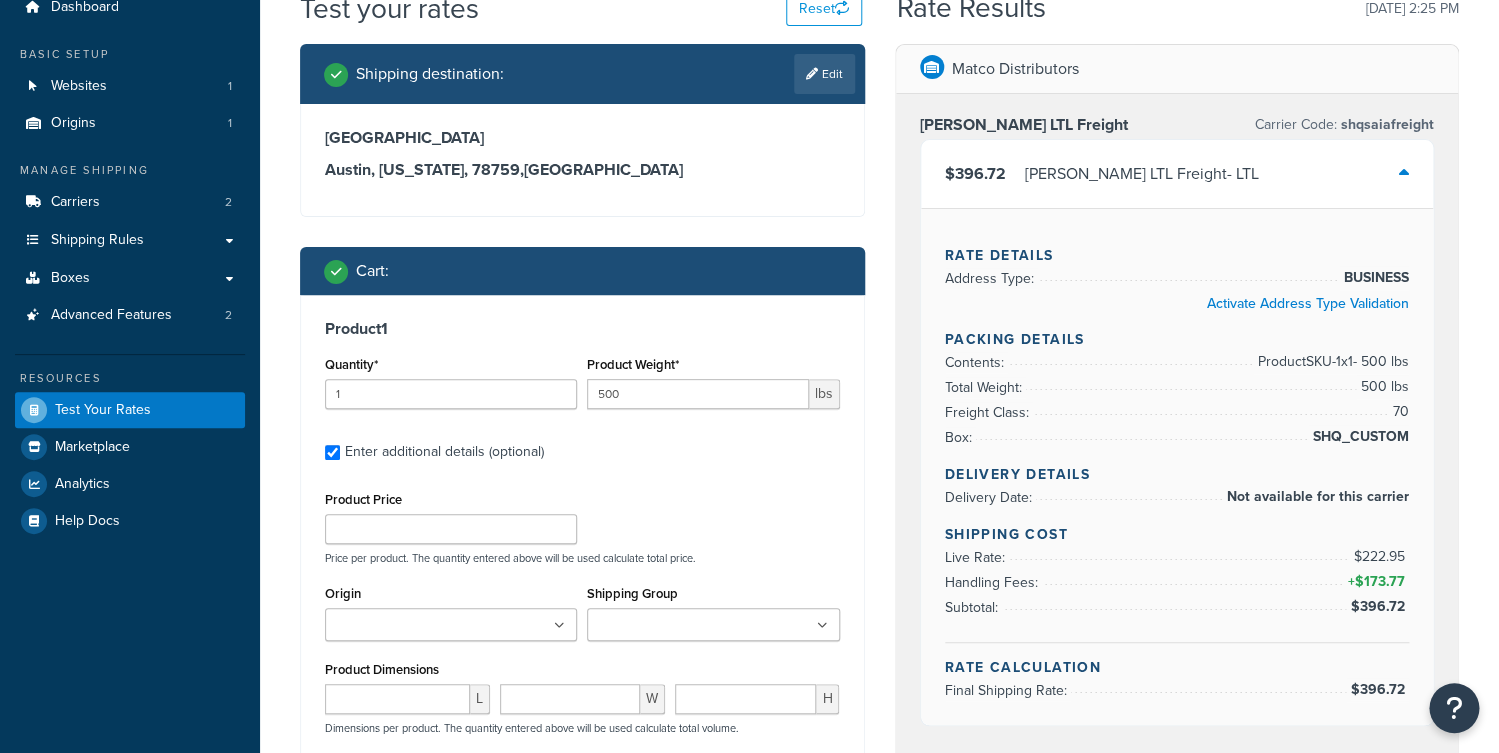 click on "SAIA LTL Freight  -   LTL" at bounding box center [1142, 174] 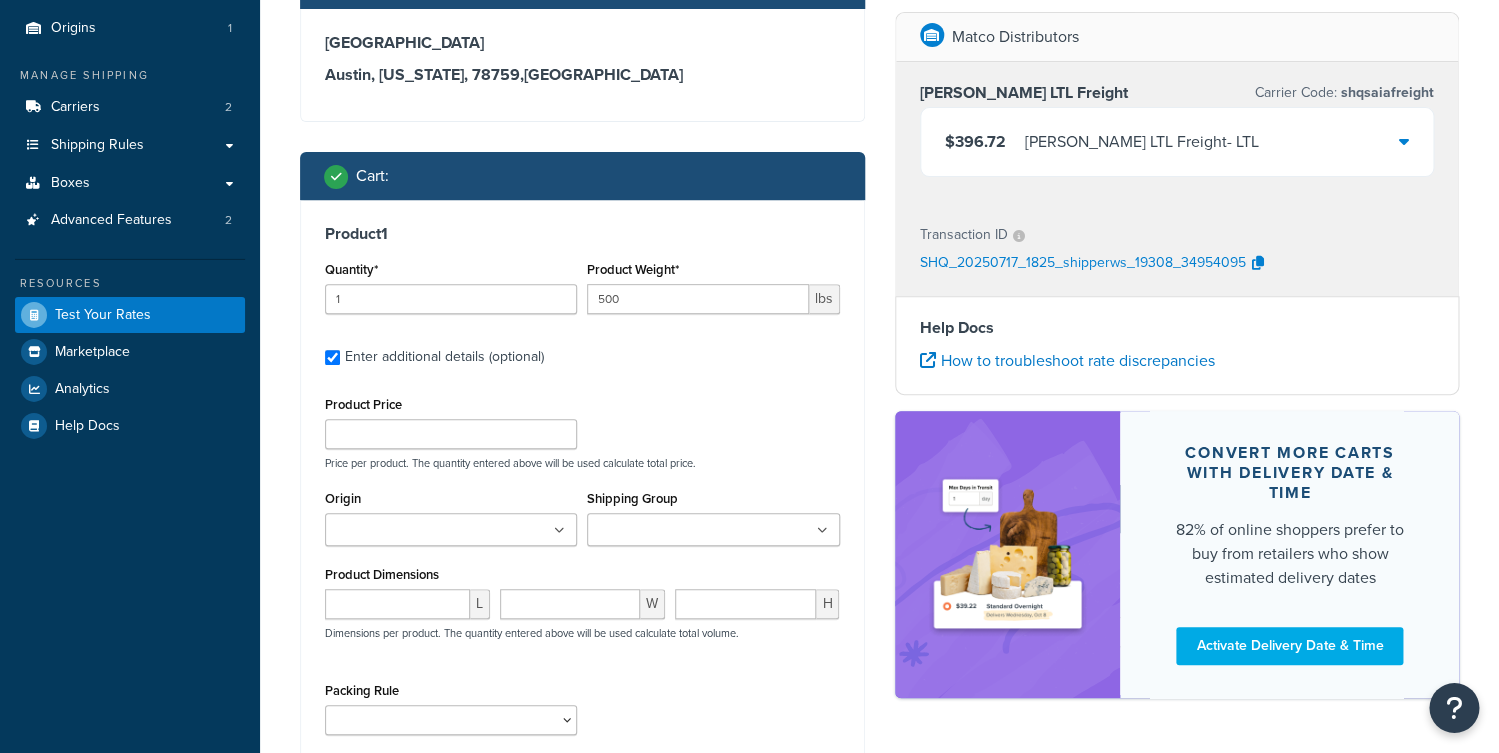scroll, scrollTop: 226, scrollLeft: 0, axis: vertical 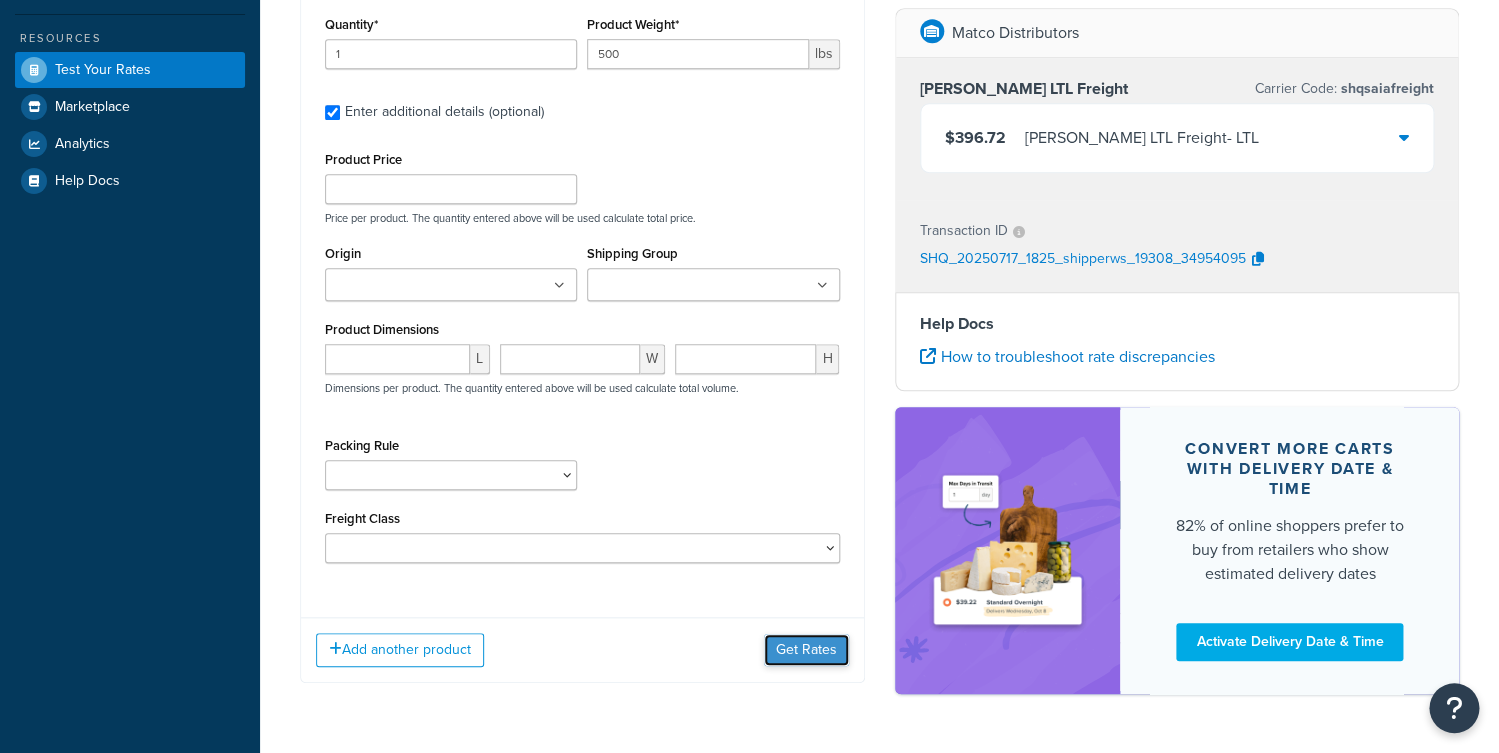 click on "Get Rates" at bounding box center (806, 650) 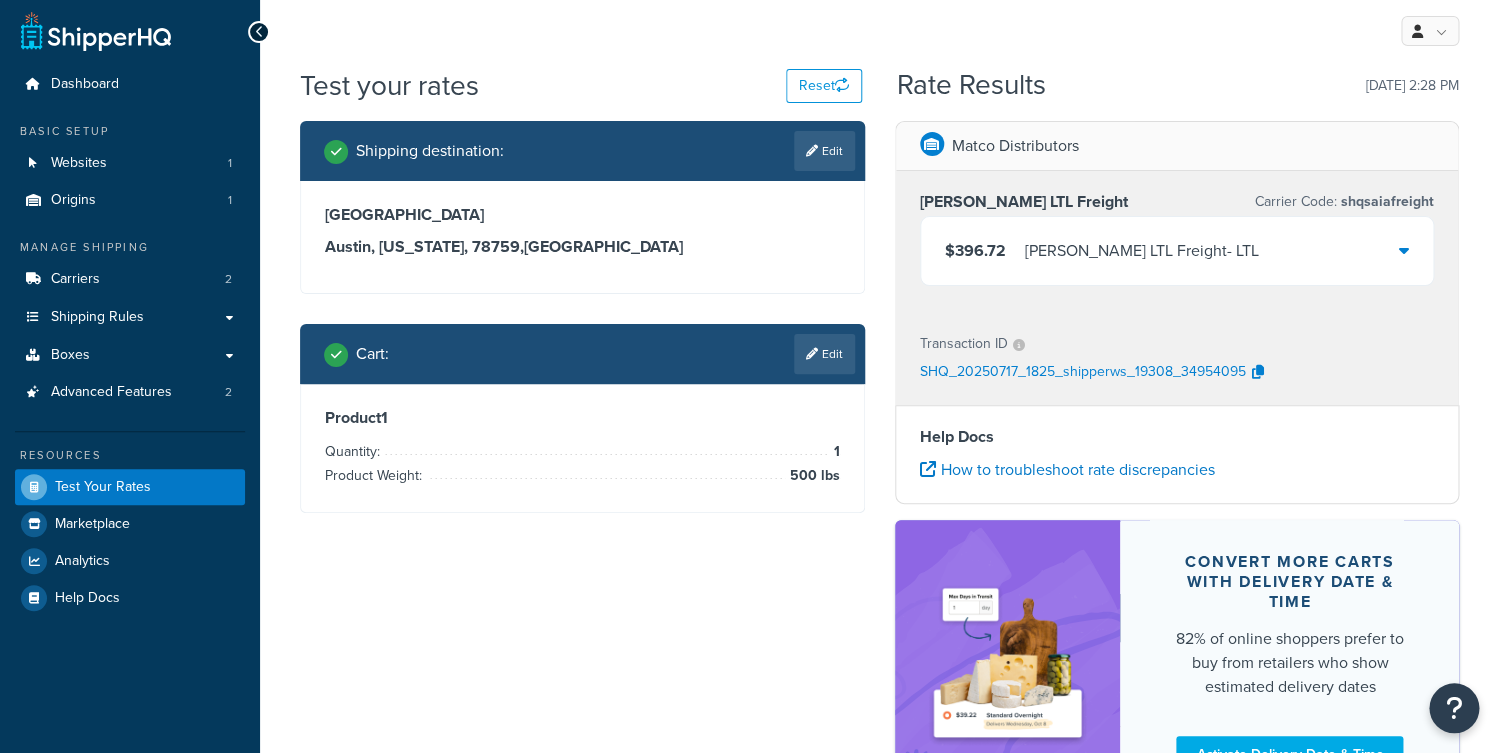 scroll, scrollTop: 0, scrollLeft: 0, axis: both 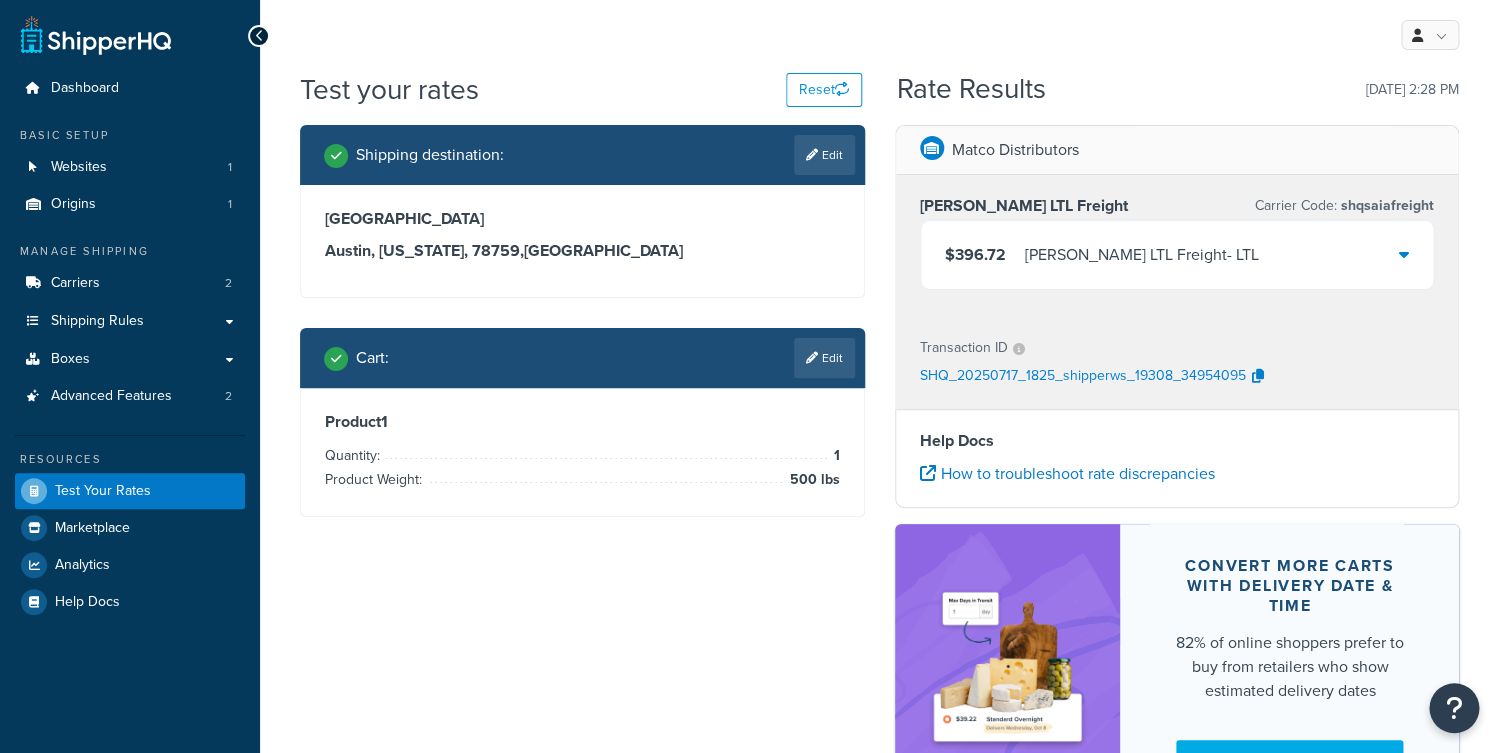 click on "SAIA LTL Freight  -   LTL" at bounding box center [1142, 255] 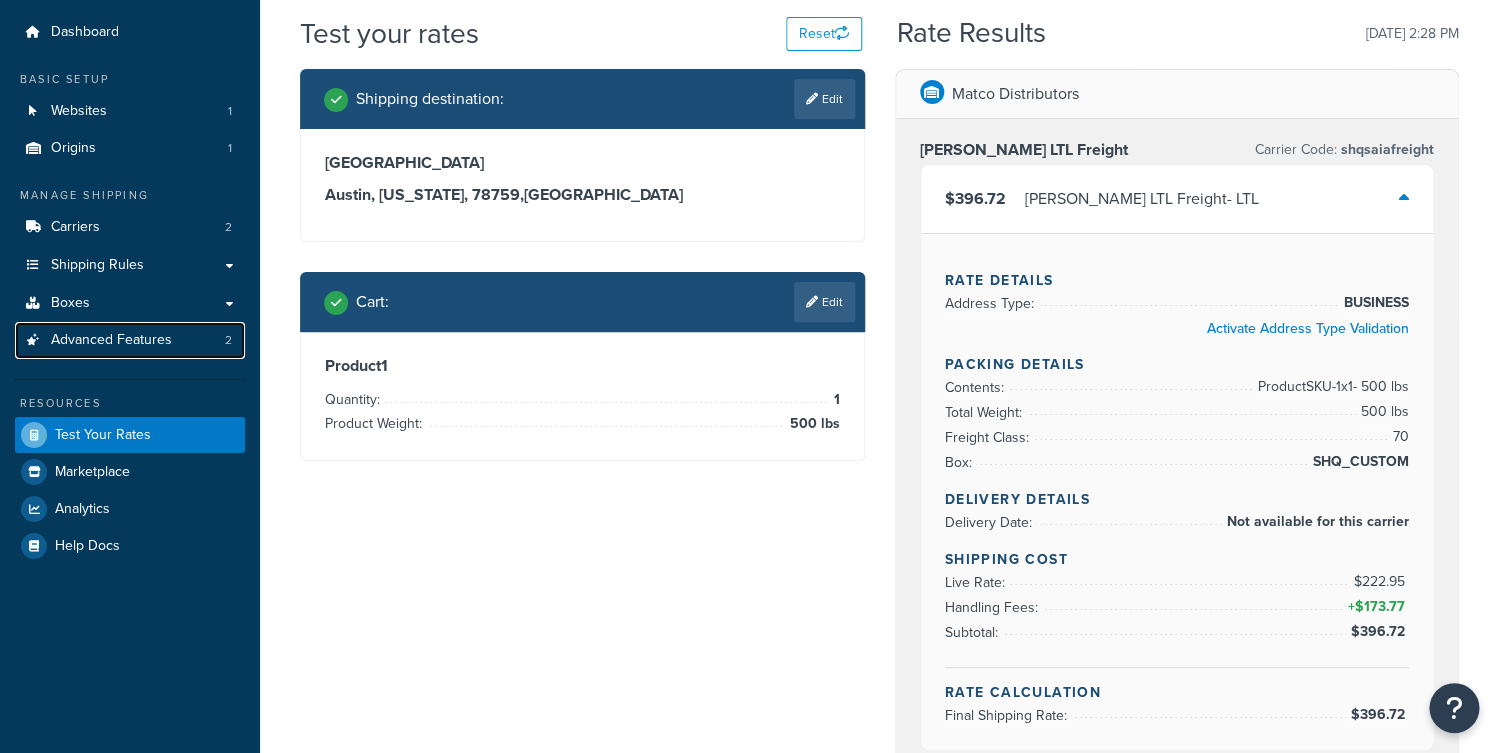 scroll, scrollTop: 275, scrollLeft: 0, axis: vertical 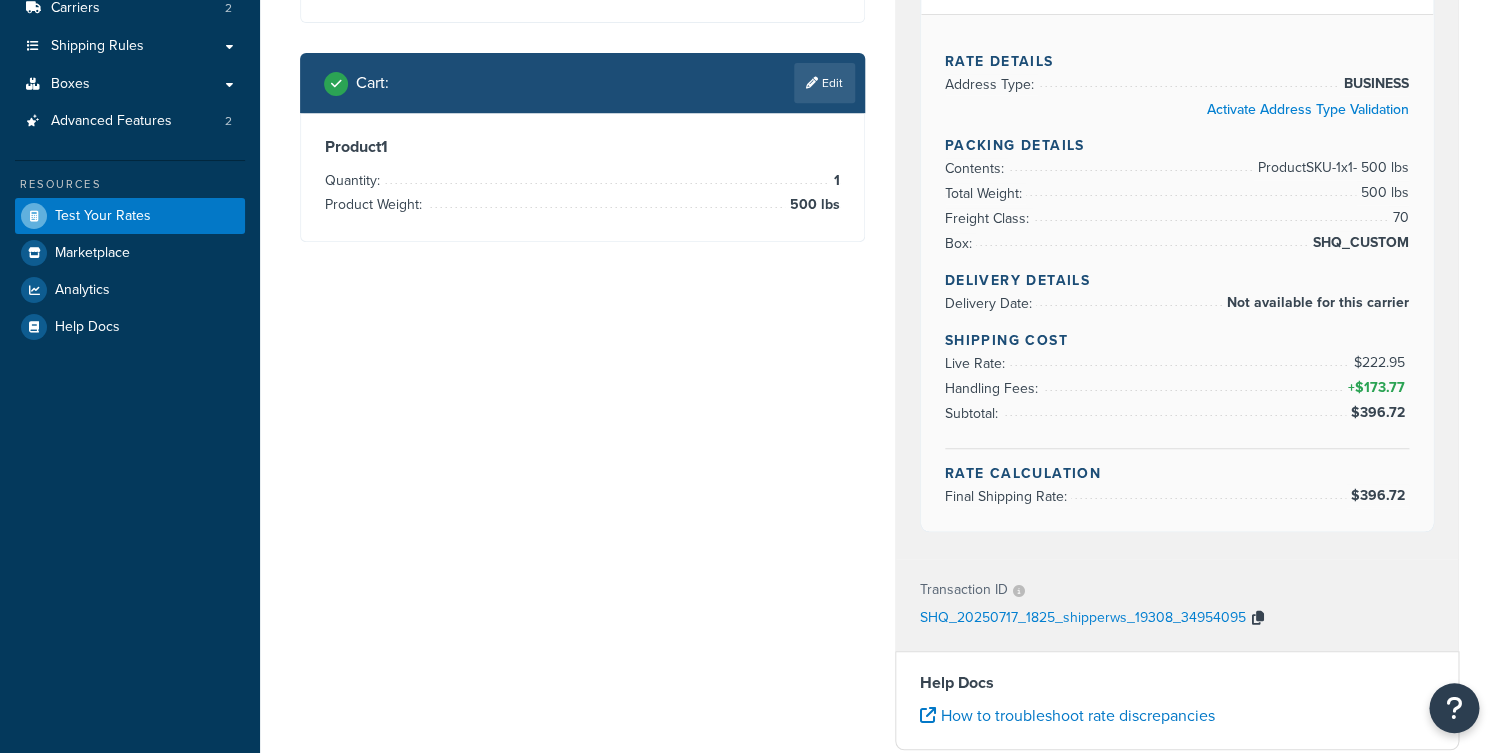click at bounding box center (1258, 618) 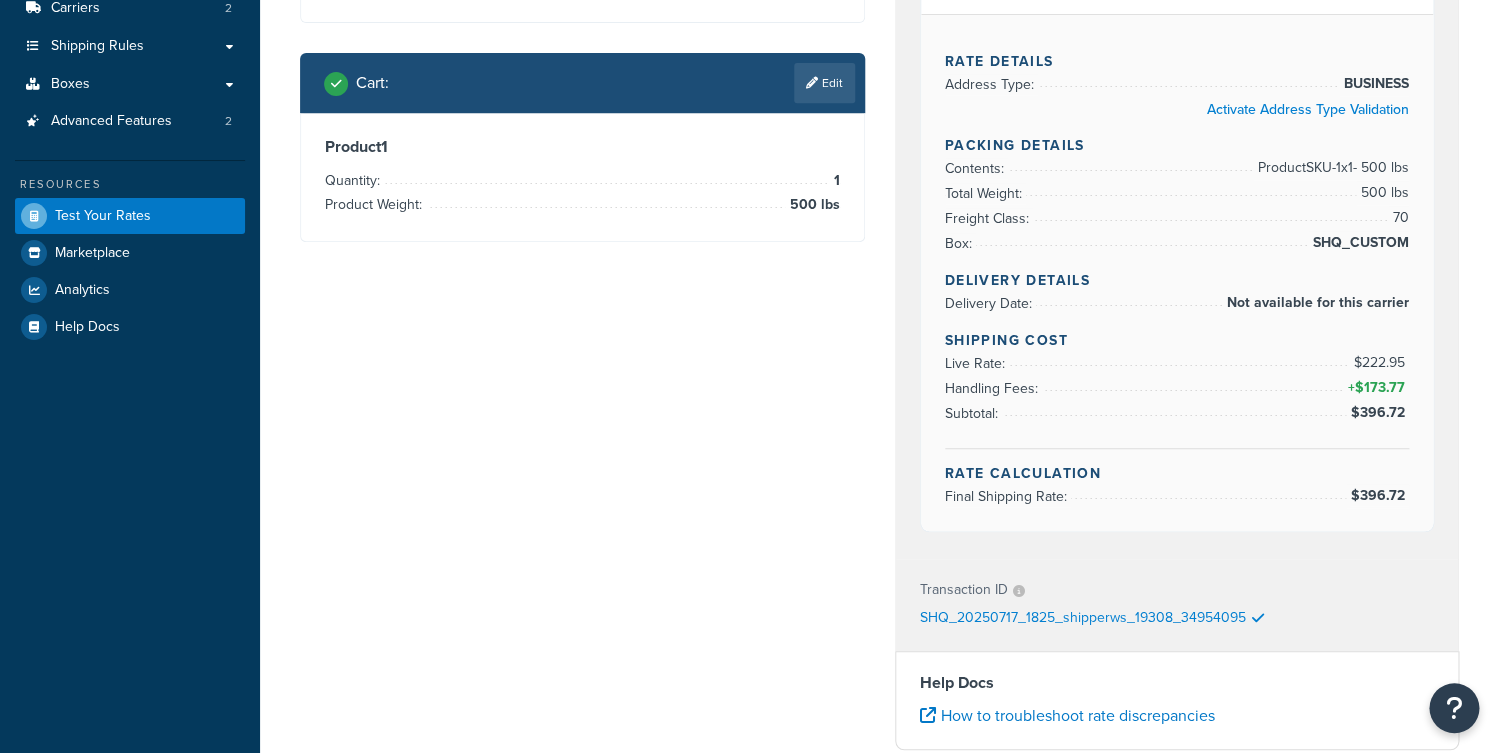 click on "Matco Distributors SAIA LTL Freight Carrier Code:   shqsaiafreight $396.72 SAIA LTL Freight  -   LTL Rate Details Address Type: BUSINESS Activate Address Type Validation Packing Details Contents: Product  SKU-1  x  1  -   500 lbs Total Weight: 500 lbs Freight Class: 70 Box: SHQ_CUSTOM Delivery Details Delivery Date: Not available for this carrier Shipping Cost Live Rate: $222.95 Handling Fees: + $173.77 Subtotal: $396.72 Rate Calculation Final Shipping Rate: $396.72 Transaction ID  SHQ_20250717_1825_shipperws_19308_34954095 Help Docs How to troubleshoot rate discrepancies Convert more carts with delivery date & time 82% of online shoppers prefer to buy from retailers who show estimated delivery dates Activate Delivery Date & Time" at bounding box center [1177, 461] 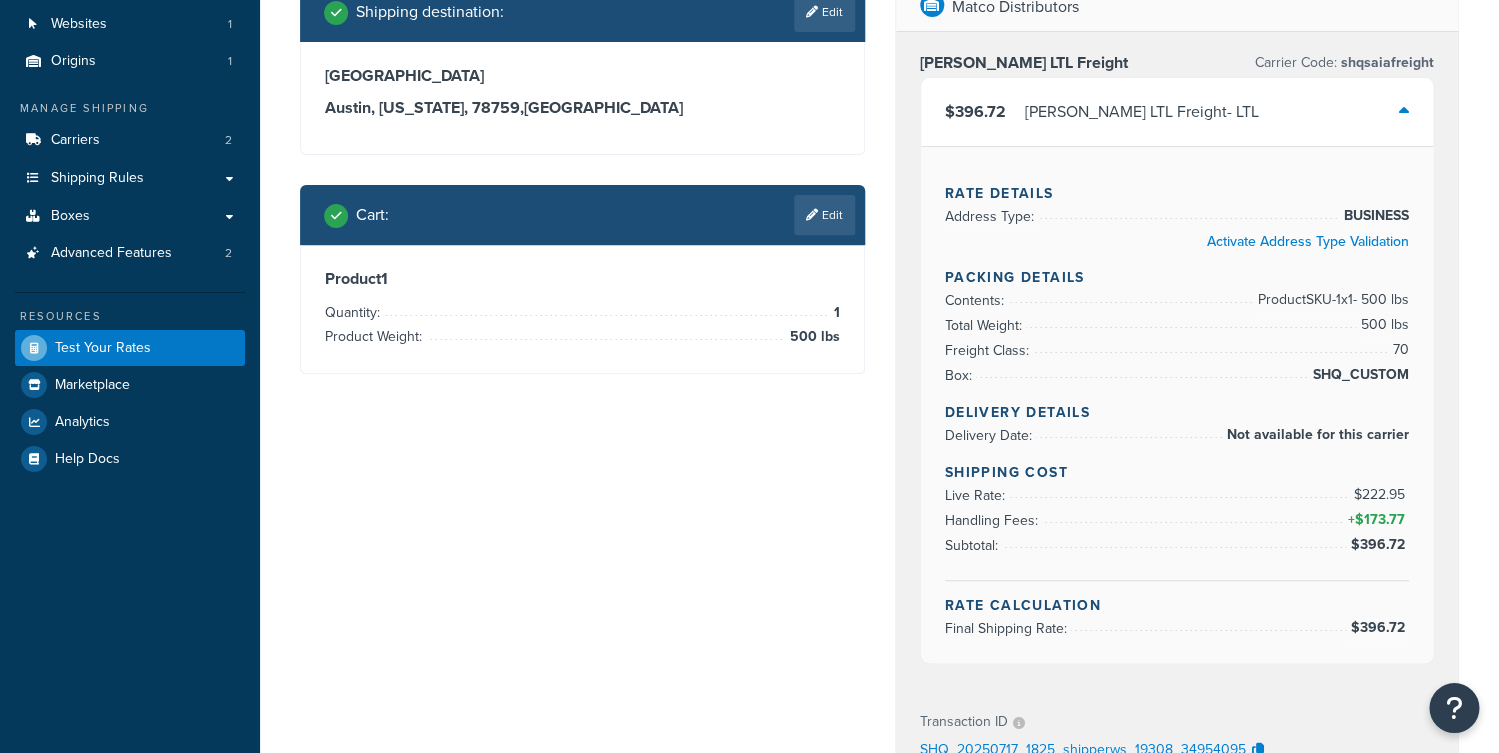 scroll, scrollTop: 145, scrollLeft: 0, axis: vertical 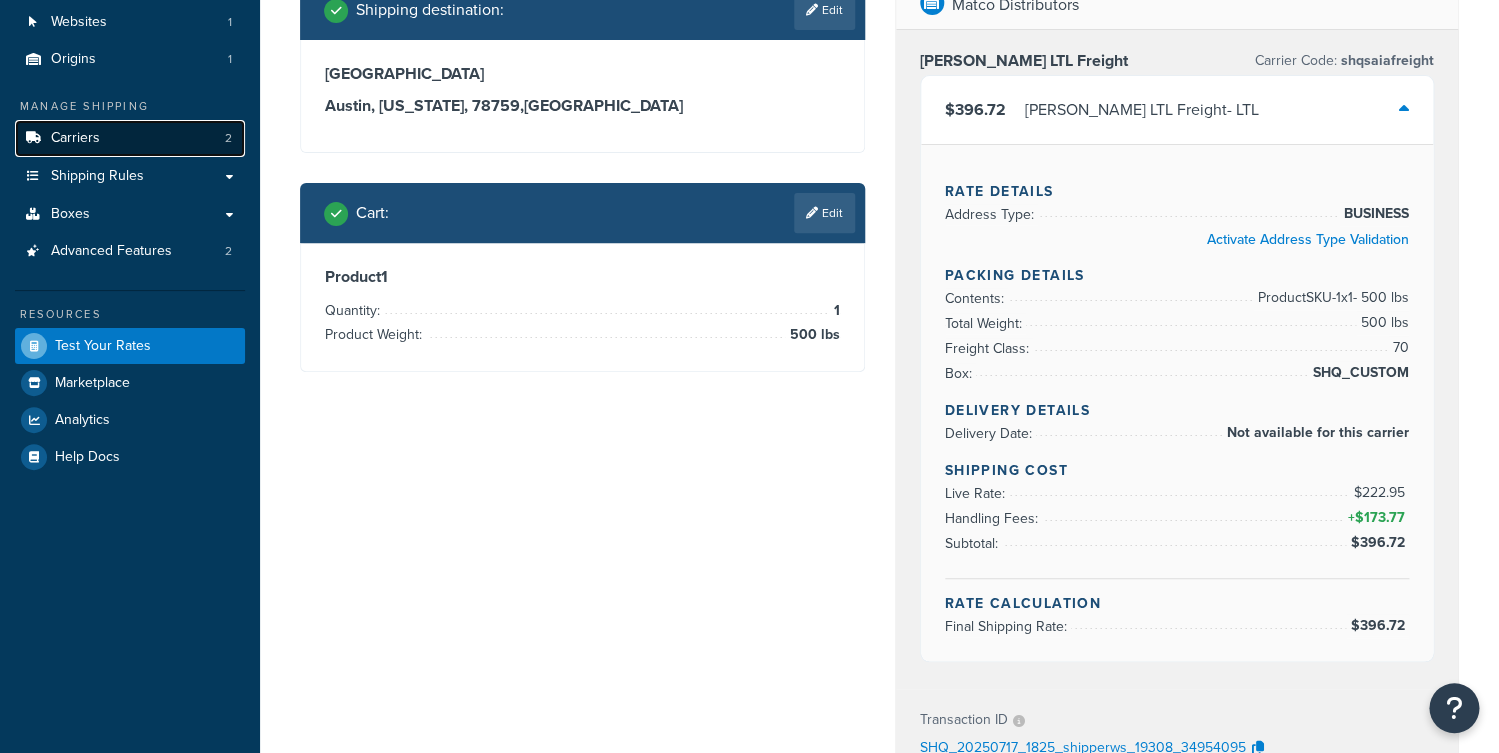 click on "Carriers 2" at bounding box center [130, 138] 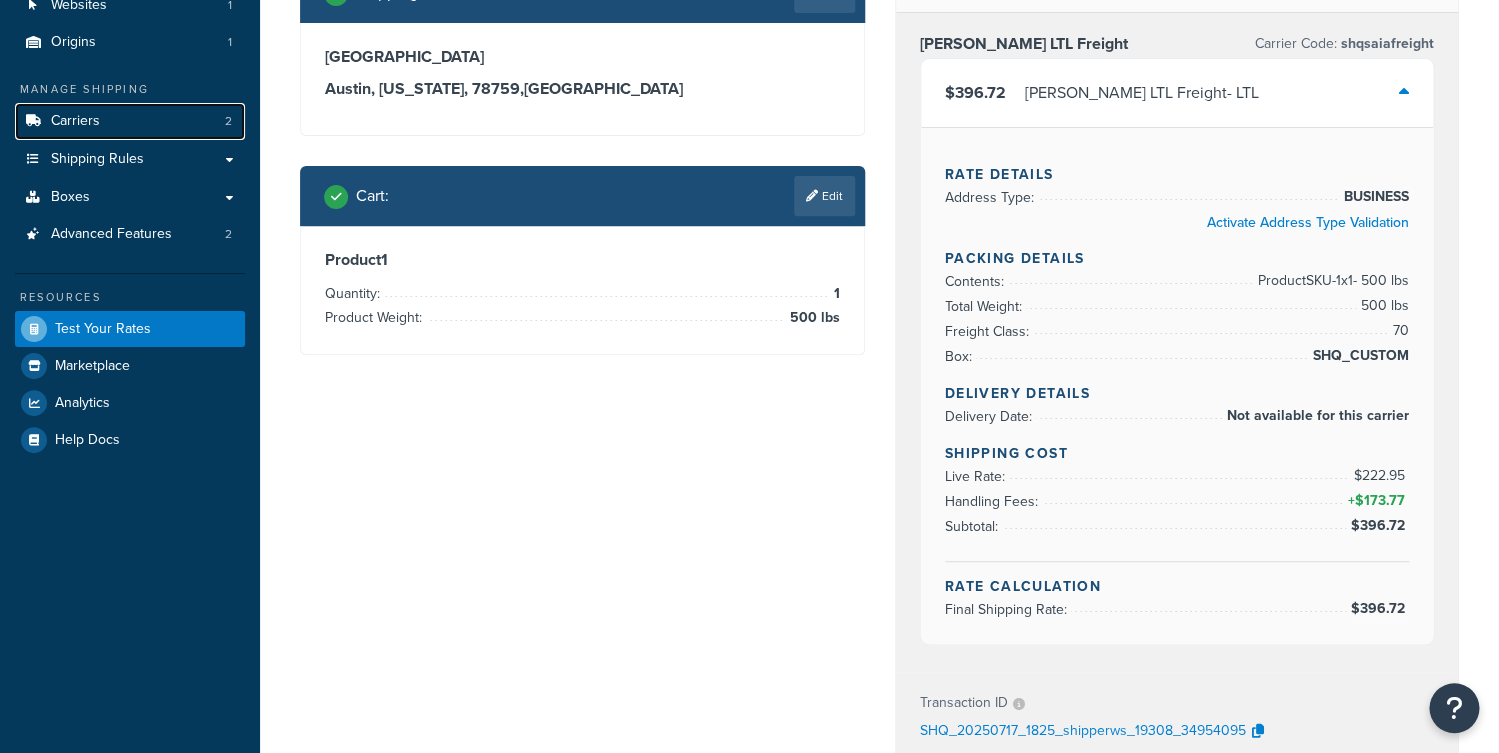 scroll, scrollTop: 178, scrollLeft: 0, axis: vertical 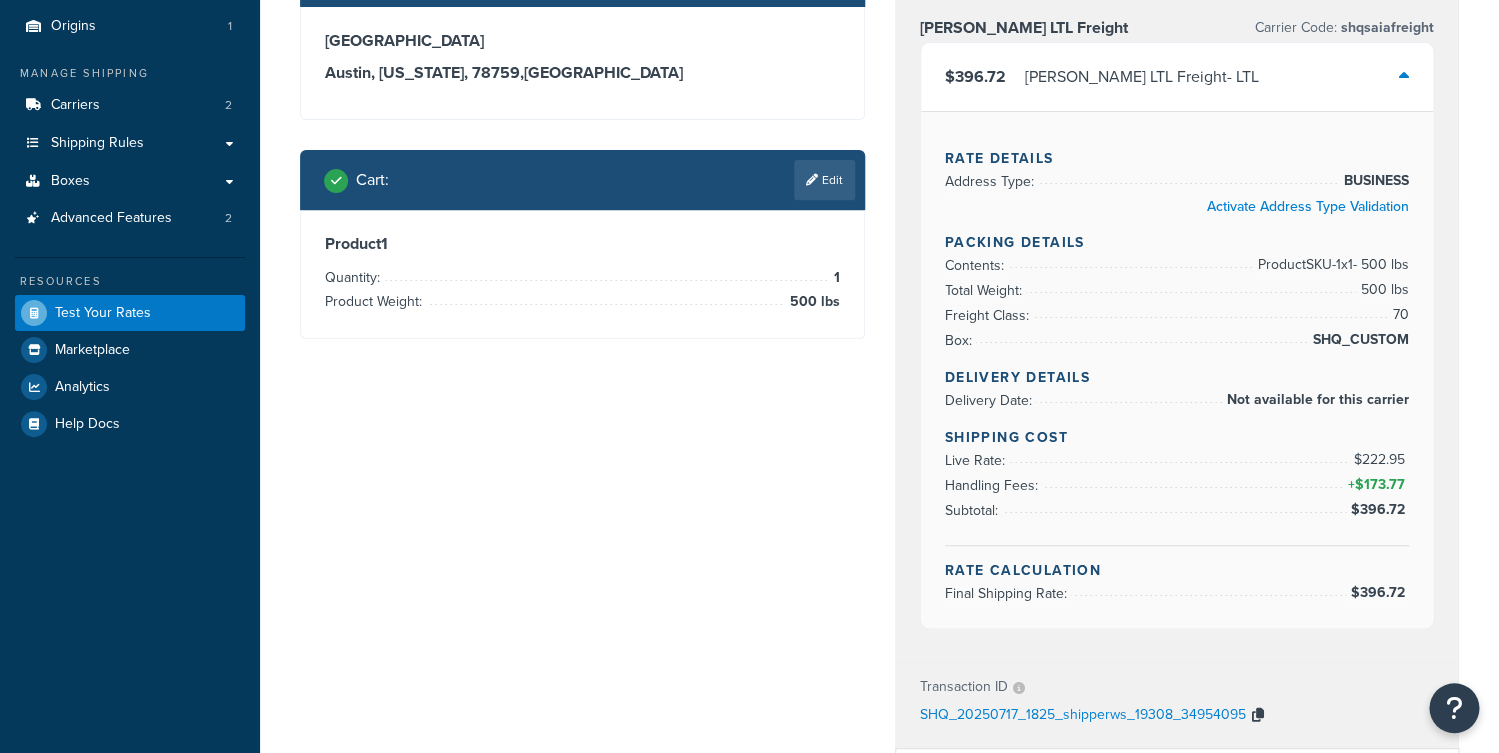 click at bounding box center [1258, 715] 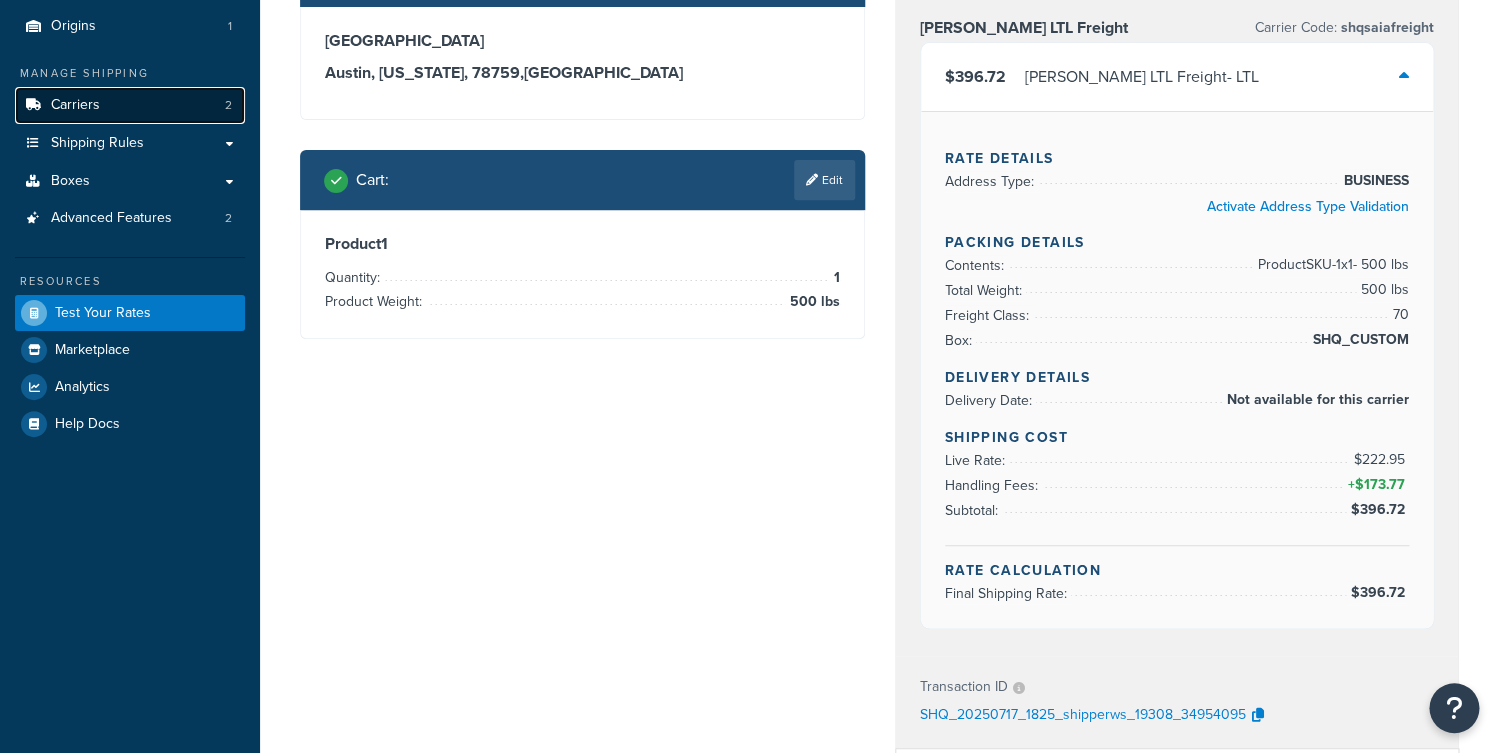 click on "Carriers" at bounding box center [75, 105] 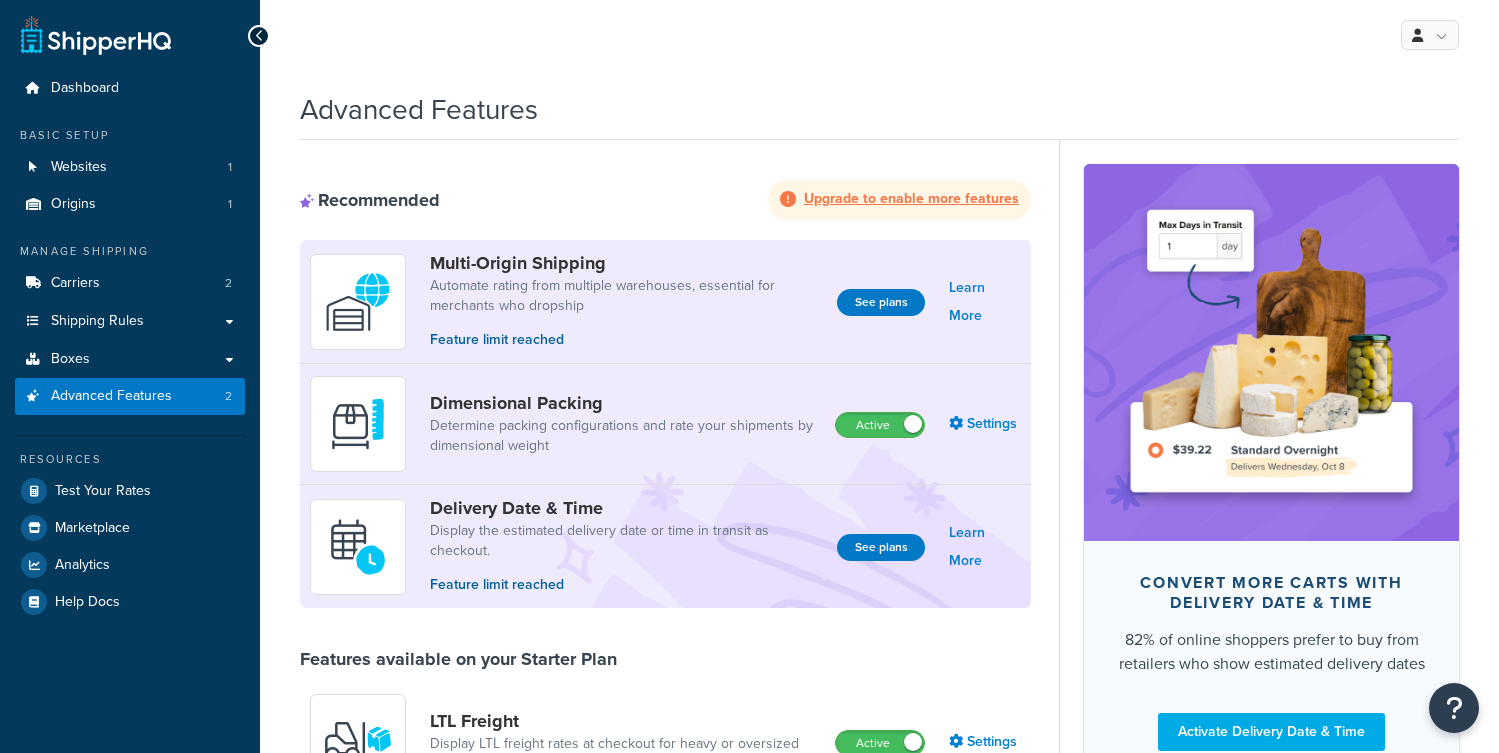 scroll, scrollTop: 0, scrollLeft: 0, axis: both 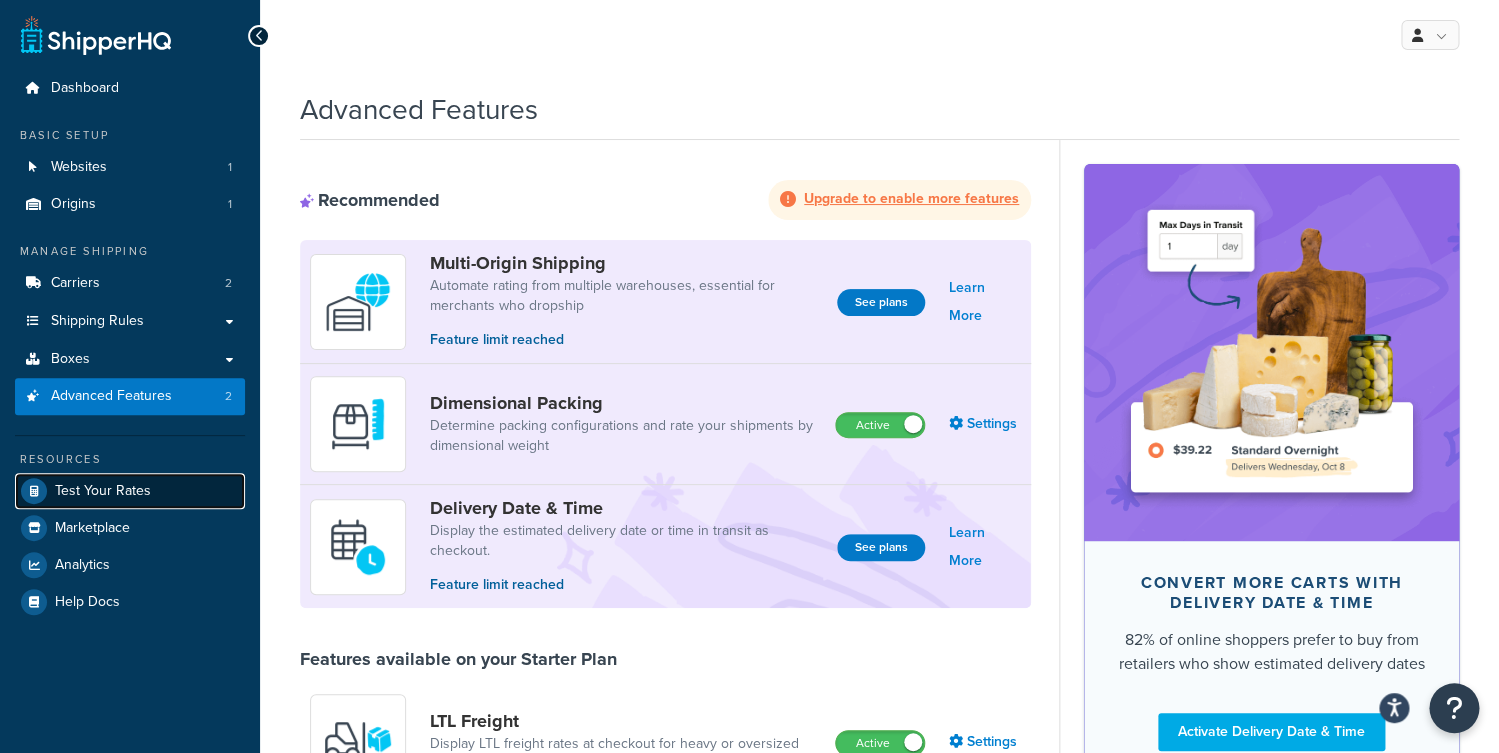 click on "Test Your Rates" at bounding box center [130, 491] 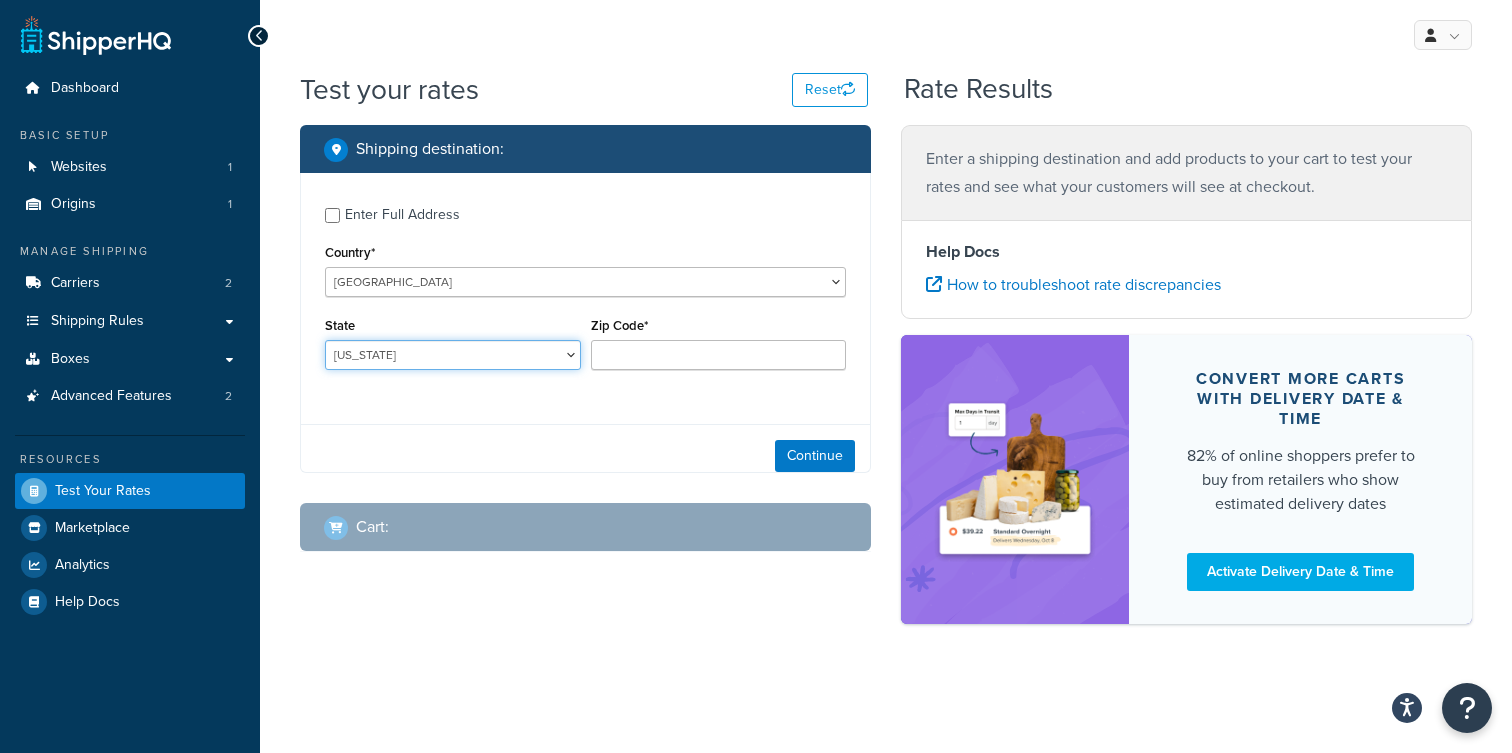 click on "Alabama  Alaska  American Samoa  Arizona  Arkansas  Armed Forces Americas  Armed Forces Europe, Middle East, Africa, Canada  Armed Forces Pacific  California  Colorado  Connecticut  Delaware  District of Columbia  Federated States of Micronesia  Florida  Georgia  Guam  Hawaii  Idaho  Illinois  Indiana  Iowa  Kansas  Kentucky  Louisiana  Maine  Marshall Islands  Maryland  Massachusetts  Michigan  Minnesota  Mississippi  Missouri  Montana  Nebraska  Nevada  New Hampshire  New Jersey  New Mexico  New York  North Carolina  North Dakota  Northern Mariana Islands  Ohio  Oklahoma  Oregon  Palau  Pennsylvania  Puerto Rico  Rhode Island  South Carolina  South Dakota  Tennessee  Texas  United States Minor Outlying Islands  Utah  Vermont  Virgin Islands  Virginia  Washington  West Virginia  Wisconsin  Wyoming" at bounding box center (453, 355) 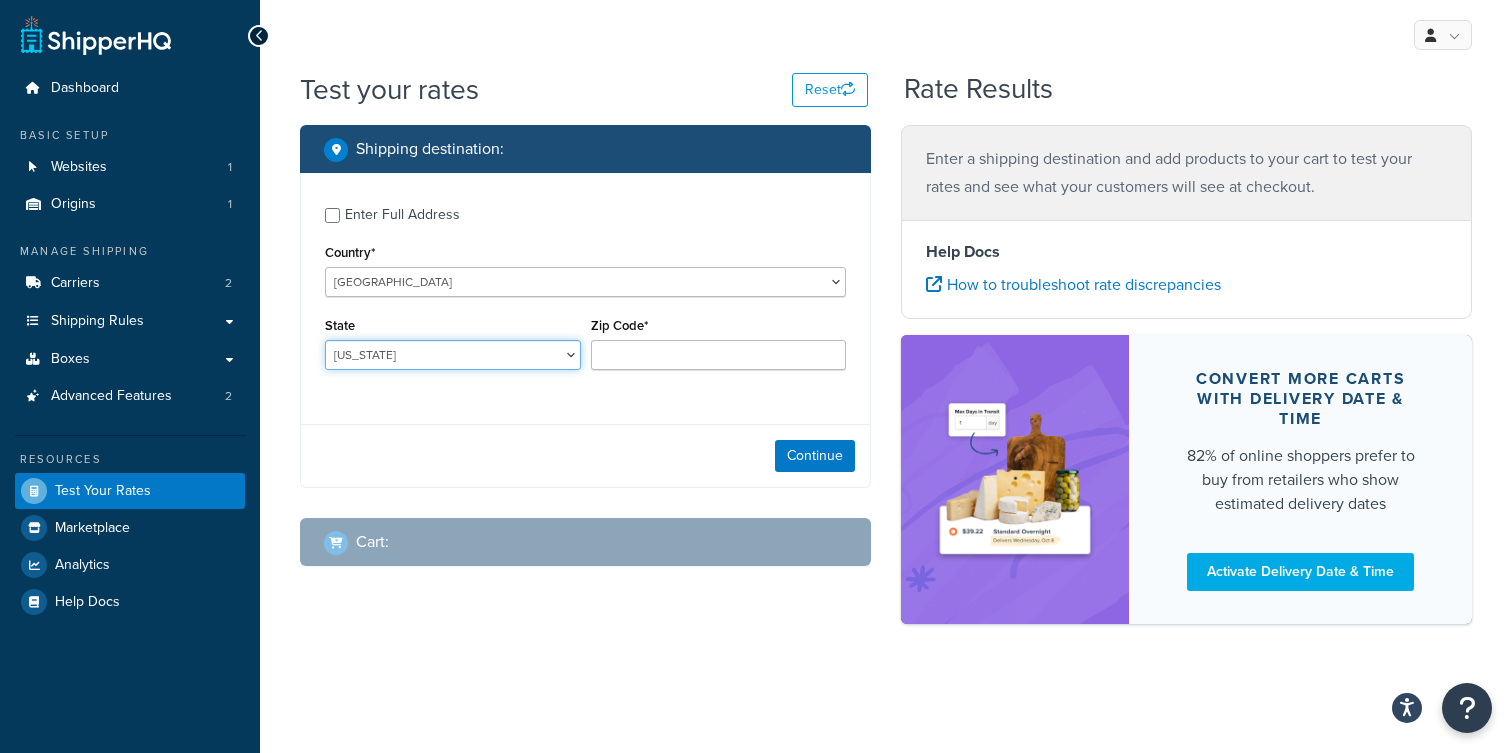 select on "TX" 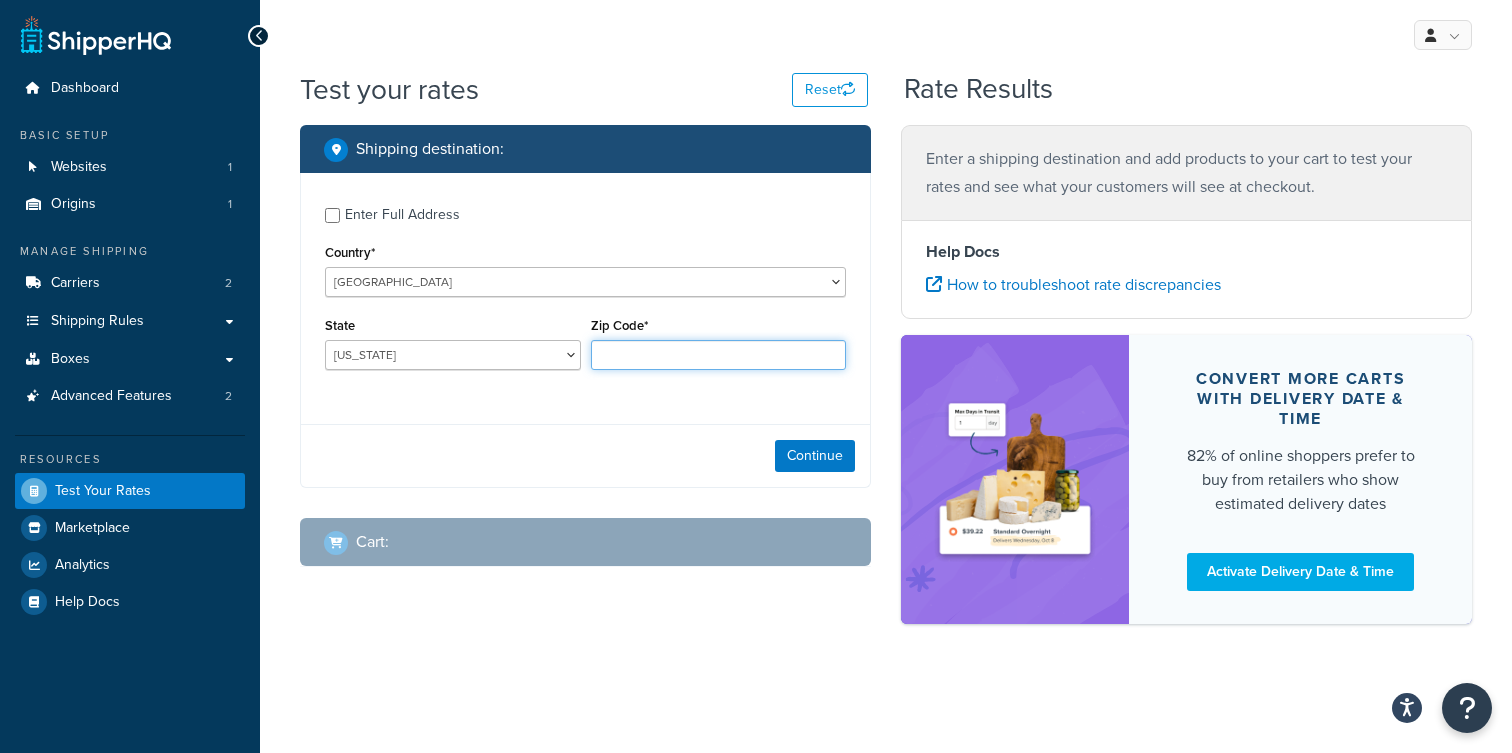 click on "Zip Code*" at bounding box center (719, 355) 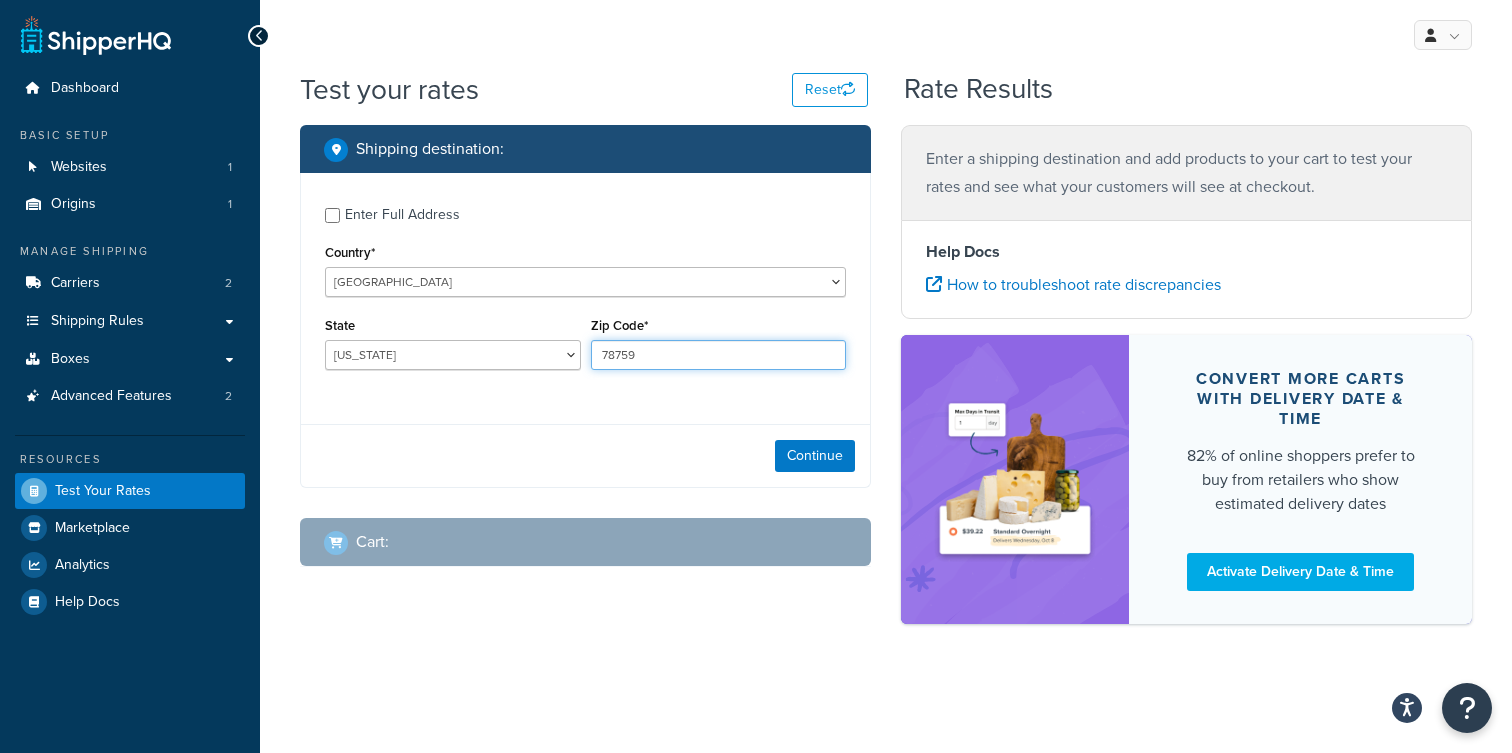 type on "78759" 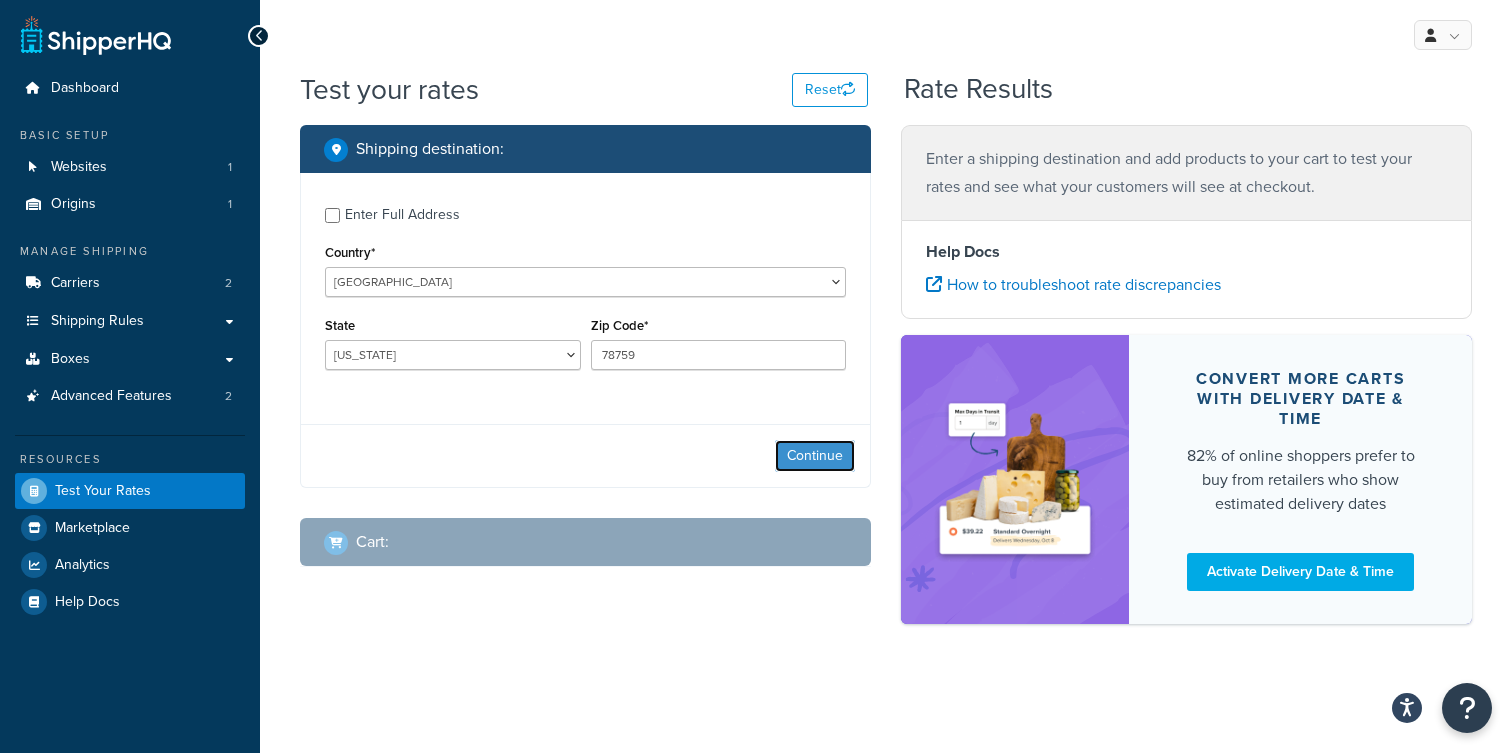 click on "Continue" at bounding box center [815, 456] 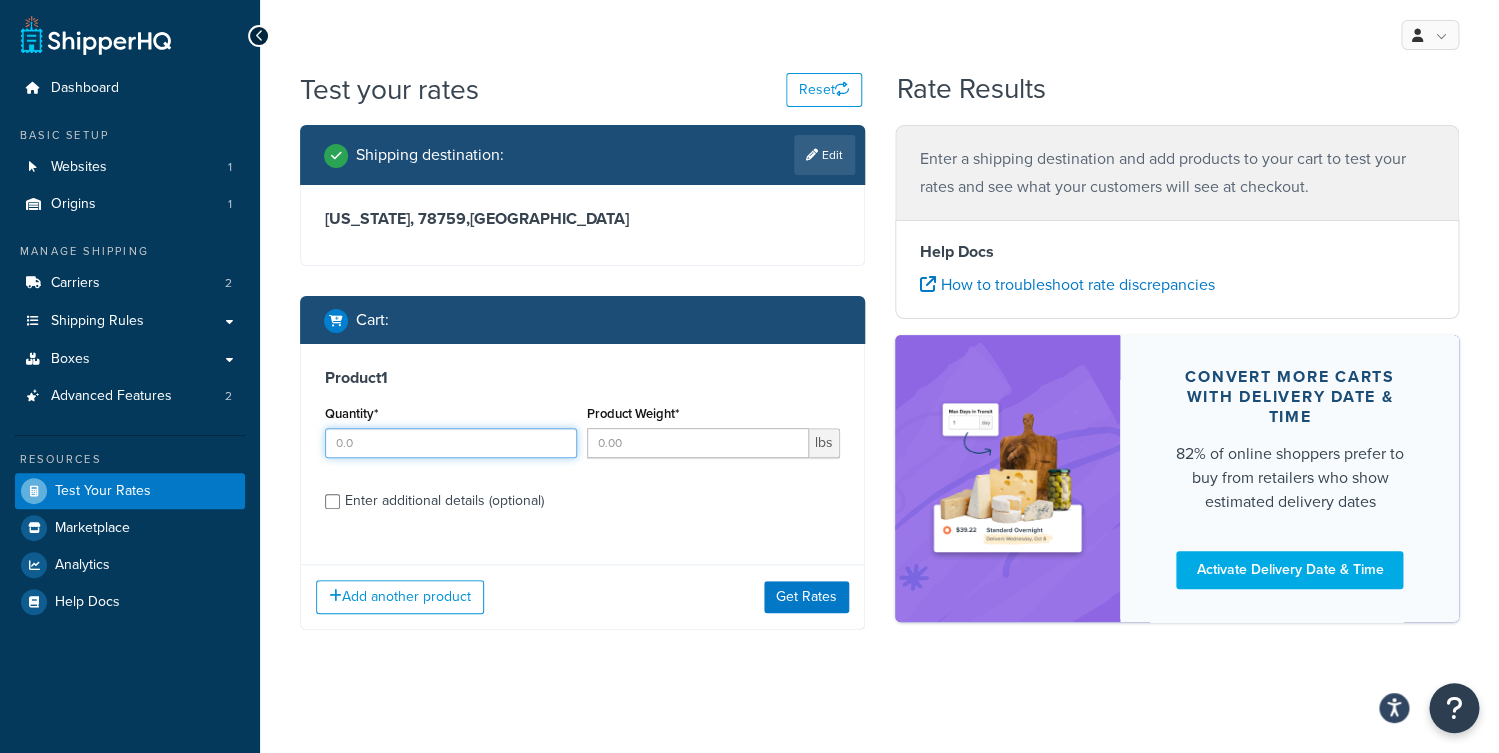 click on "Quantity*" at bounding box center (451, 443) 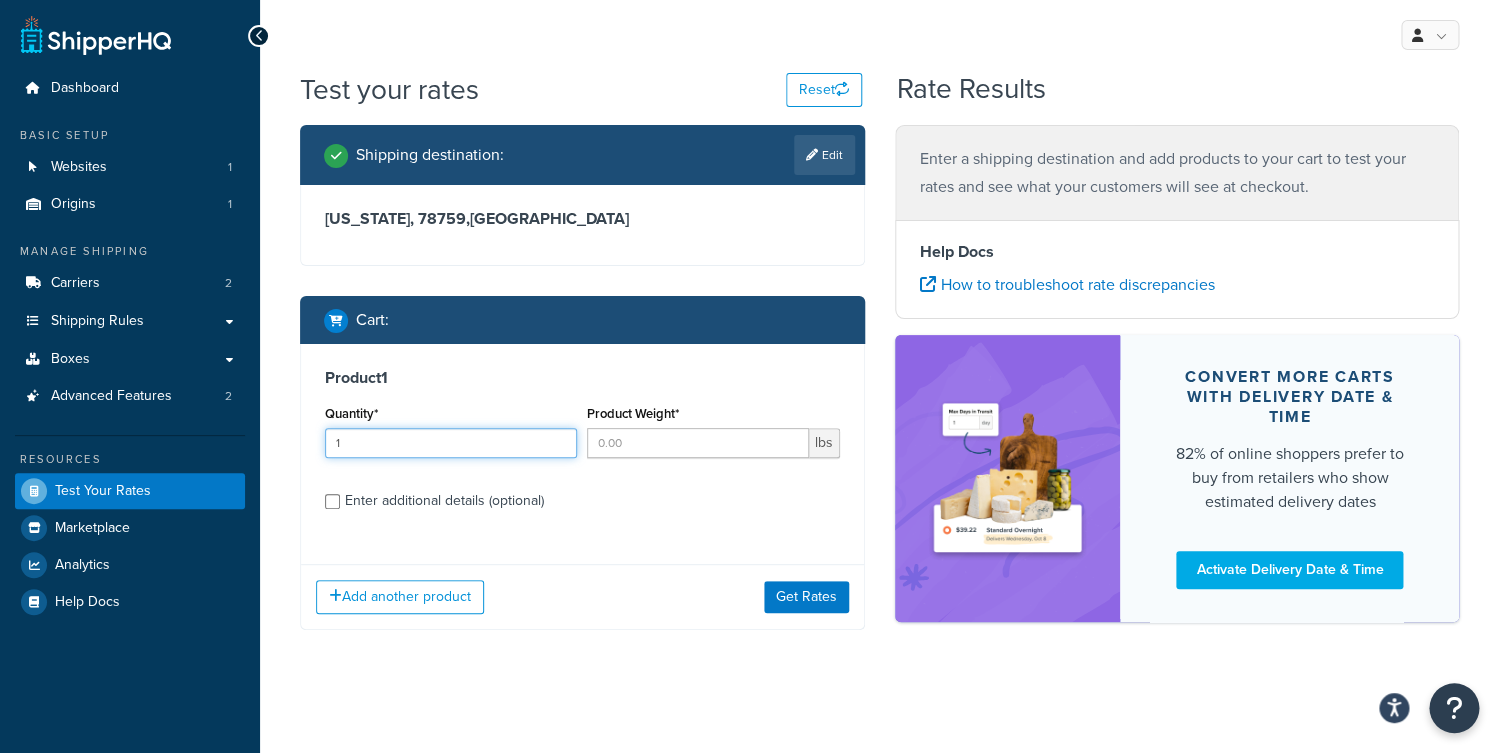 type on "1" 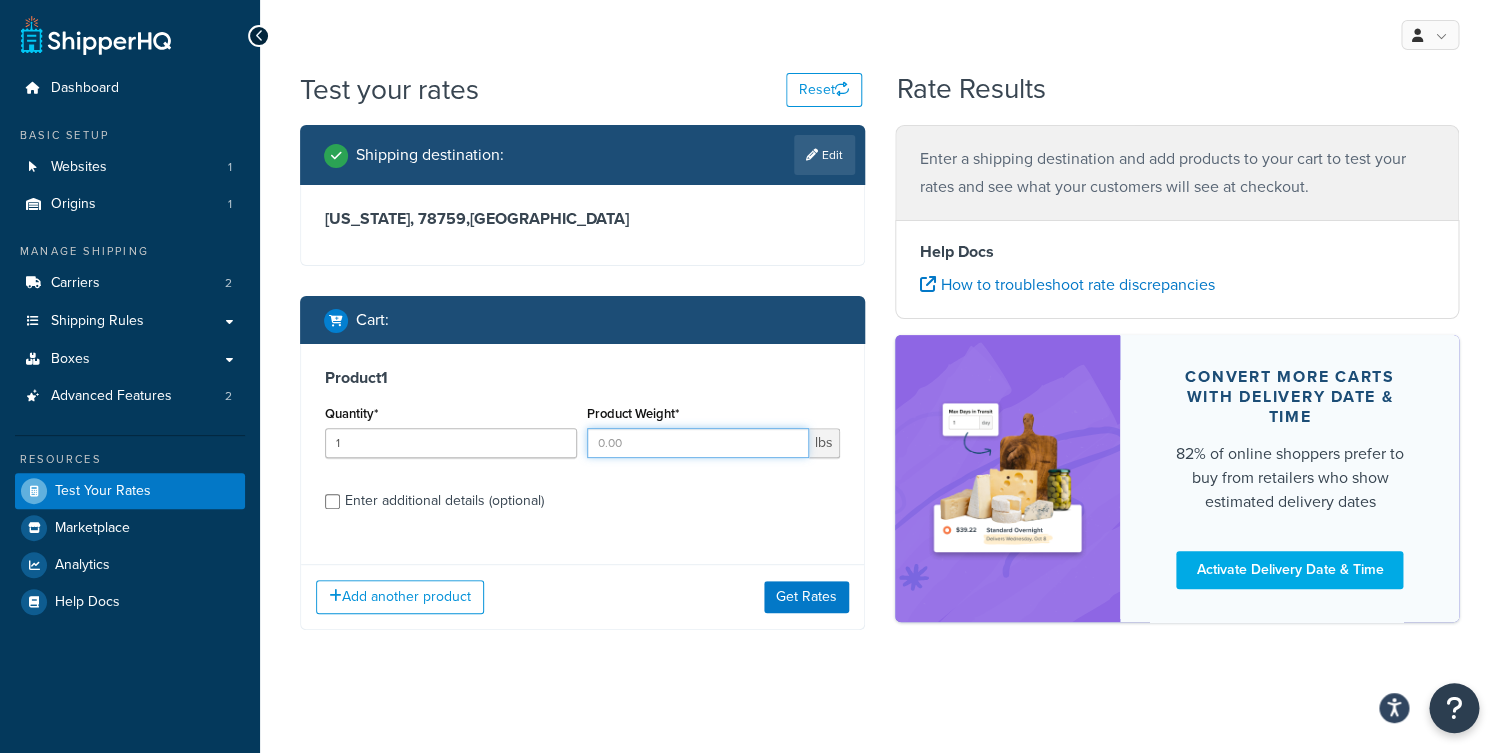 click on "Product Weight*" at bounding box center (697, 443) 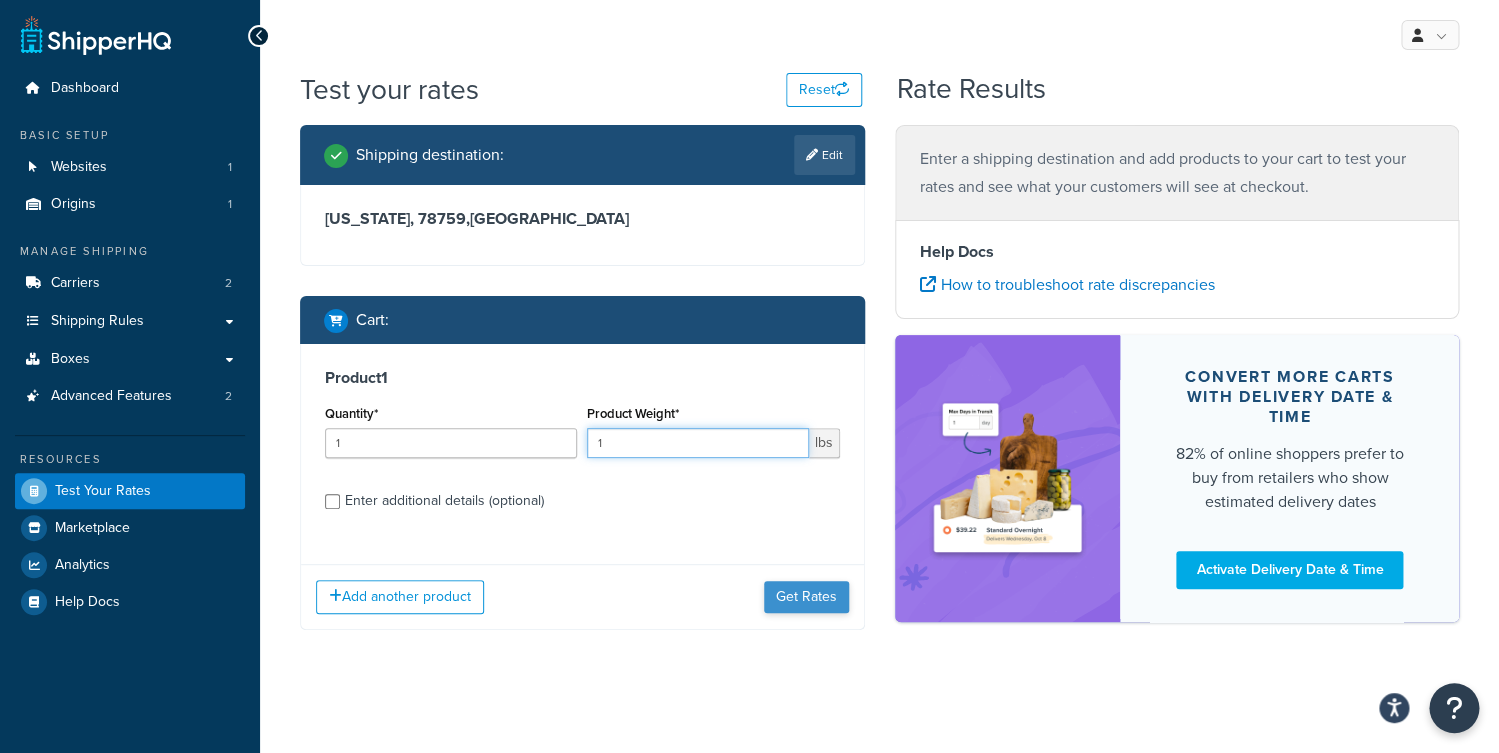 type on "1" 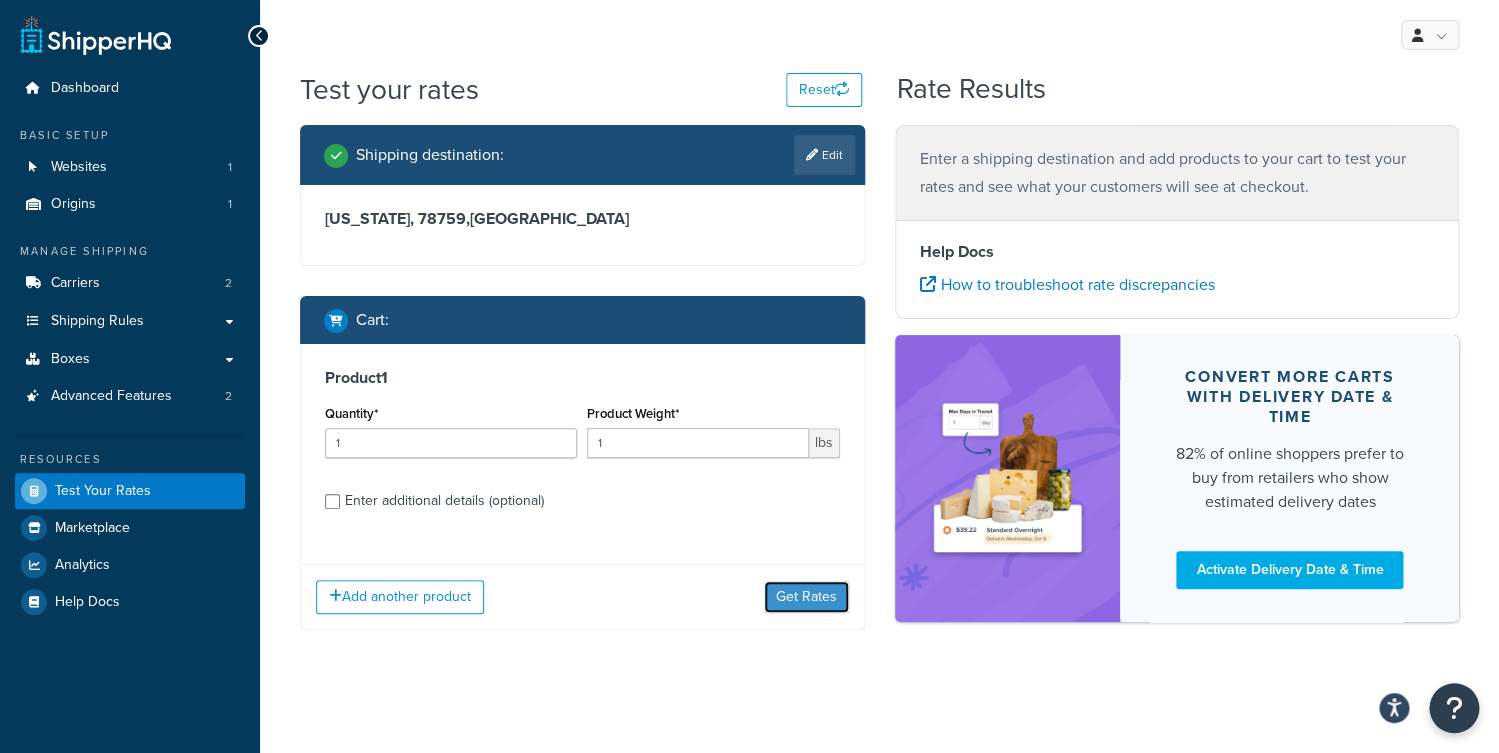 click on "Get Rates" at bounding box center (806, 597) 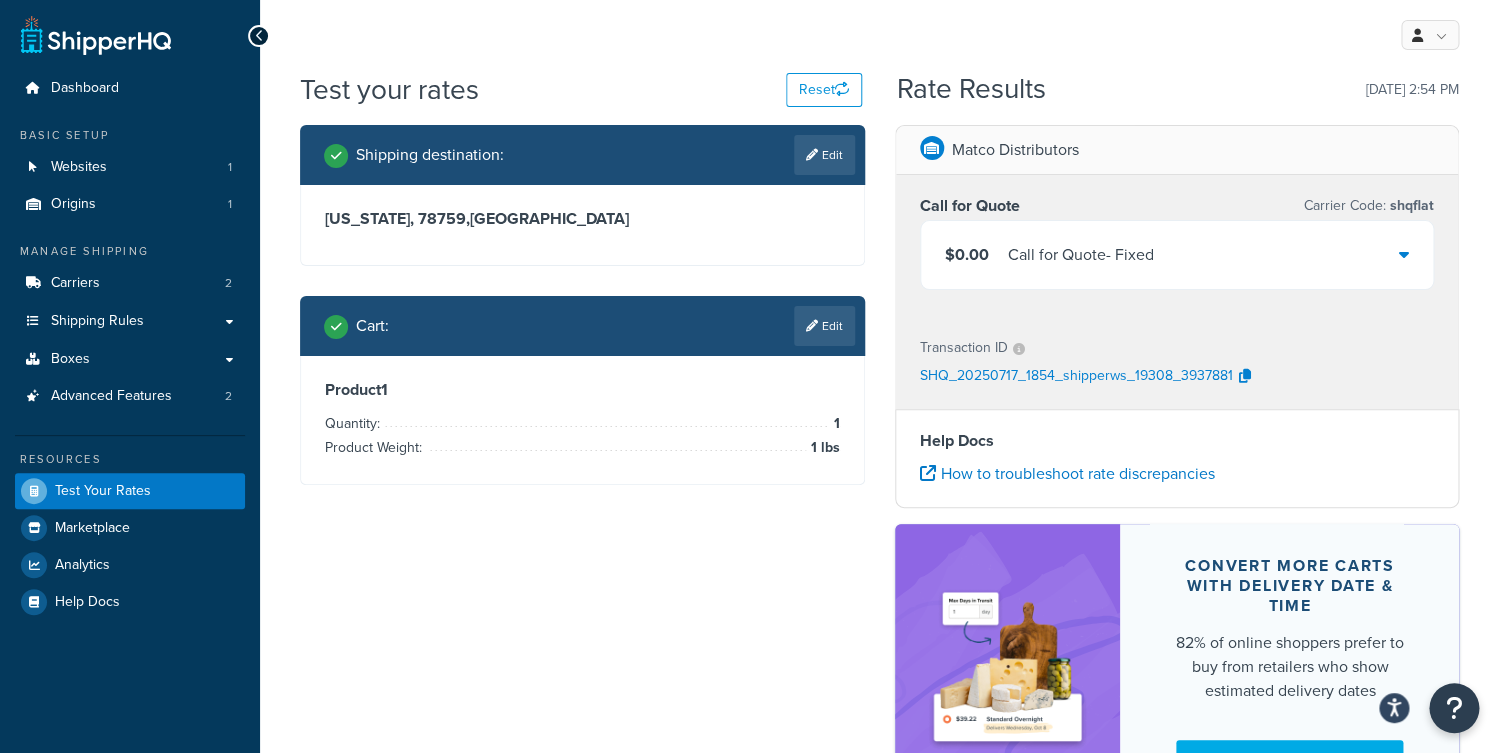 click on "Edit" at bounding box center [824, 326] 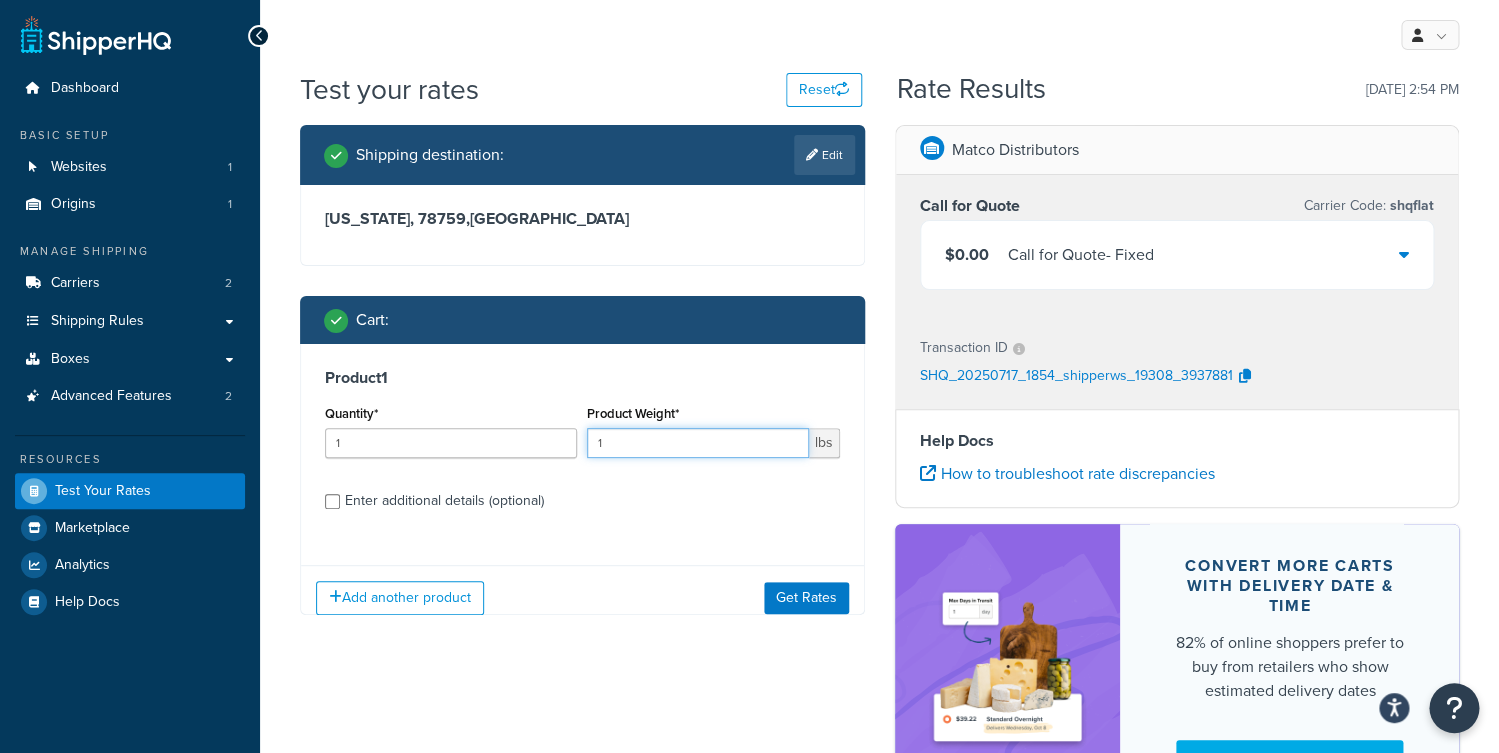 drag, startPoint x: 682, startPoint y: 454, endPoint x: 562, endPoint y: 450, distance: 120.06665 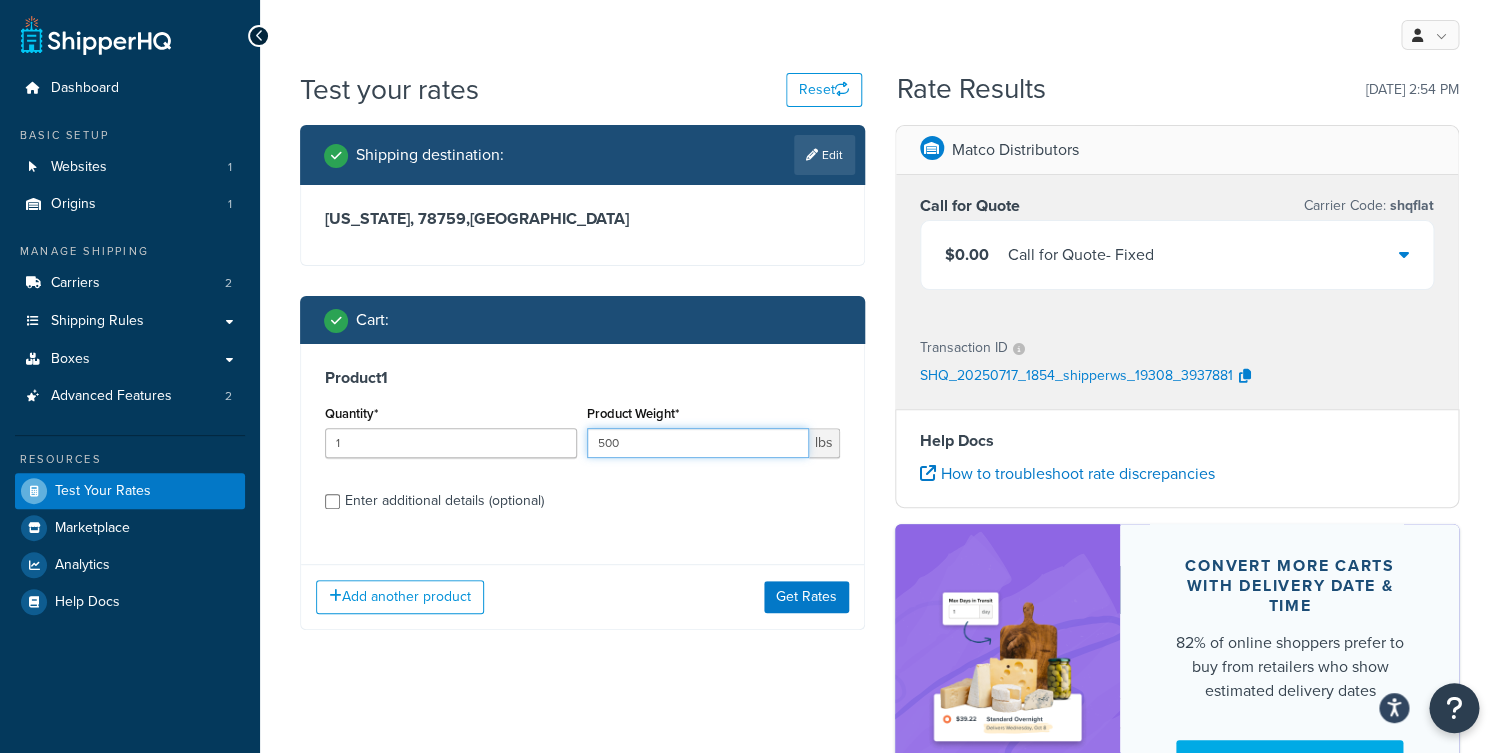 type on "500" 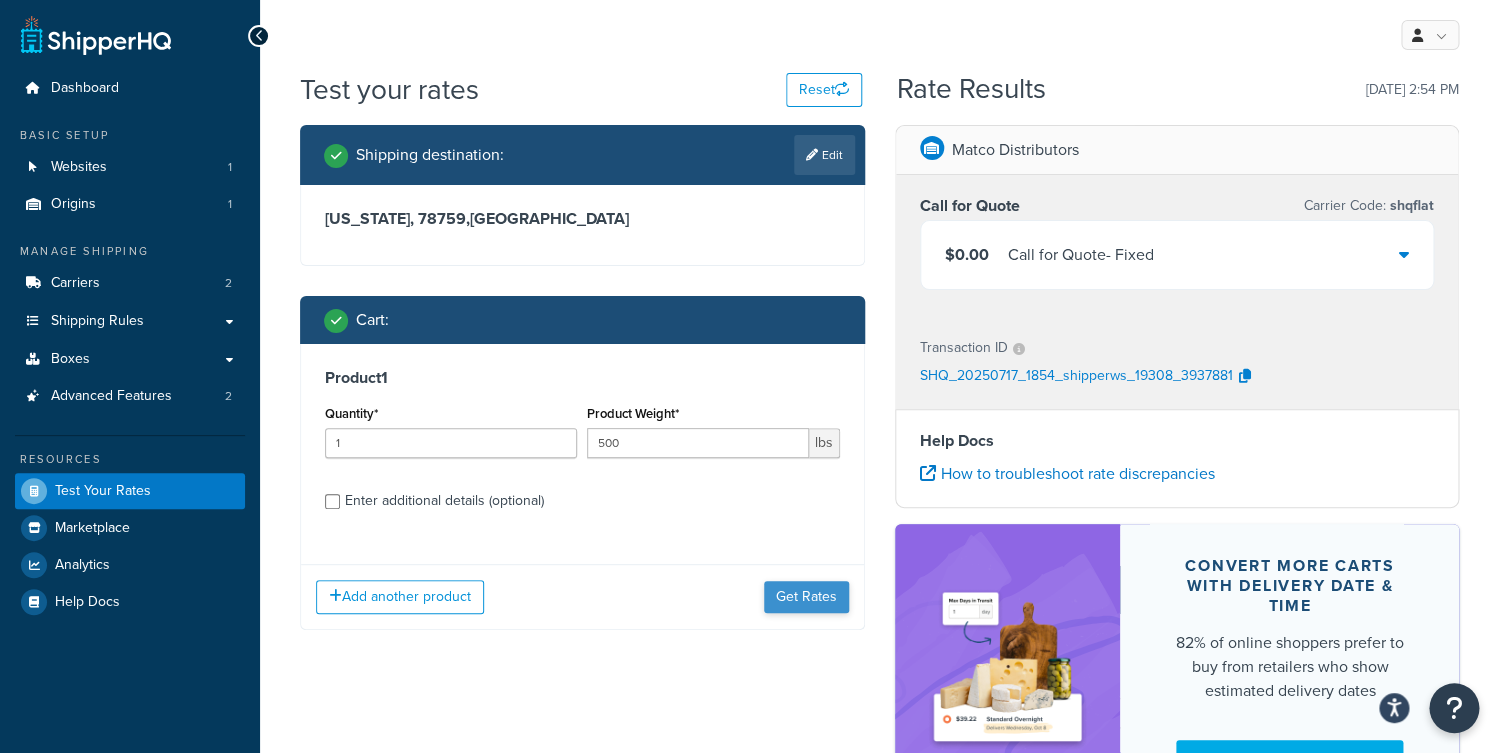 drag, startPoint x: 815, startPoint y: 576, endPoint x: 814, endPoint y: 590, distance: 14.035668 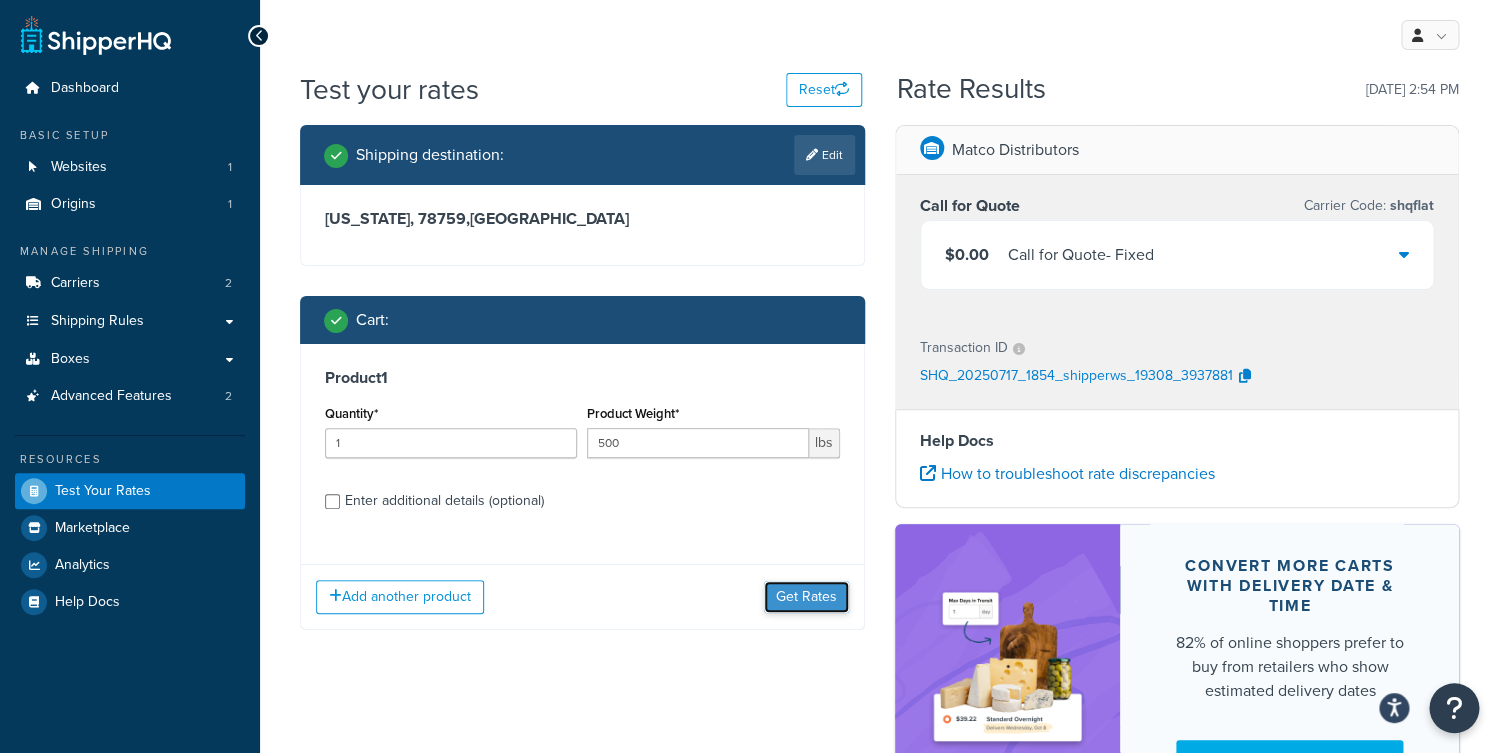 click on "Get Rates" at bounding box center [806, 597] 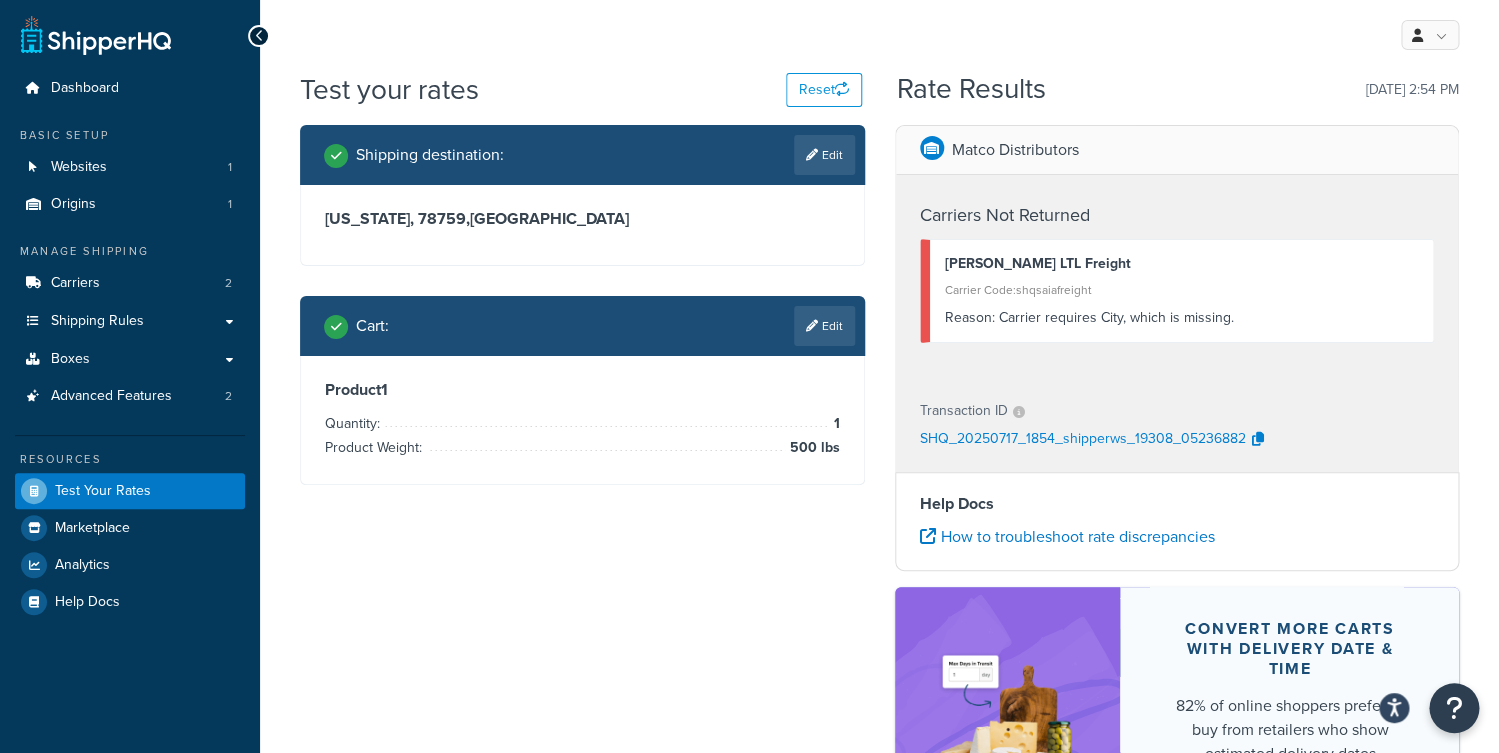 click on "Edit" at bounding box center (824, 155) 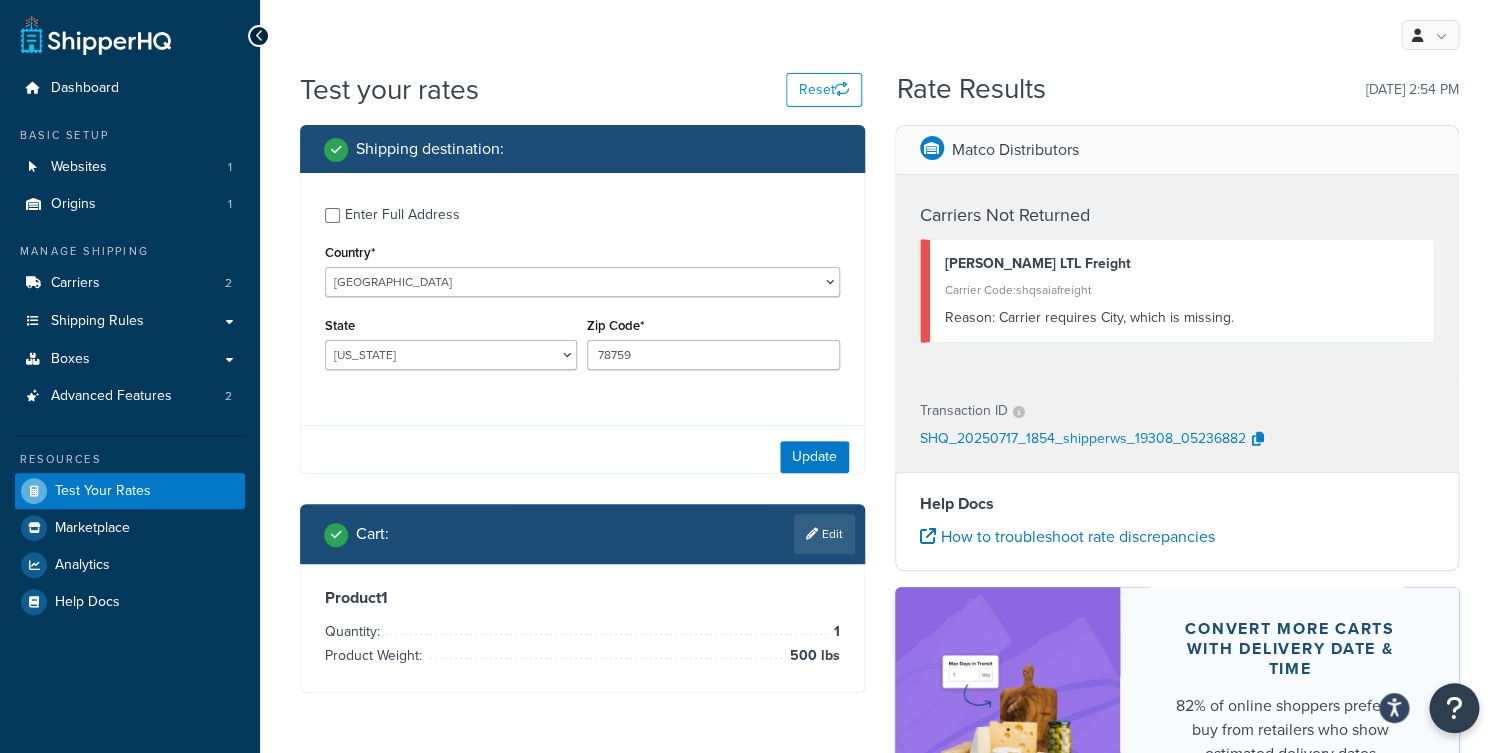 click on "Enter Full Address" at bounding box center (402, 215) 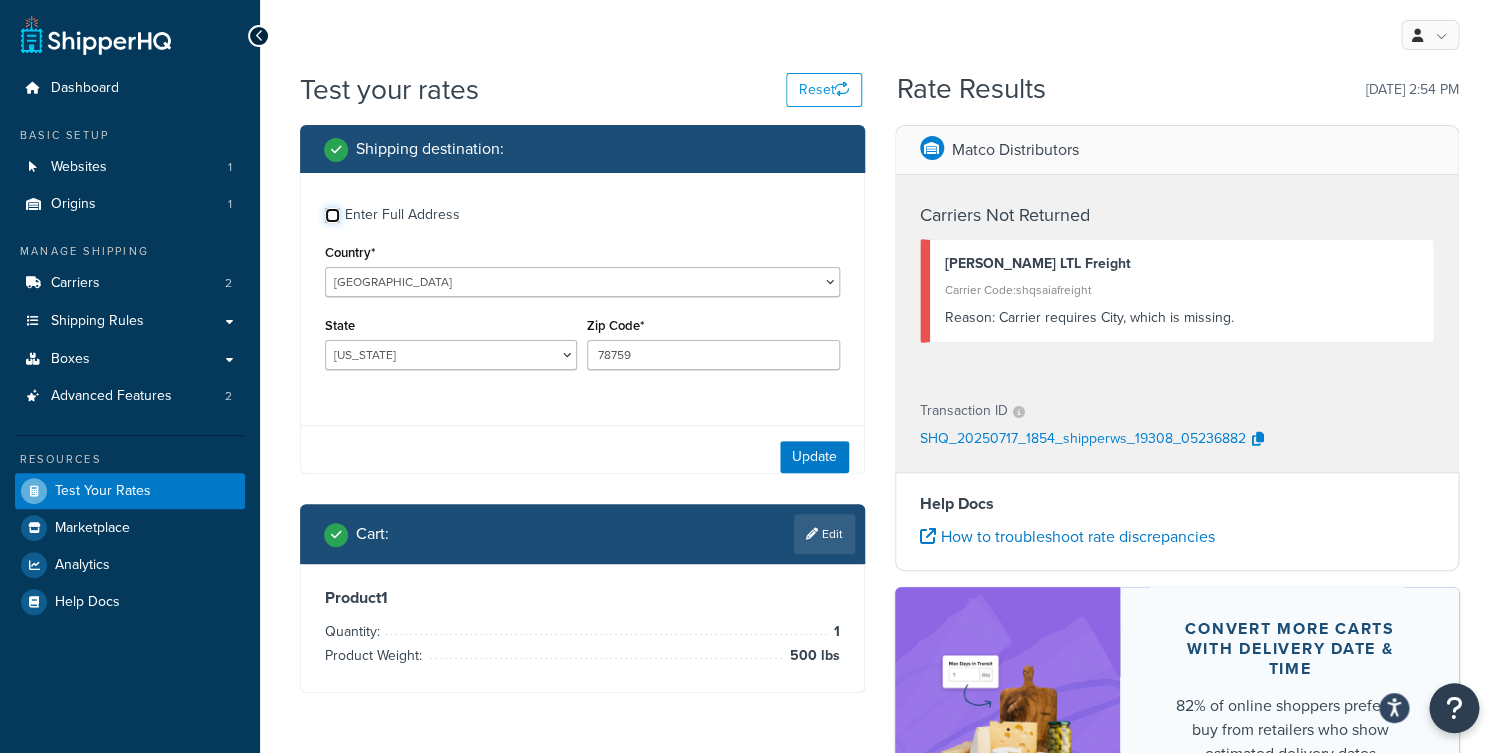 click on "Enter Full Address" at bounding box center (332, 215) 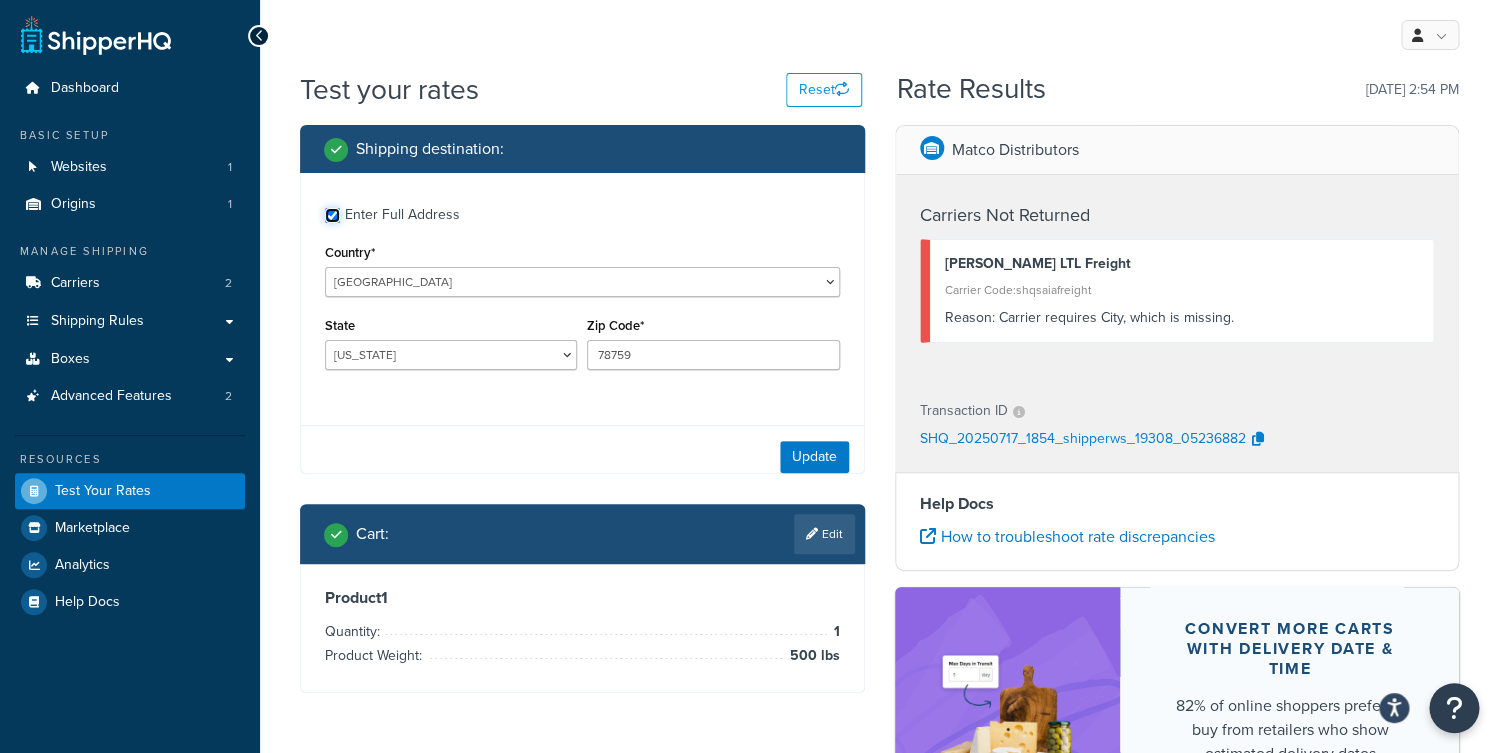 checkbox on "true" 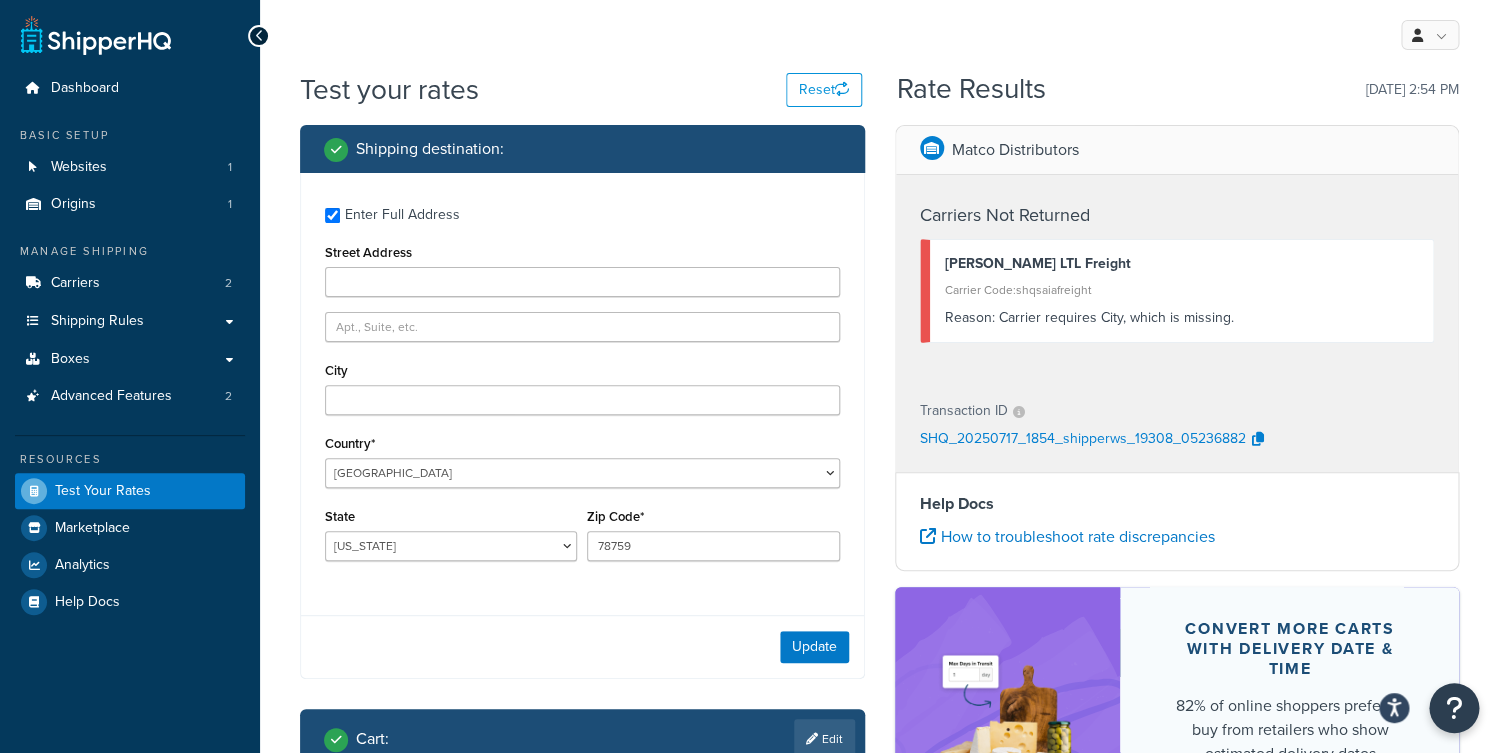 click on "Street Address" at bounding box center [582, 268] 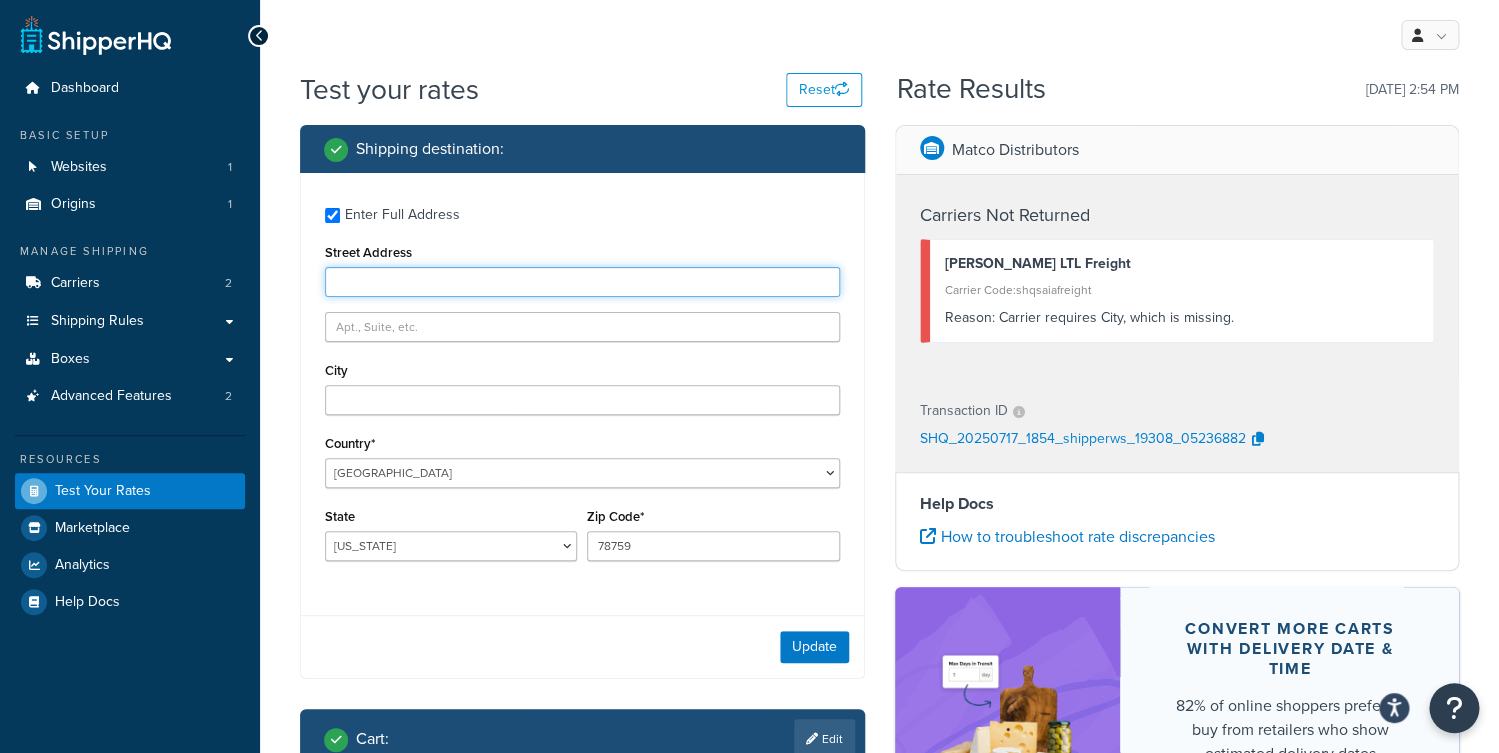 click on "Street Address" at bounding box center (582, 282) 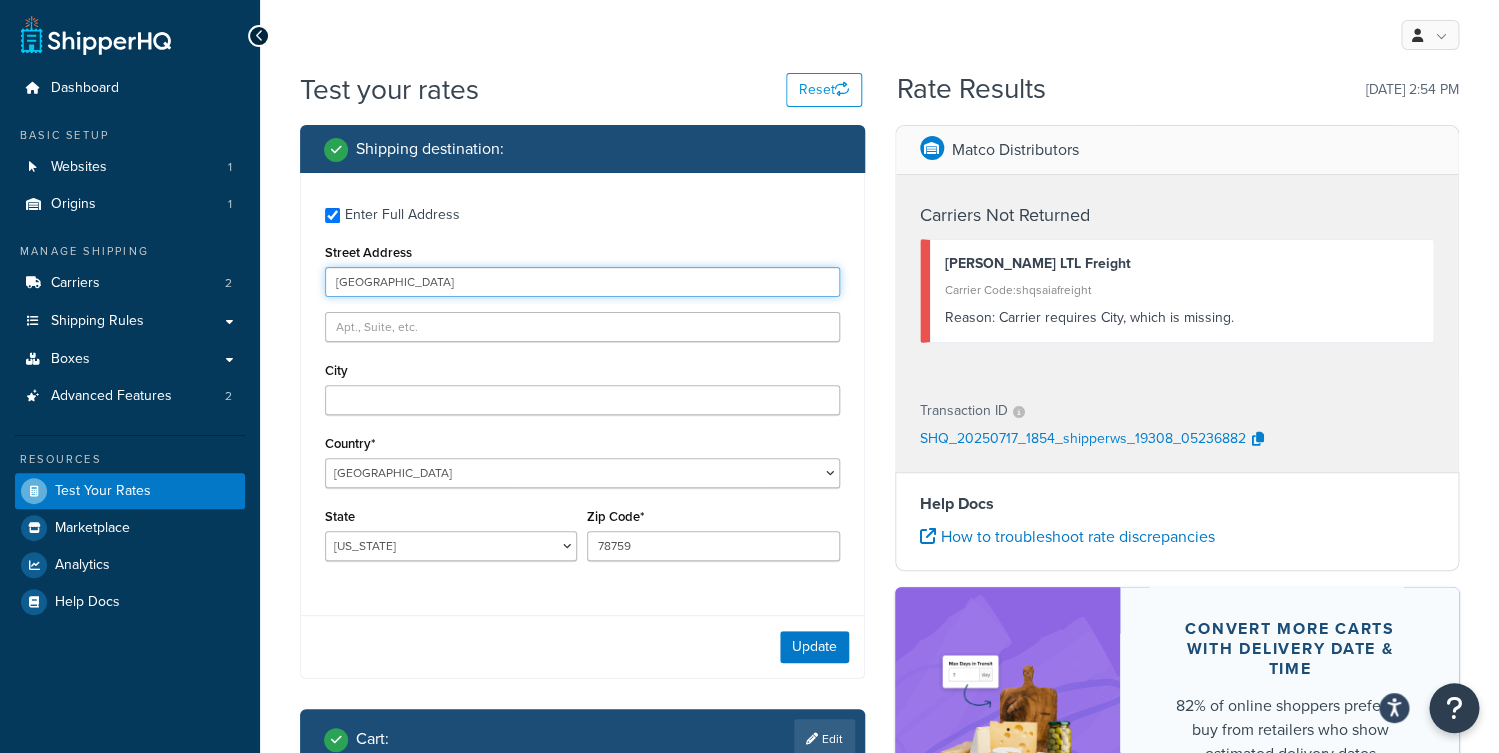 type on "9600 Great Hills Trail" 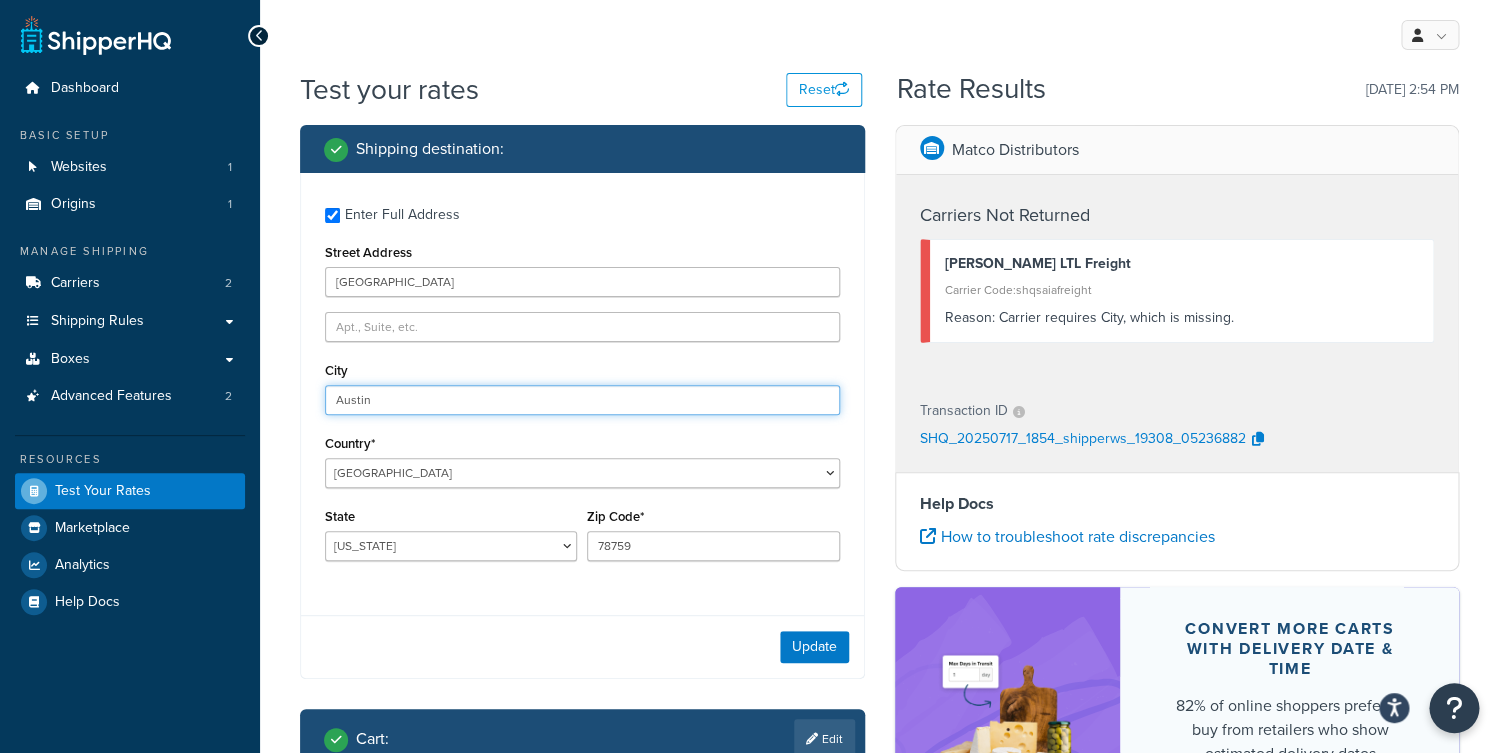 type on "Austin" 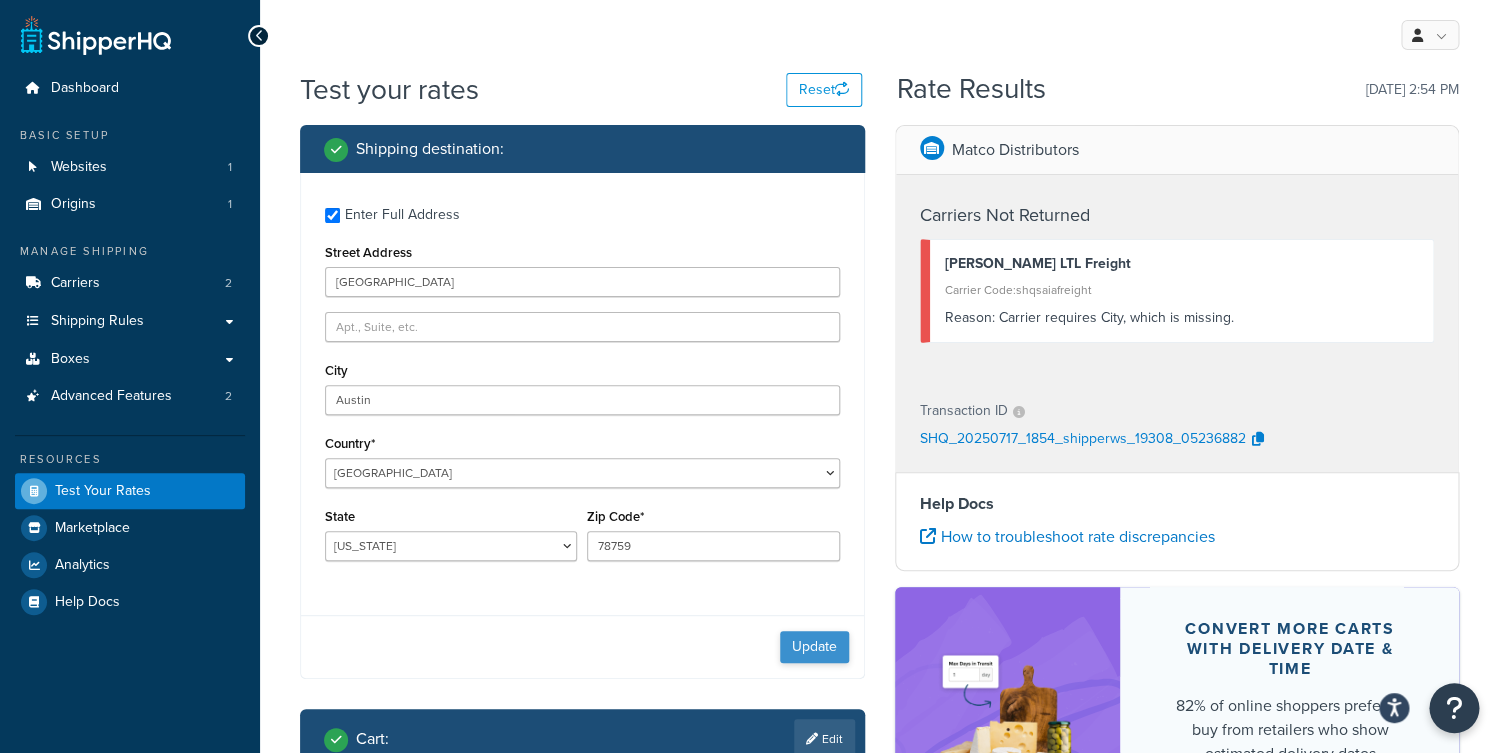 drag, startPoint x: 725, startPoint y: 664, endPoint x: 782, endPoint y: 654, distance: 57.870544 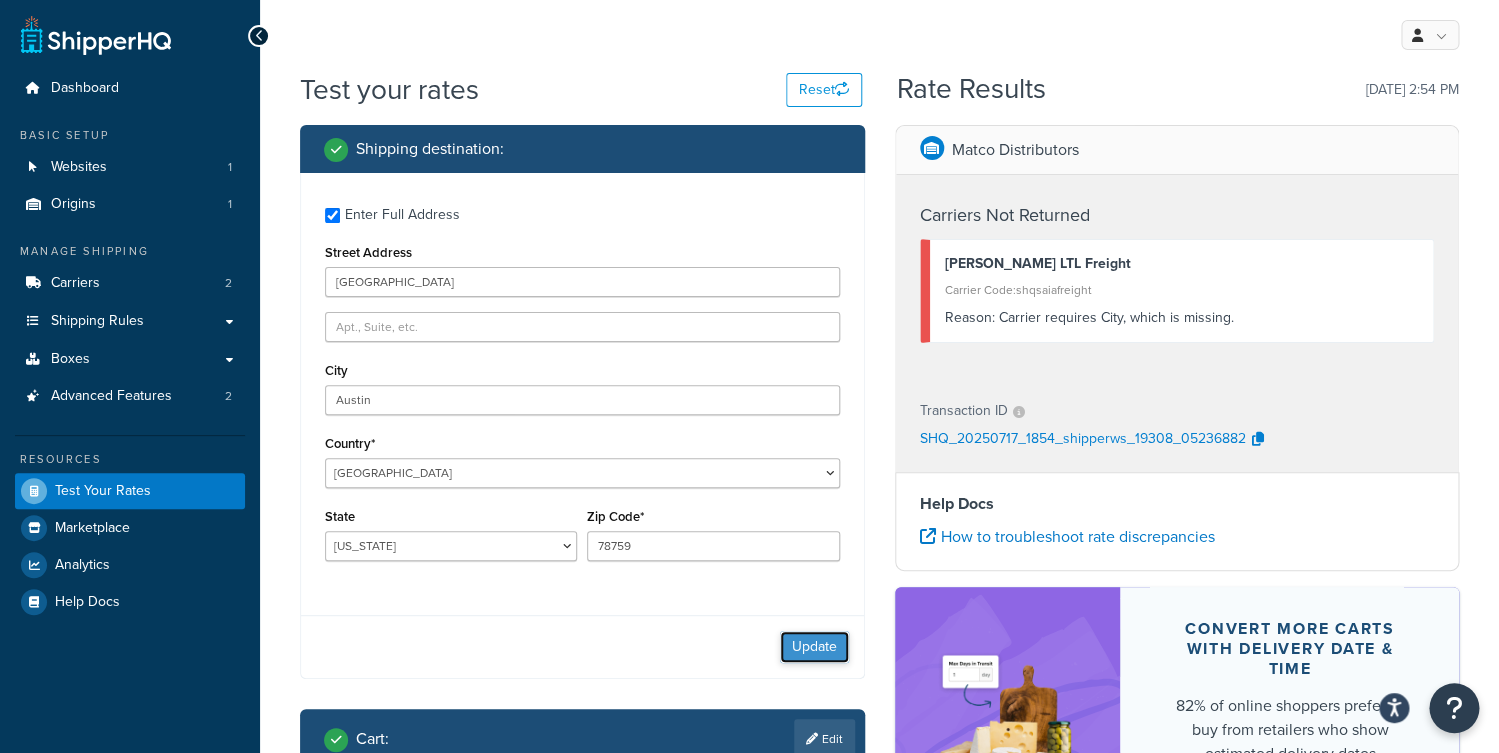 click on "Update" at bounding box center (814, 647) 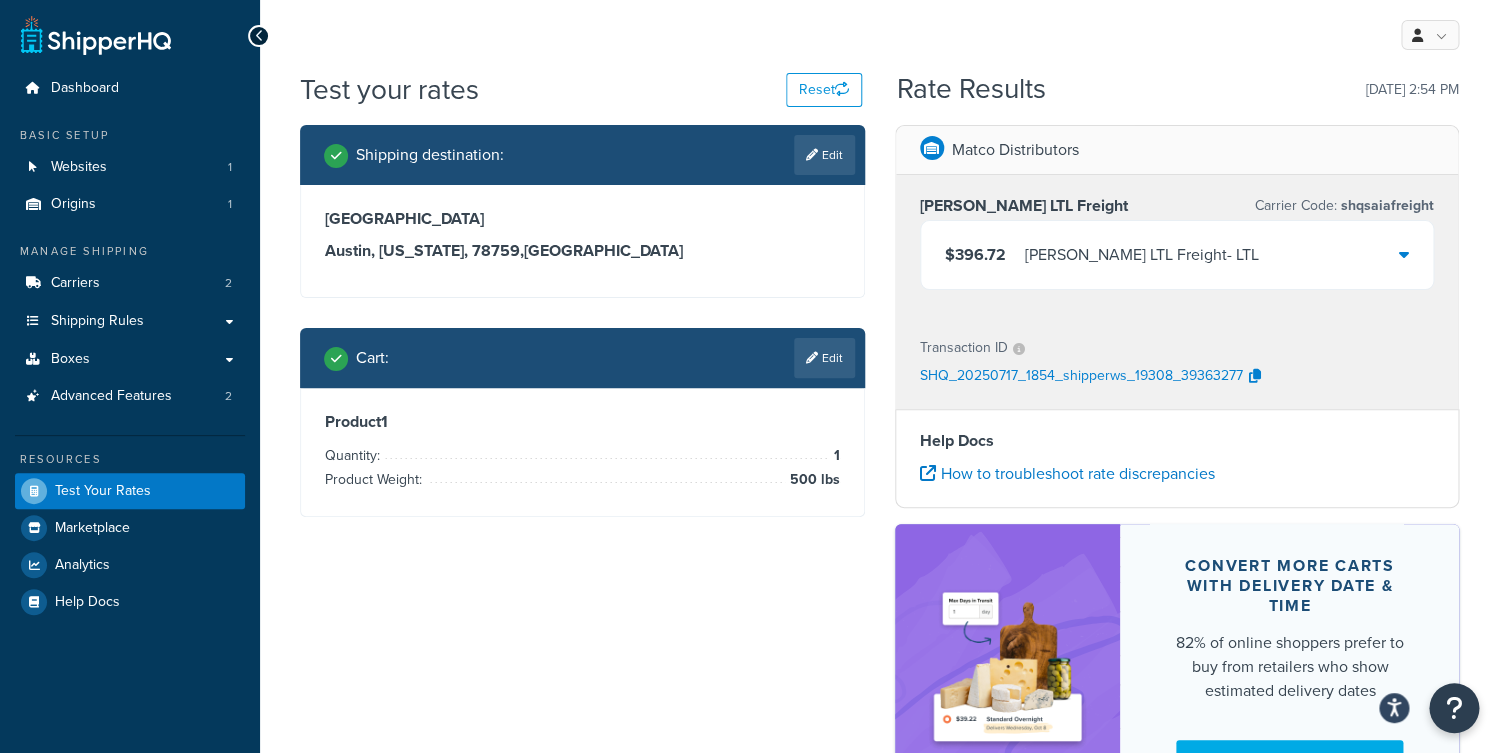 drag, startPoint x: 1265, startPoint y: 196, endPoint x: 1227, endPoint y: 240, distance: 58.137768 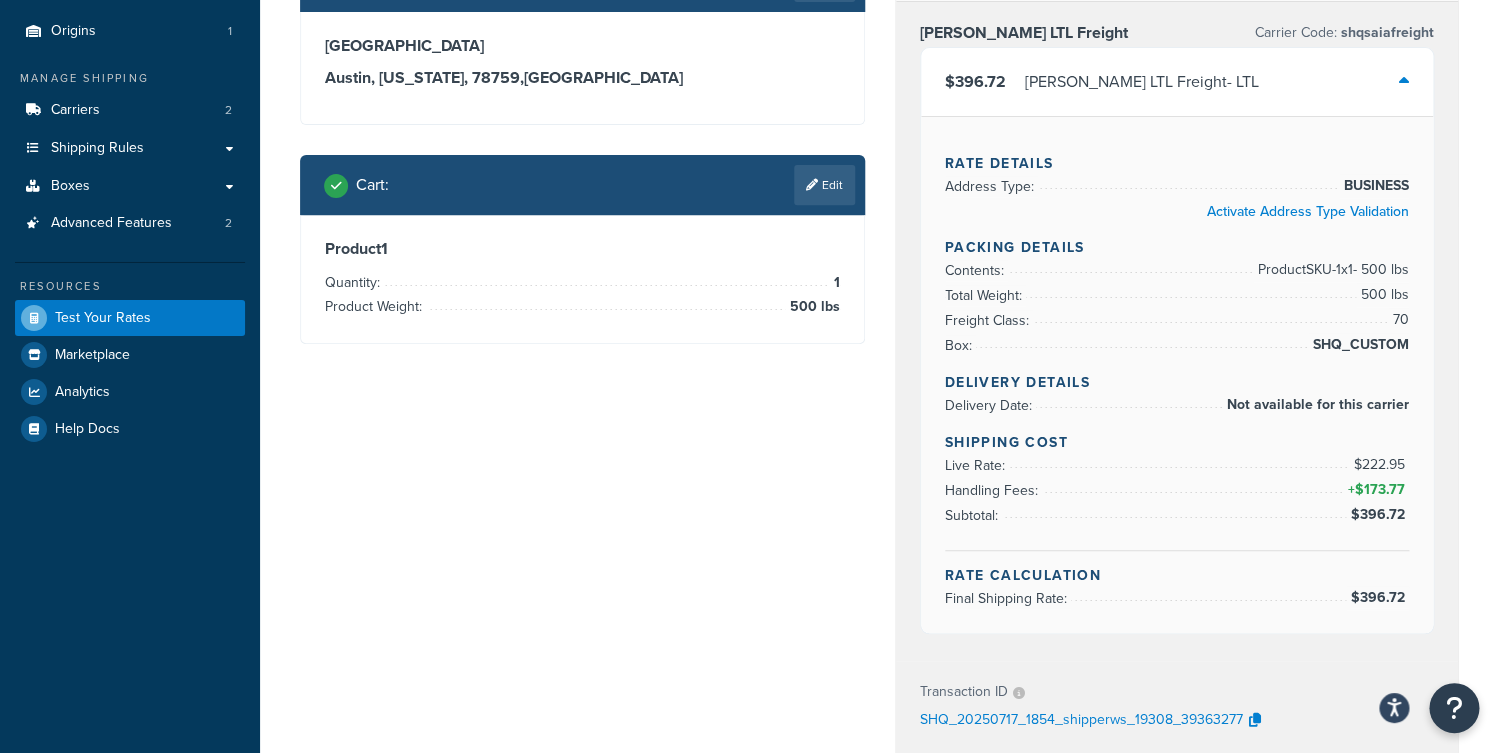 scroll, scrollTop: 194, scrollLeft: 0, axis: vertical 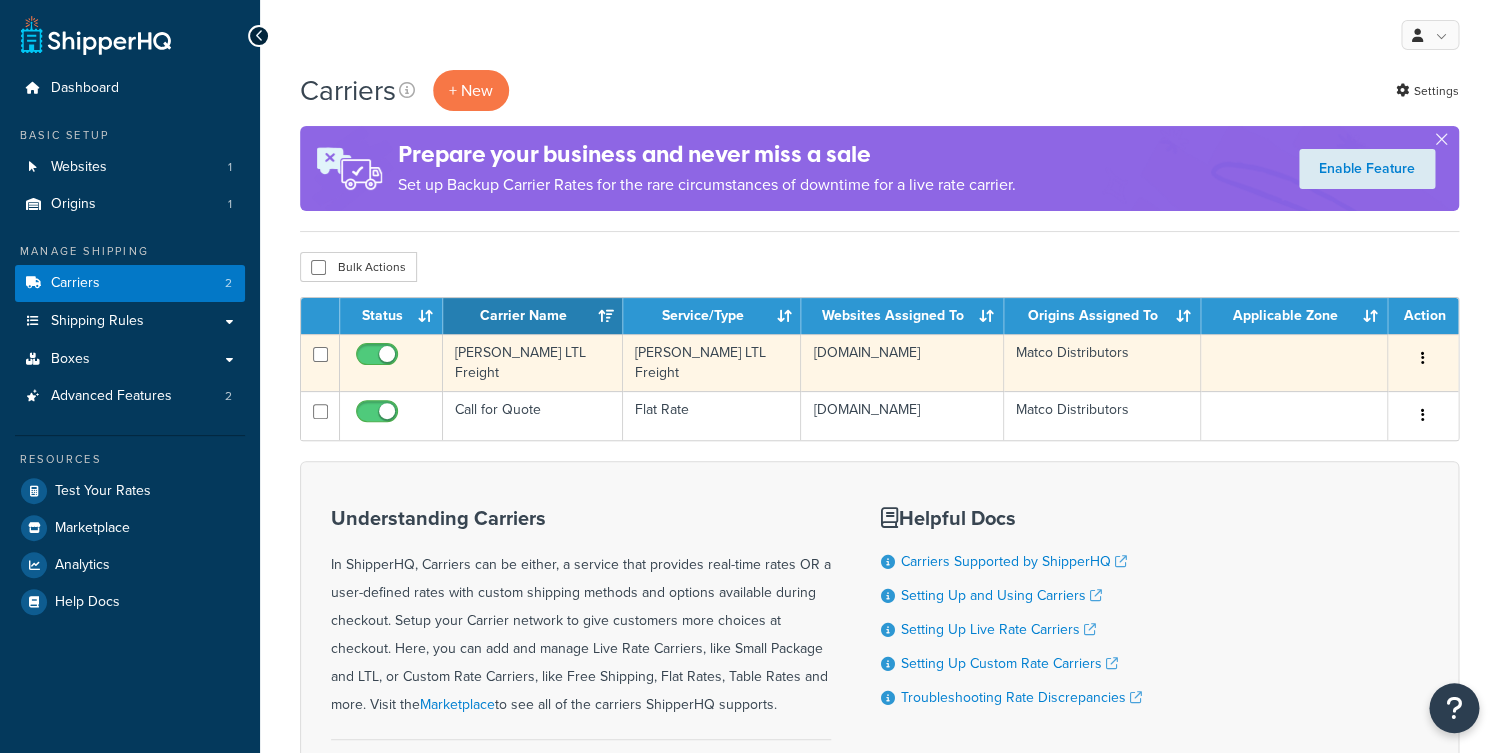click on "[PERSON_NAME] LTL Freight" at bounding box center (533, 362) 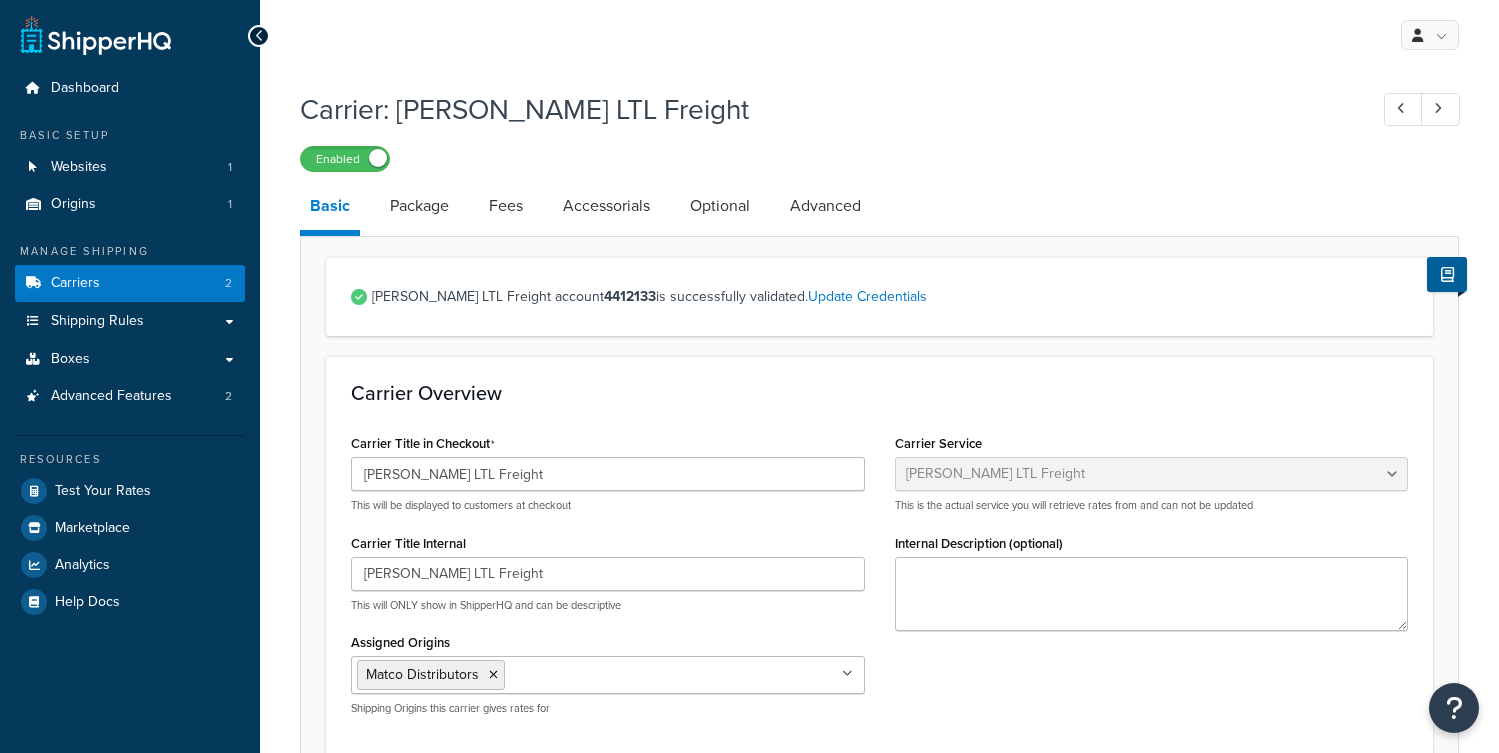 select on "saiaFreight" 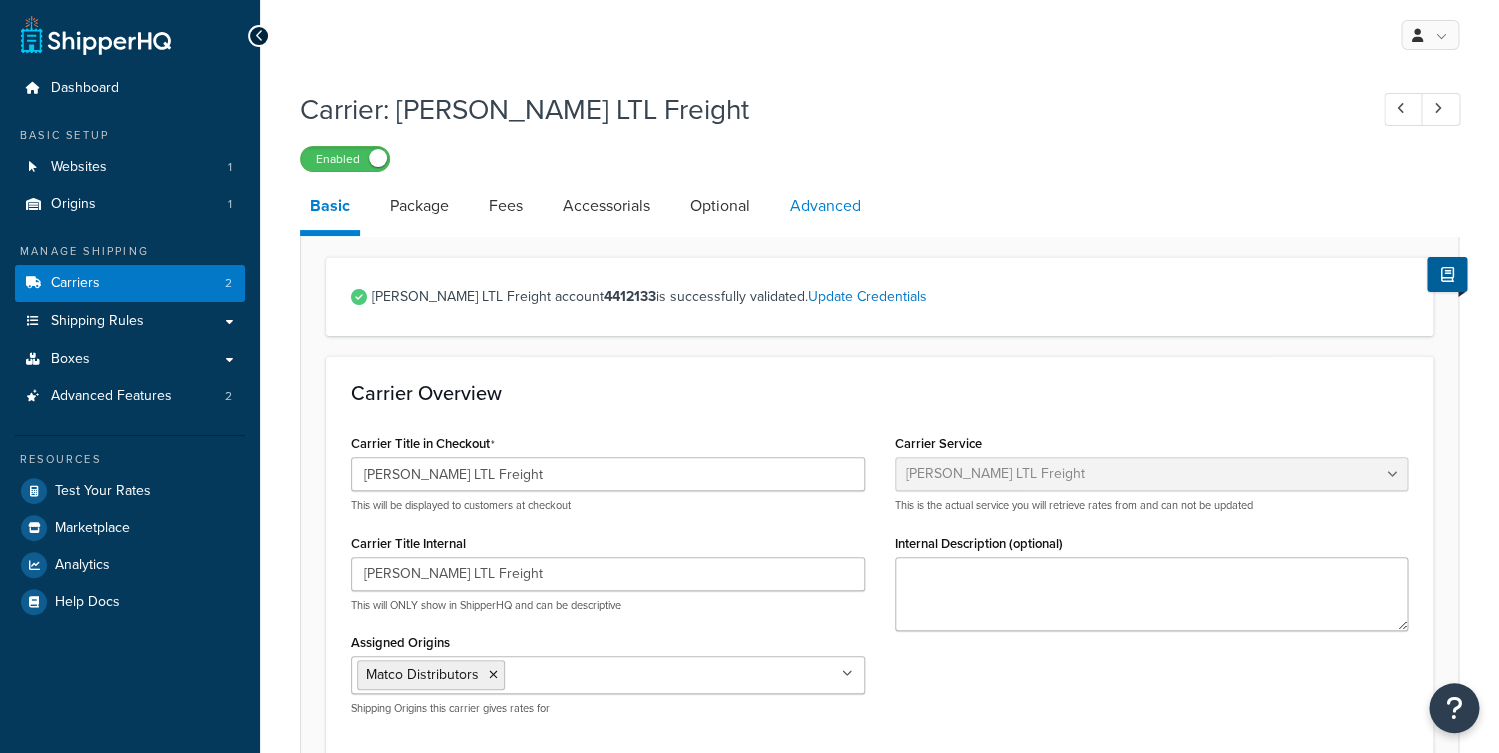 click on "Advanced" at bounding box center [825, 206] 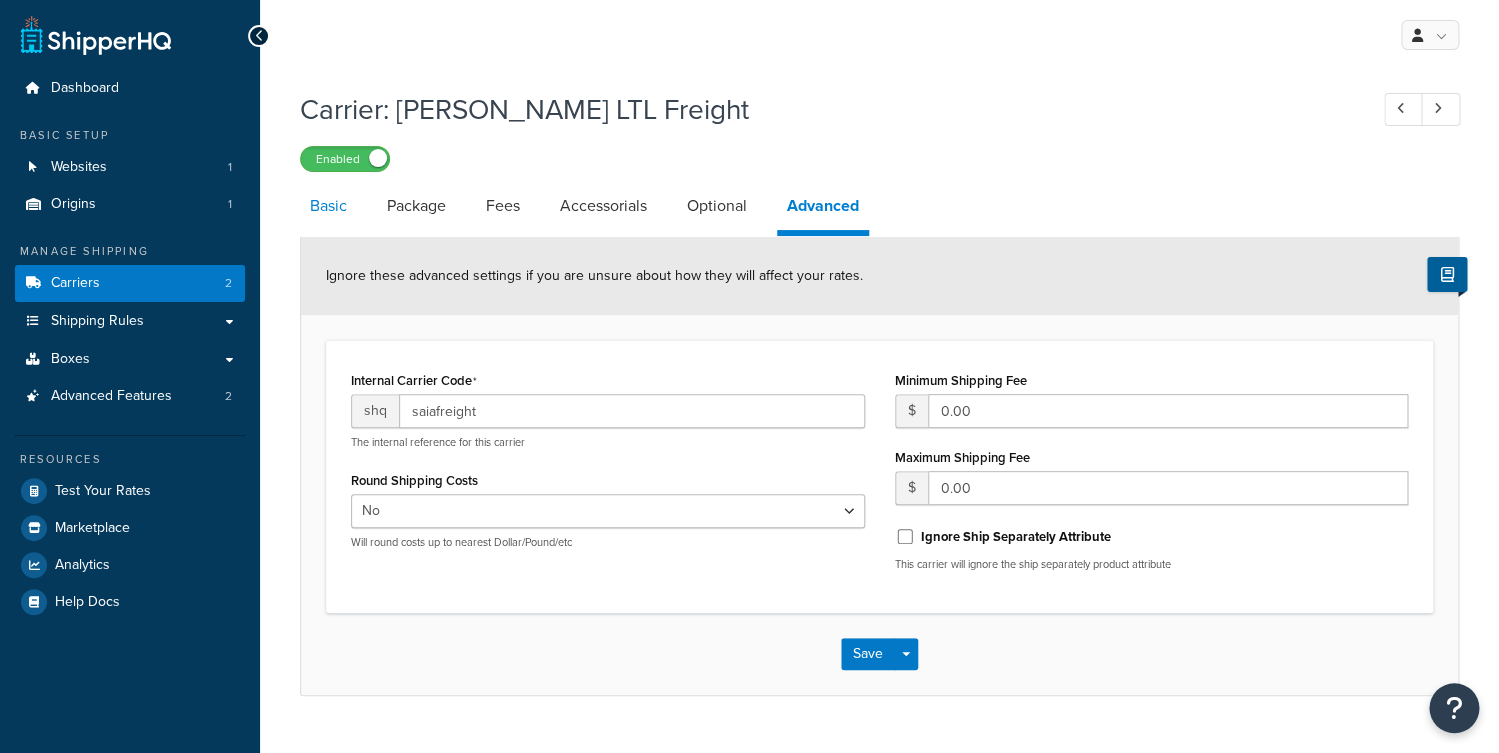 click on "Basic" at bounding box center [328, 206] 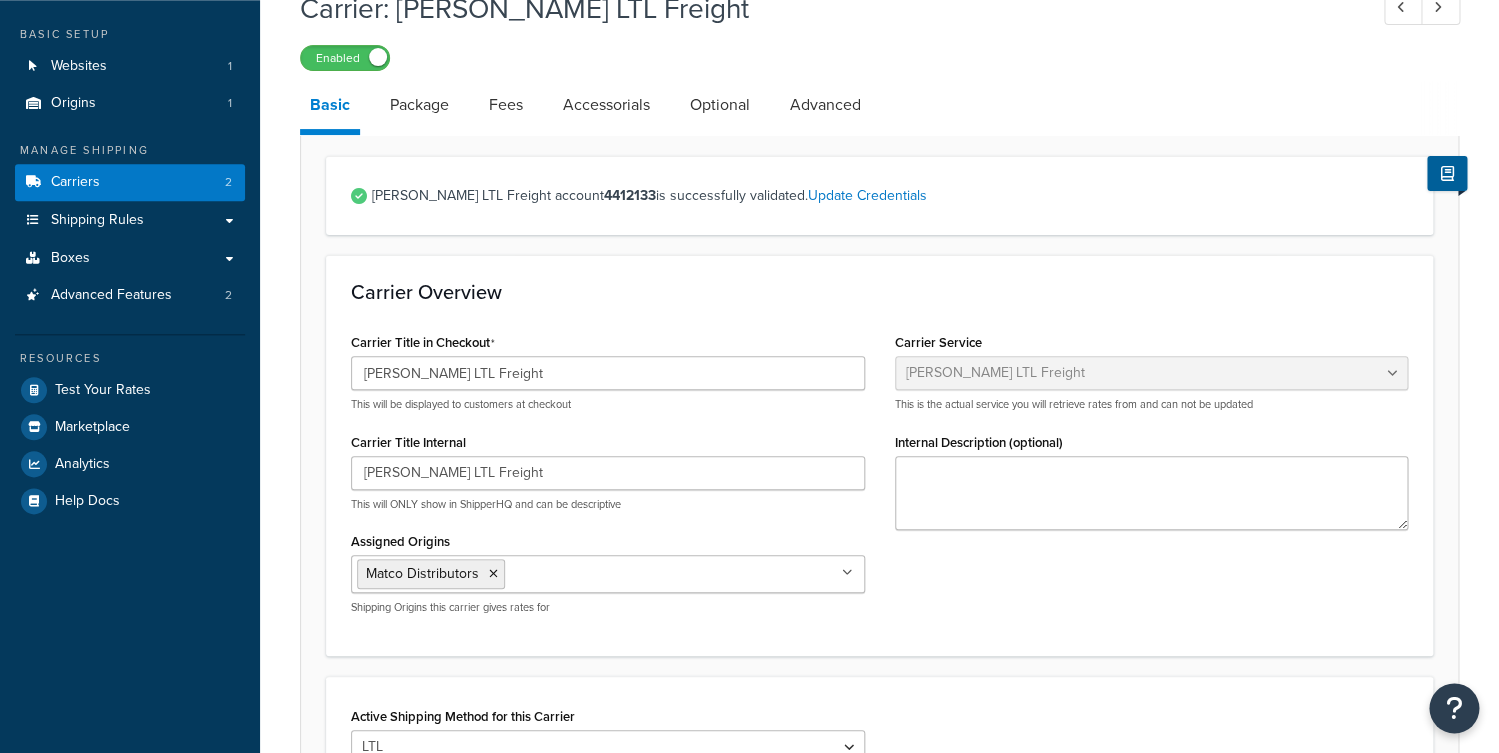 scroll, scrollTop: 0, scrollLeft: 0, axis: both 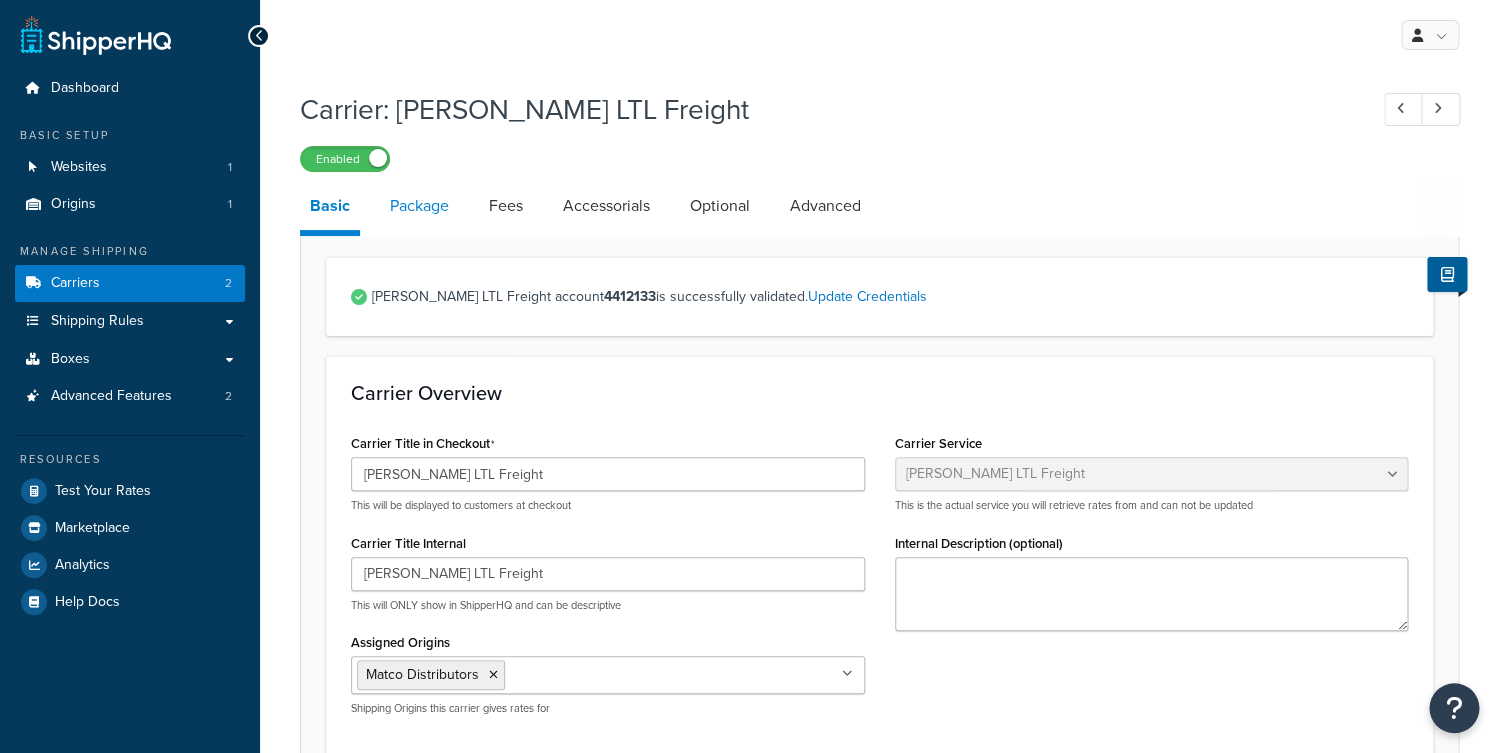 click on "Package" at bounding box center [419, 206] 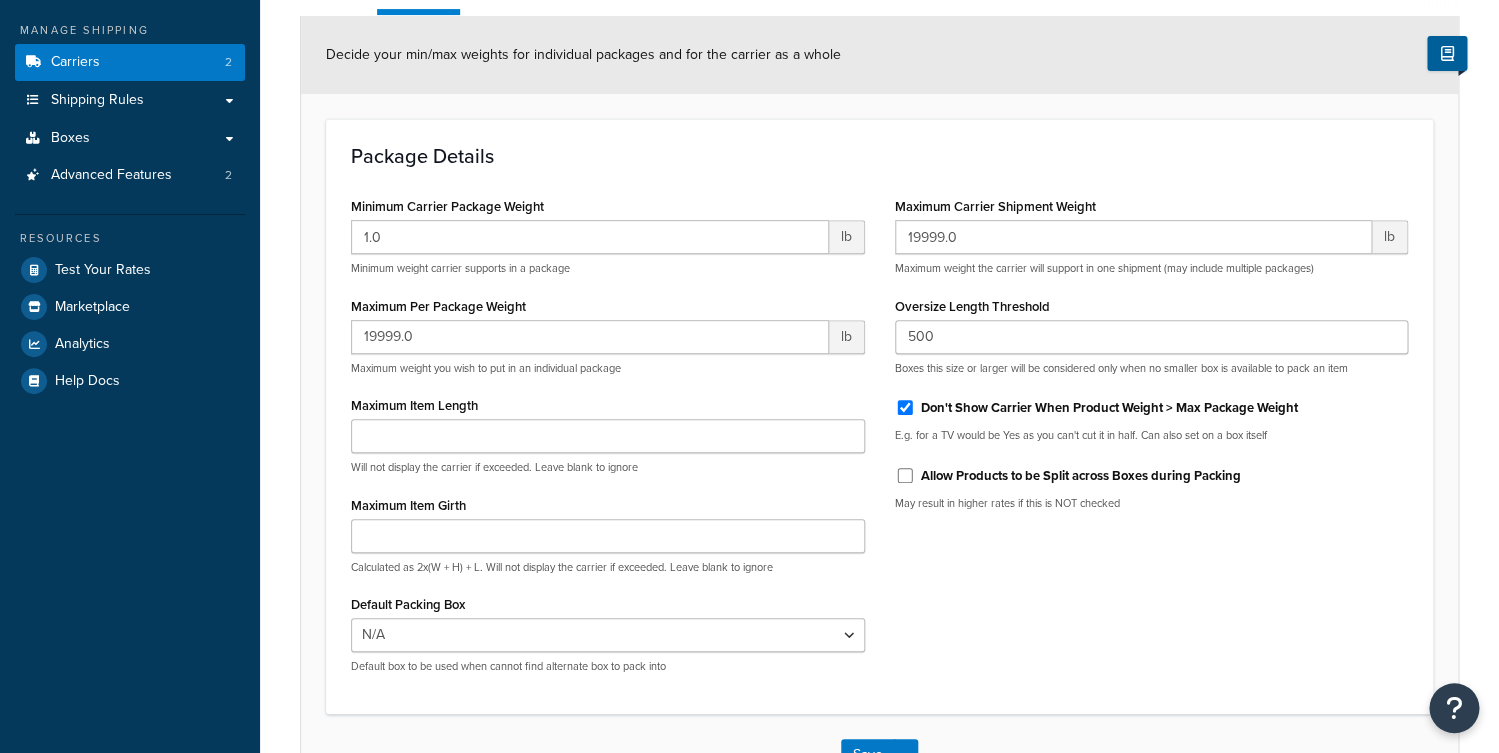 scroll, scrollTop: 219, scrollLeft: 0, axis: vertical 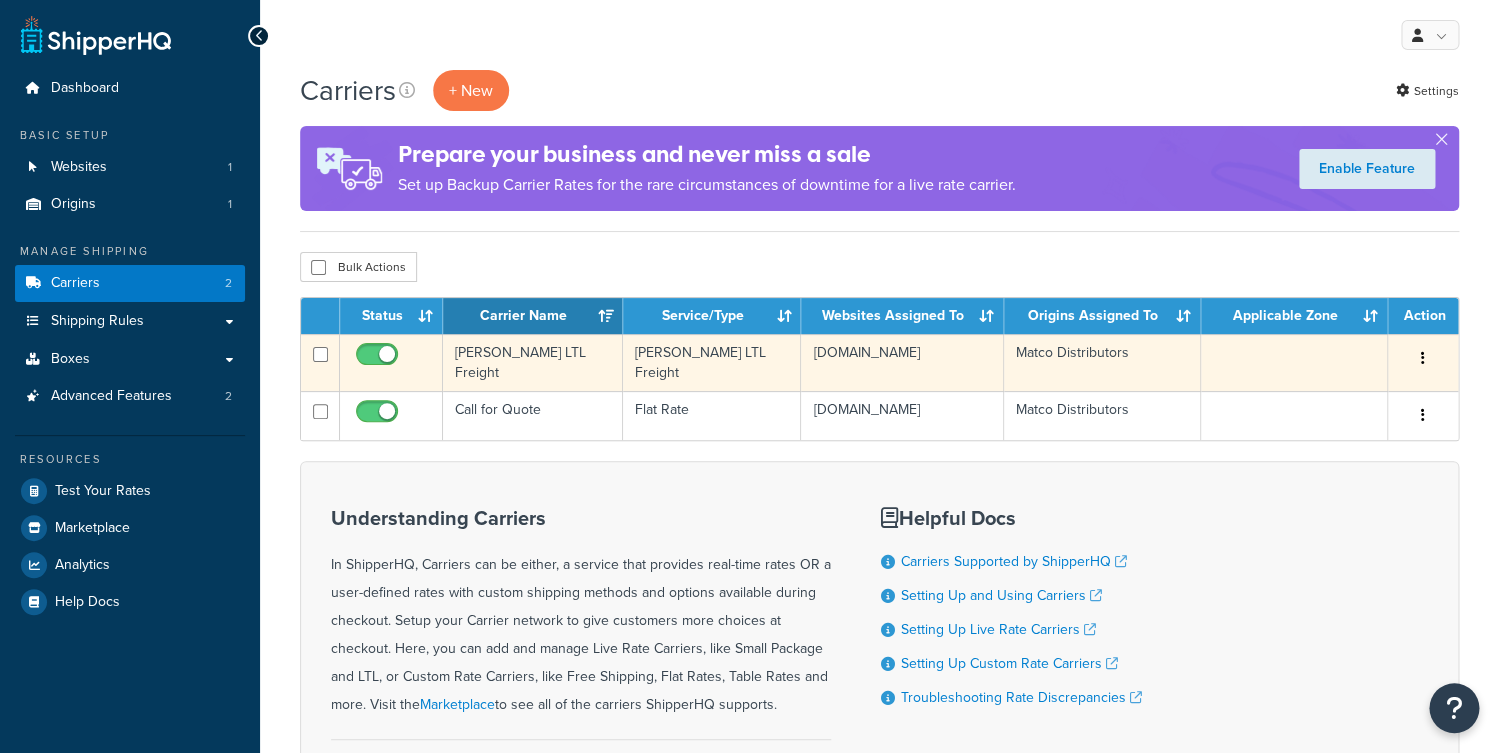 click on "[PERSON_NAME] LTL Freight" at bounding box center [533, 362] 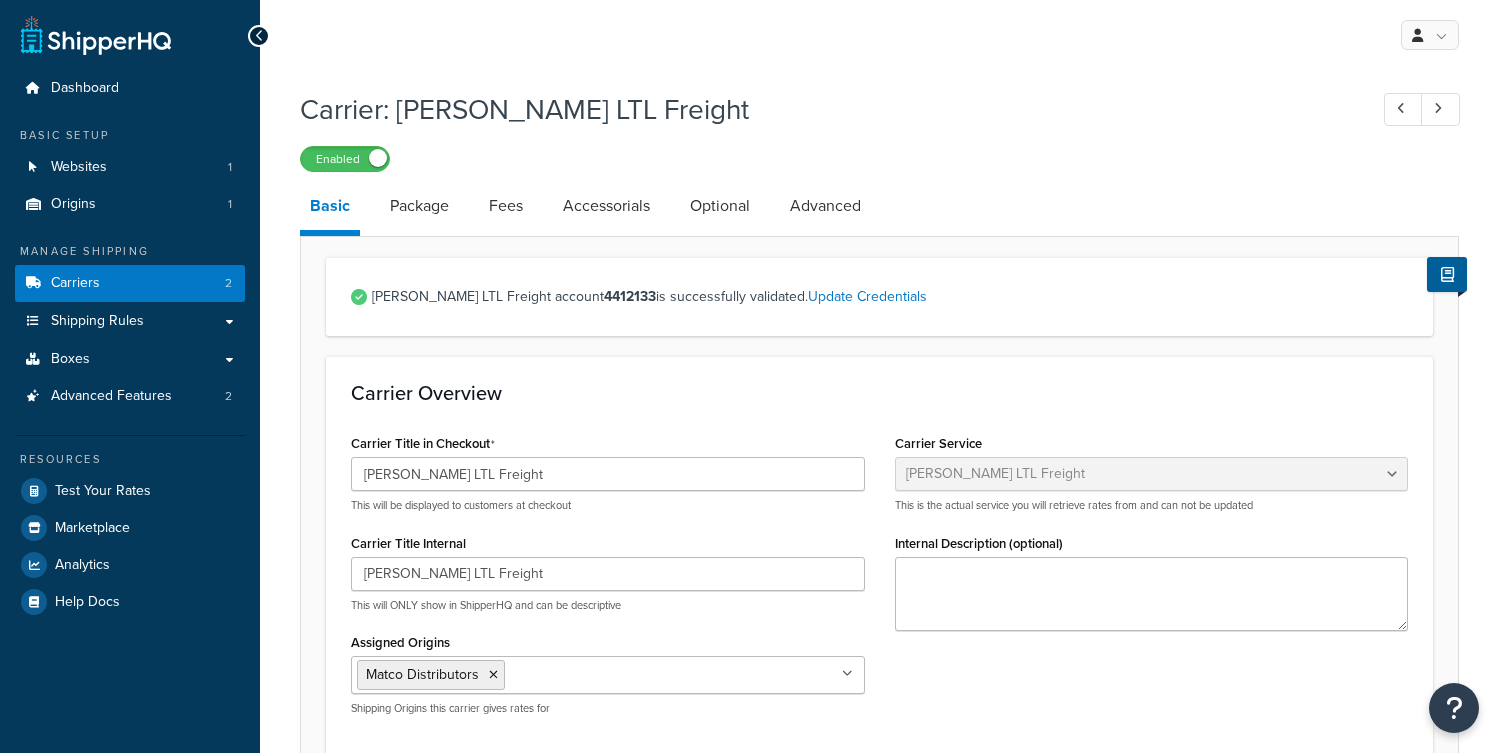 select on "saiaFreight" 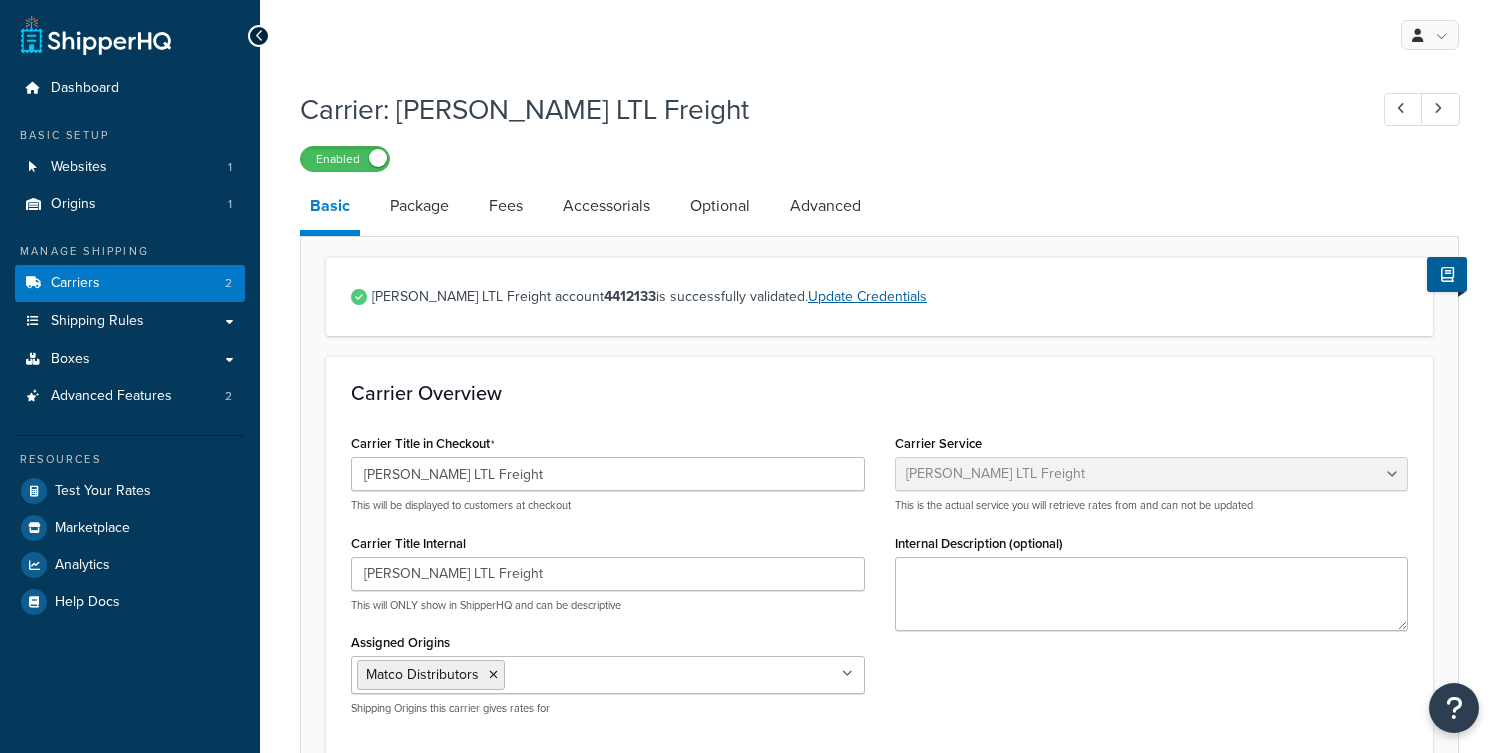scroll, scrollTop: 0, scrollLeft: 0, axis: both 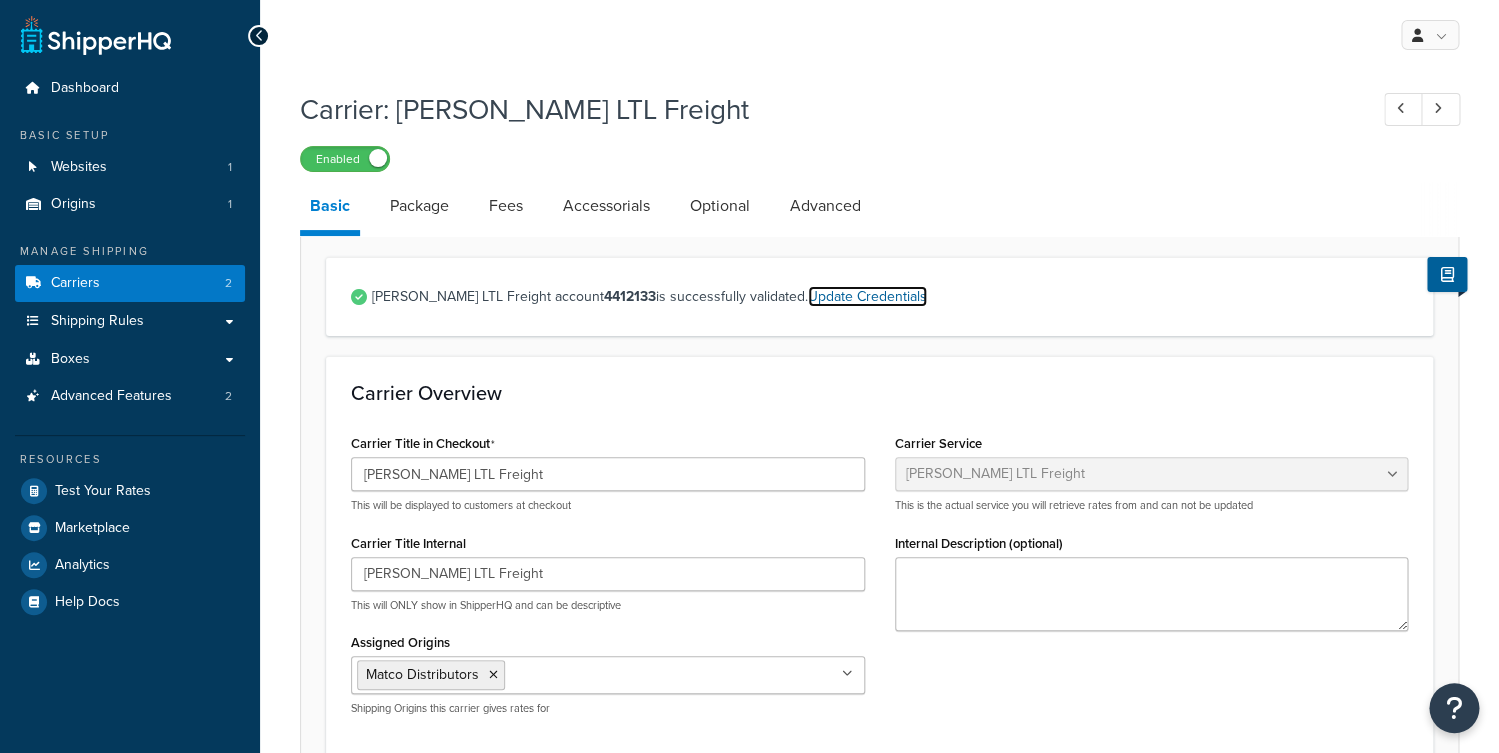 click on "Update Credentials" at bounding box center [867, 296] 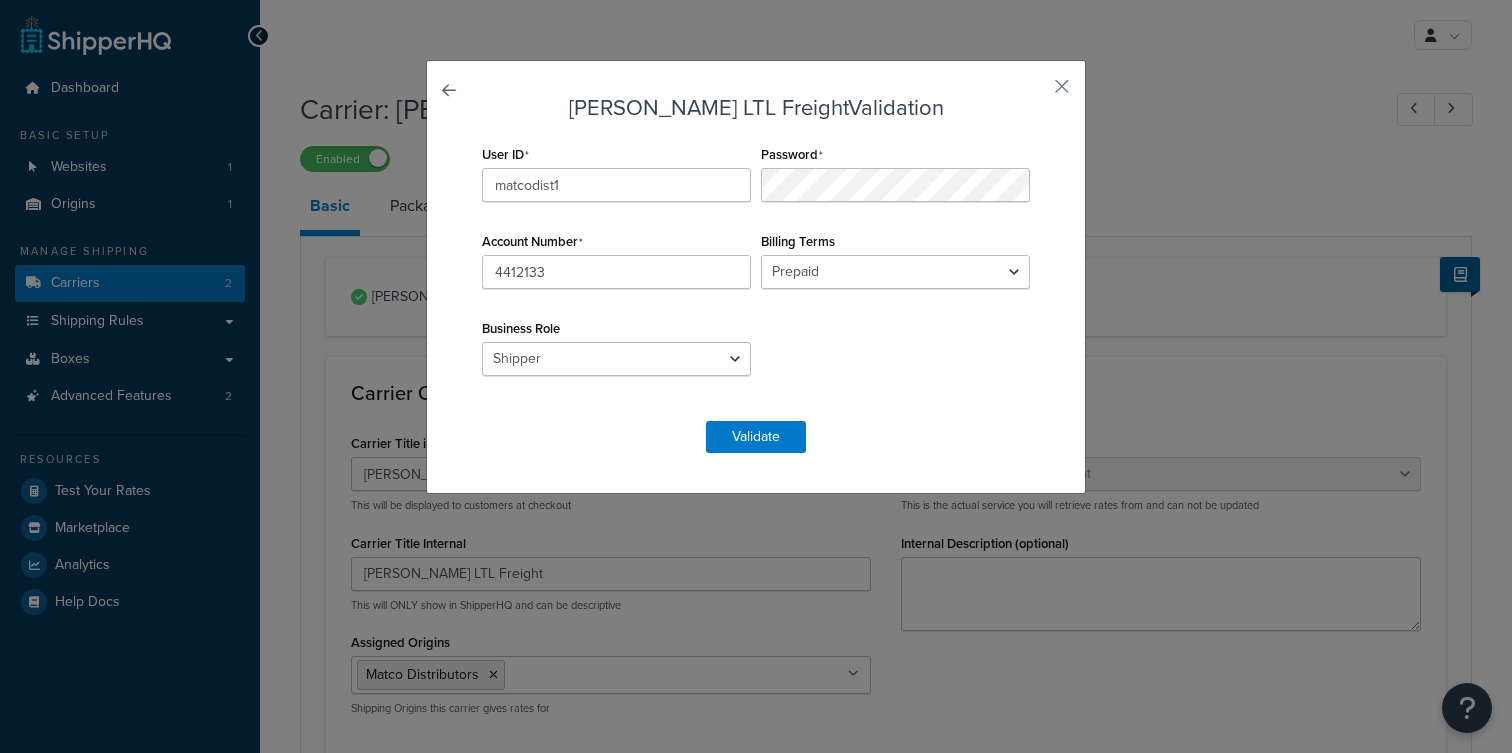 click on "SAIA LTL Freight  Validation User ID   matcodist1 Password   Account Number   4412133 Billing Terms   Prepaid  Collect  Business Role   Shipper  Consignee  Third Party  Validate" at bounding box center (756, 277) 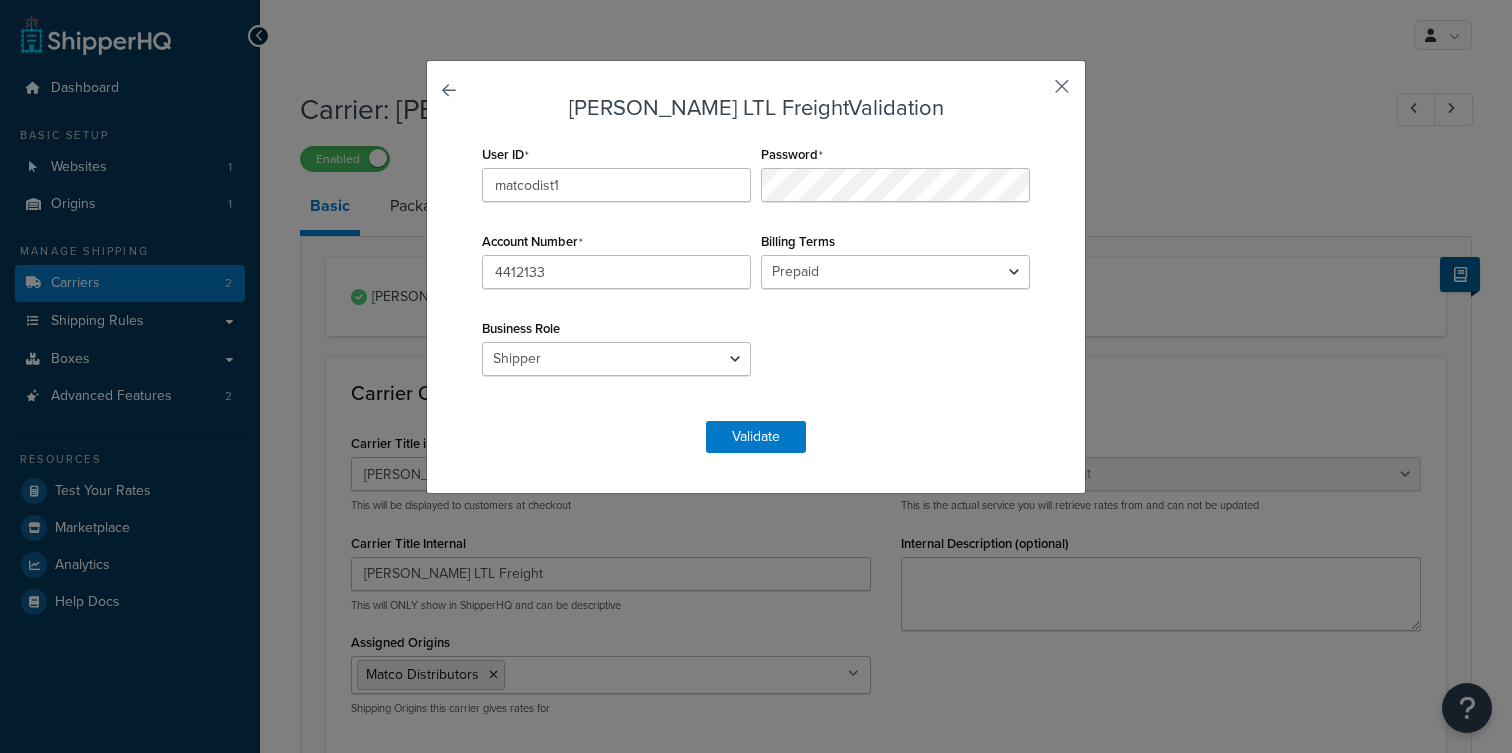 click at bounding box center [1032, 93] 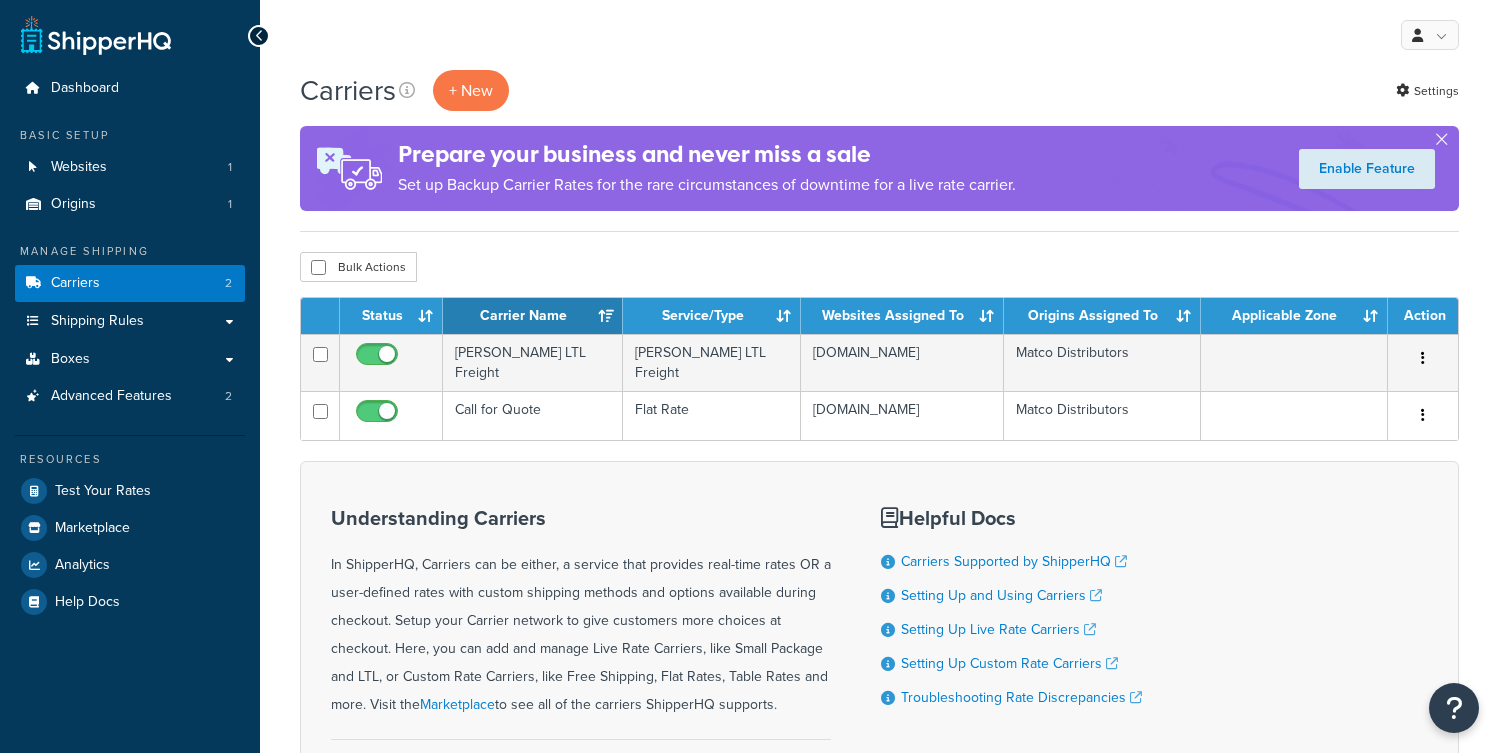 scroll, scrollTop: 0, scrollLeft: 0, axis: both 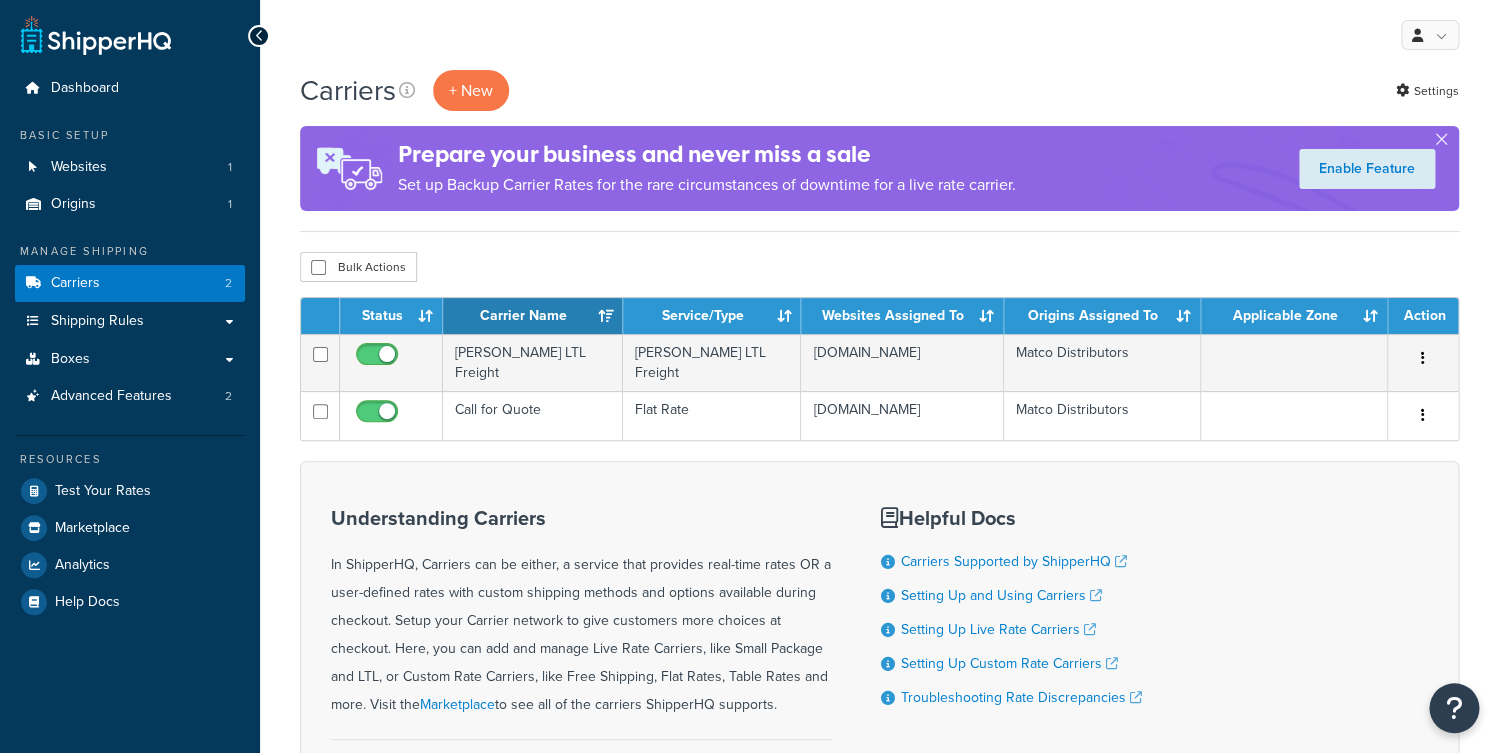 click on "Carriers
+ New
Settings
Prepare your business and never miss a sale Set up Backup Carrier Rates for the rare circumstances of downtime for a live rate carrier. Enable Feature
Bulk Actions
Duplicate
[GEOGRAPHIC_DATA]
Contact Us
Send Us A Message" at bounding box center (879, 492) 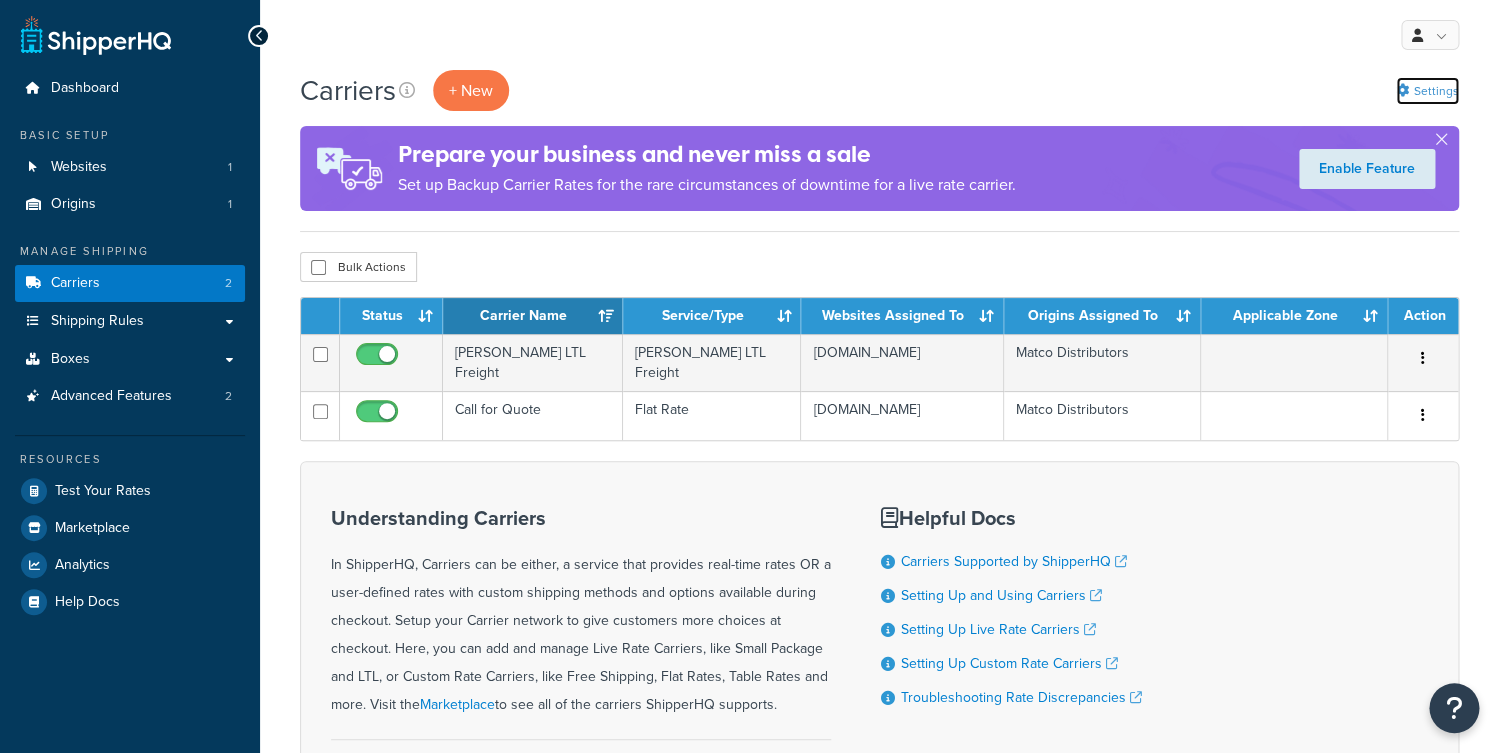 click on "Settings" at bounding box center (1427, 91) 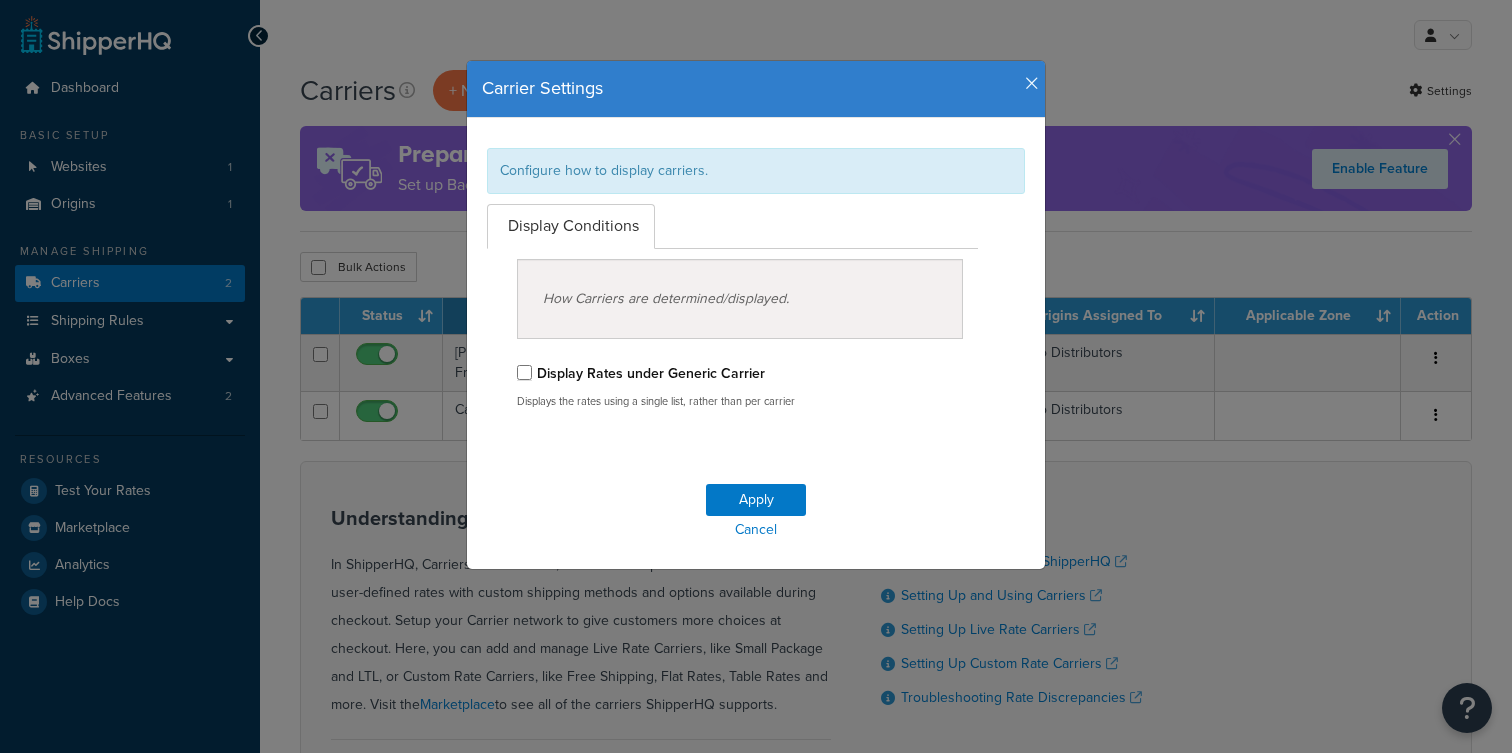 click at bounding box center [1032, 84] 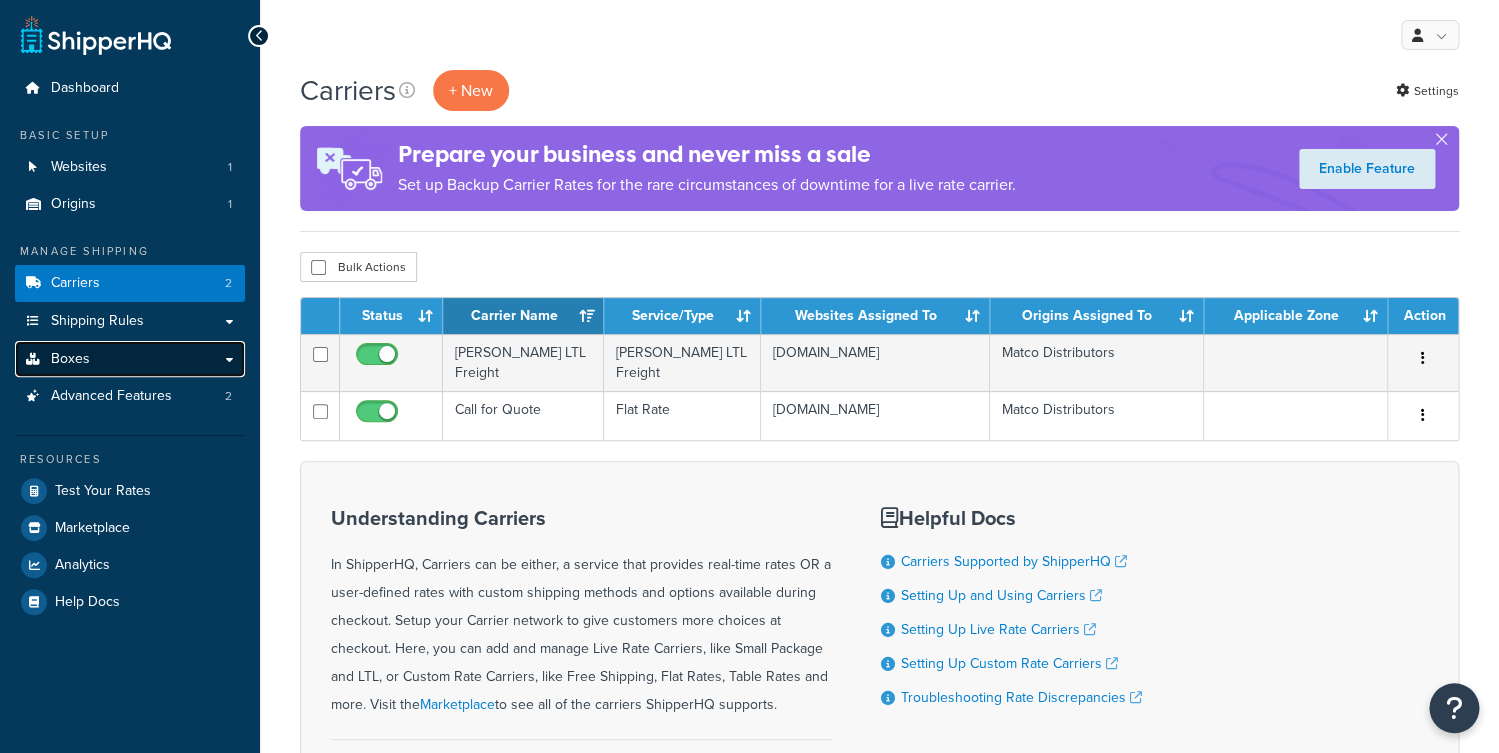 click on "Boxes" at bounding box center [130, 359] 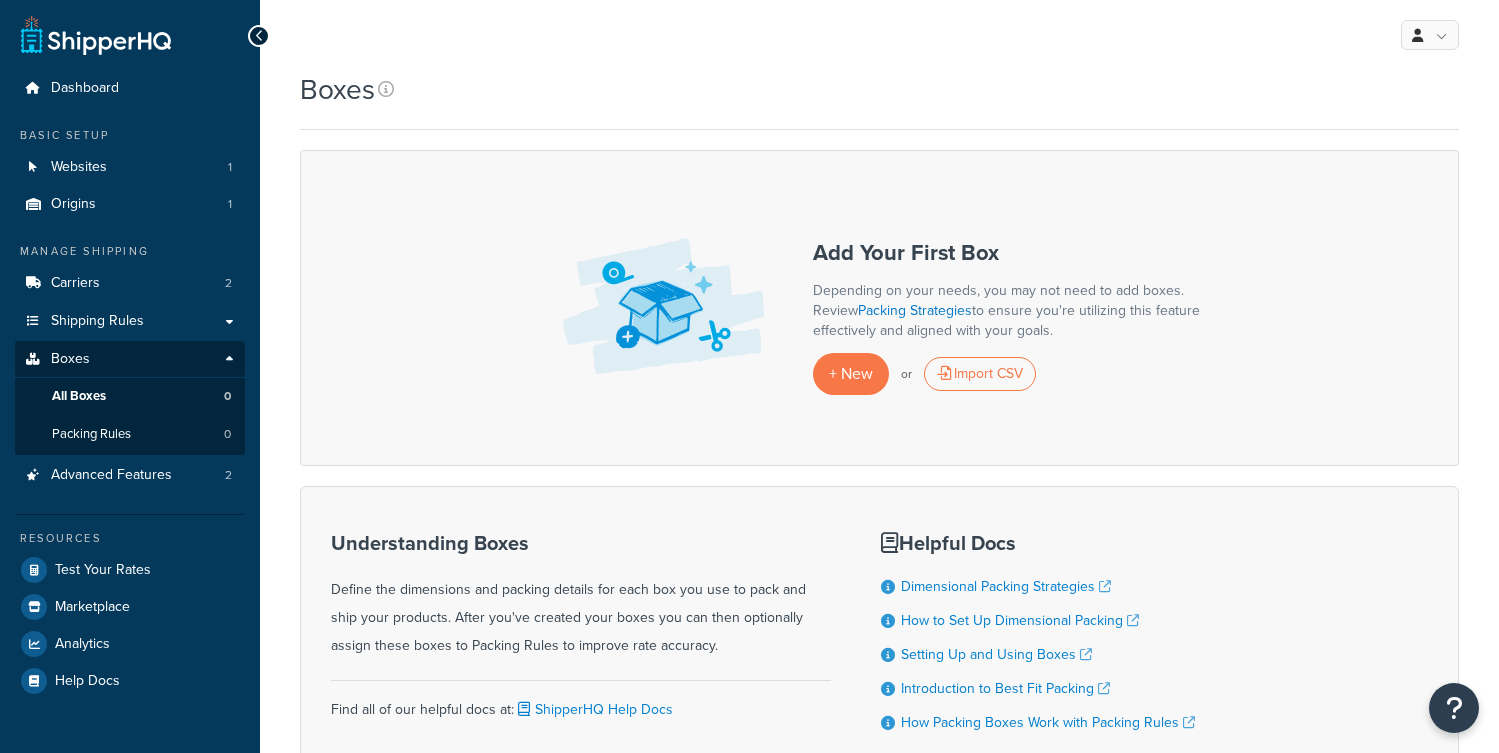 scroll, scrollTop: 0, scrollLeft: 0, axis: both 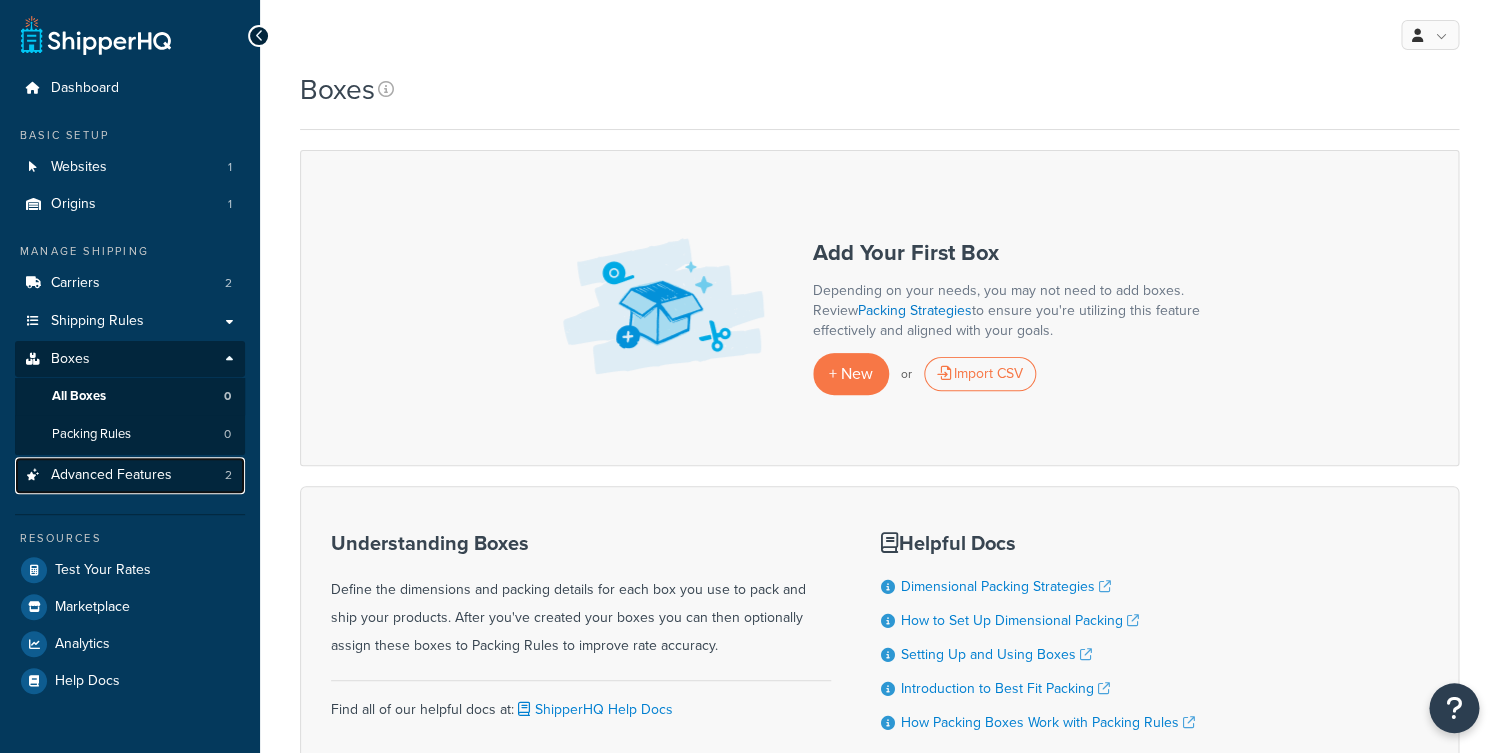 click on "Advanced Features" at bounding box center (111, 475) 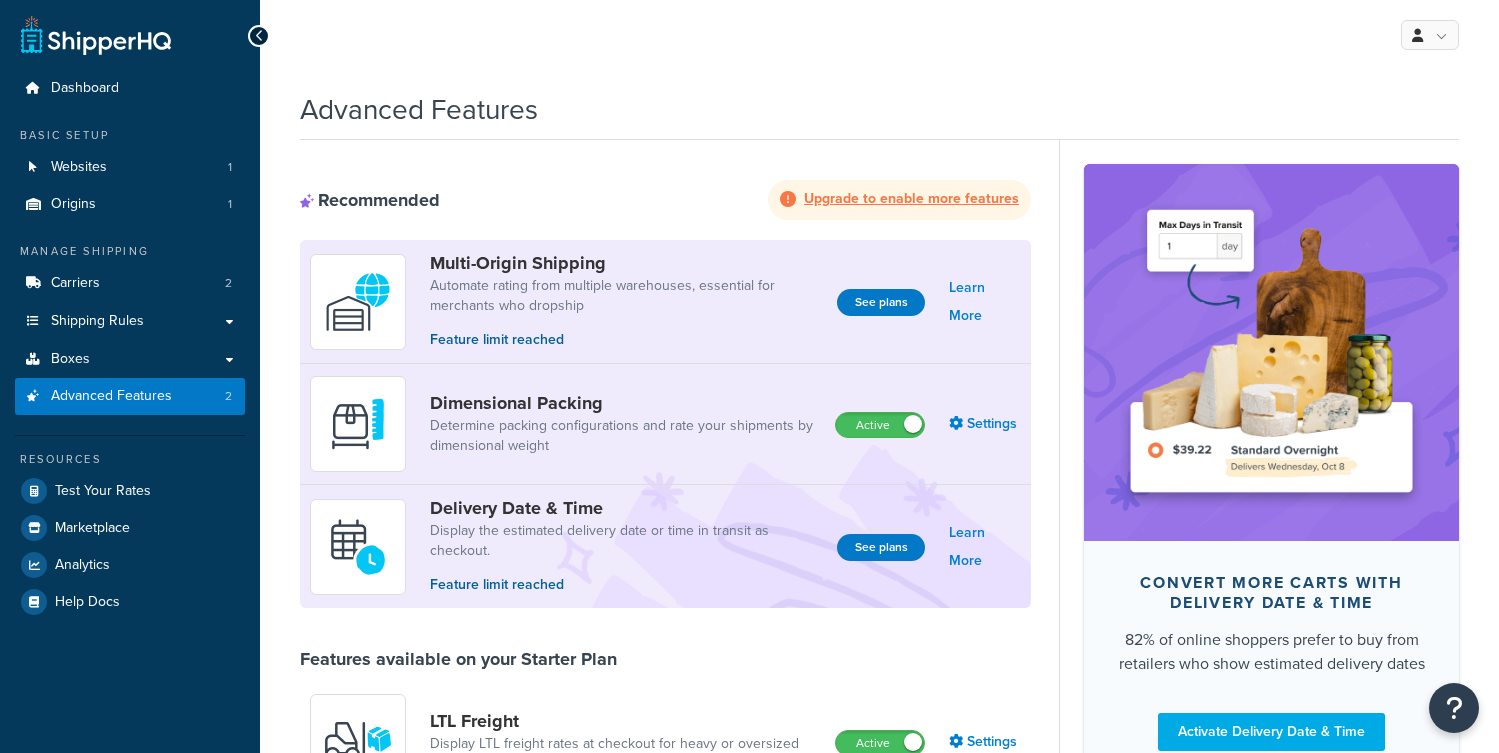 scroll, scrollTop: 0, scrollLeft: 0, axis: both 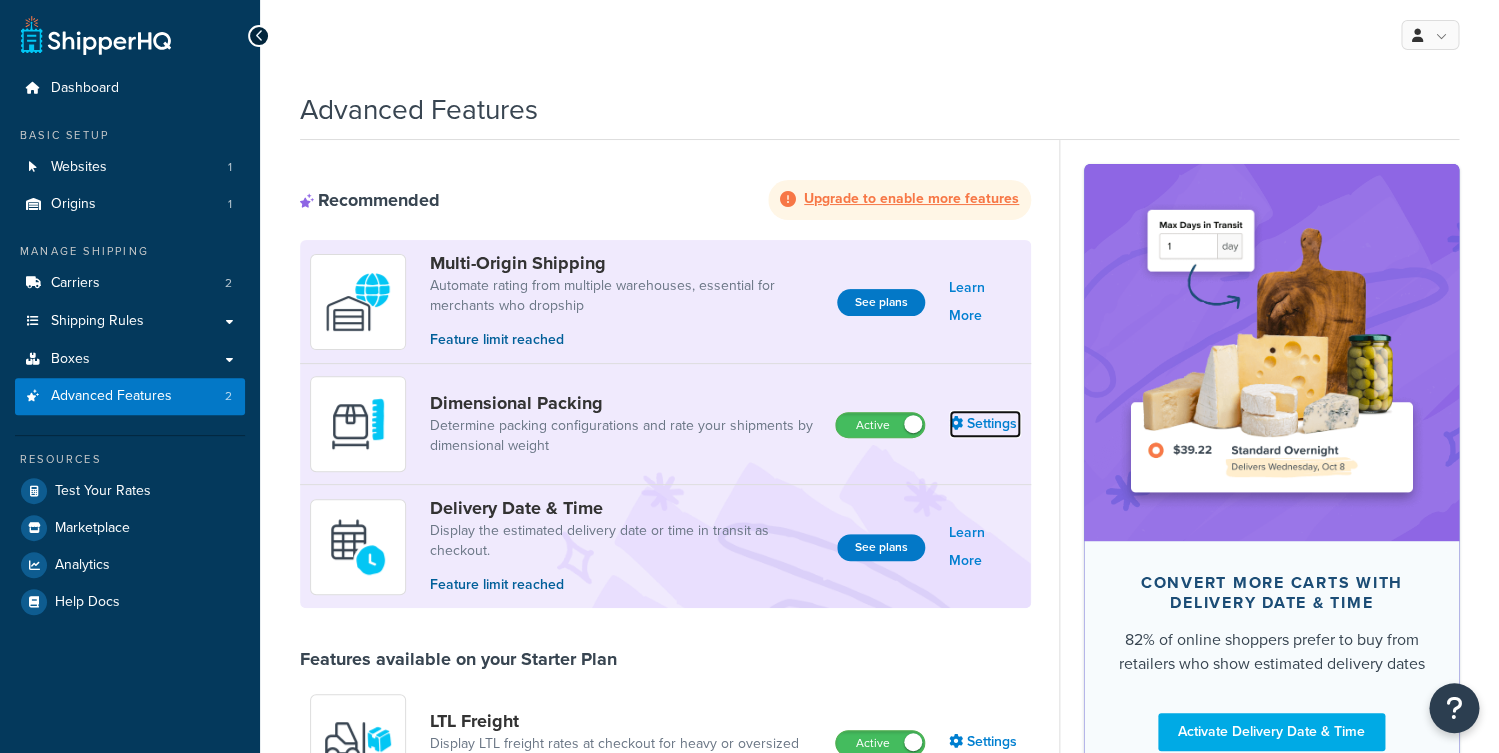 click on "Settings" at bounding box center [985, 424] 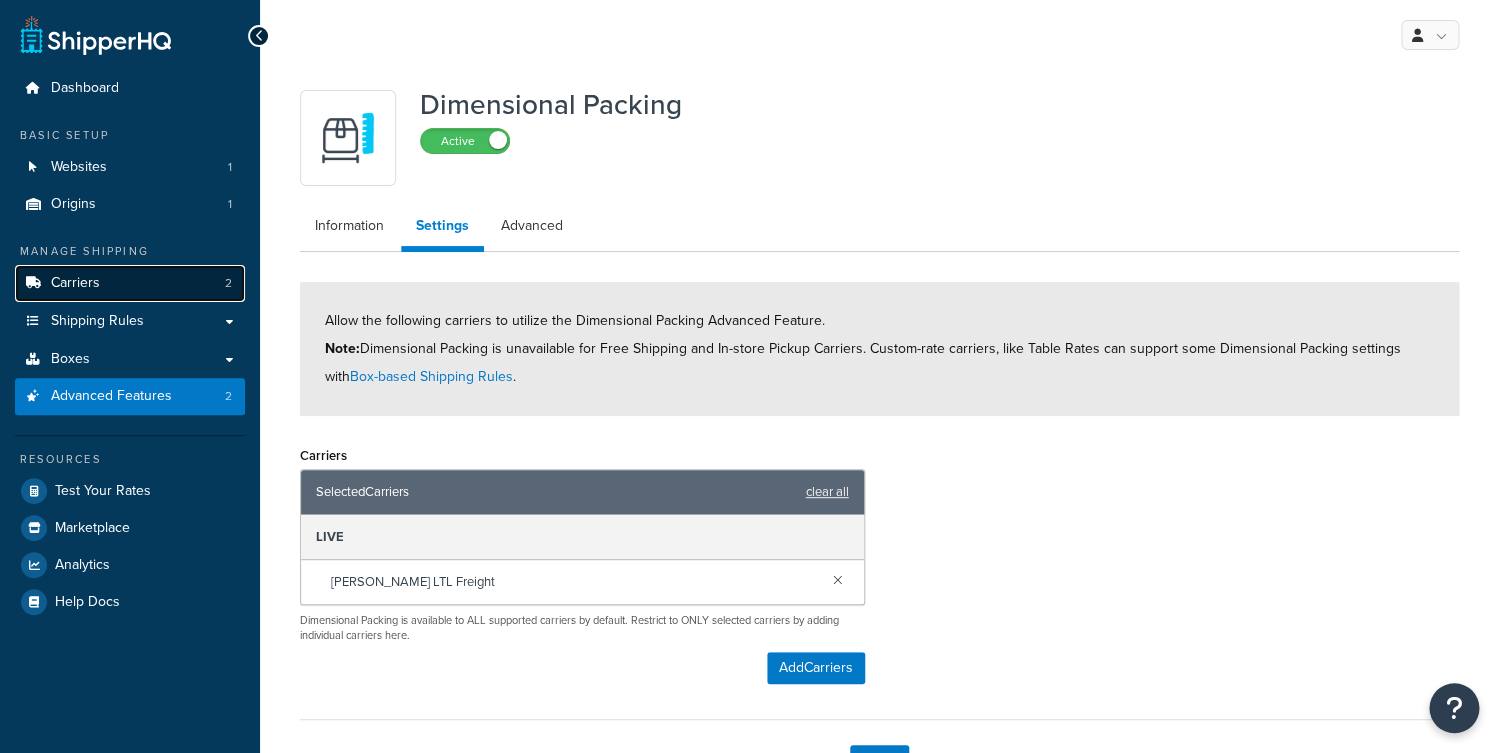 click on "Carriers 2" at bounding box center (130, 283) 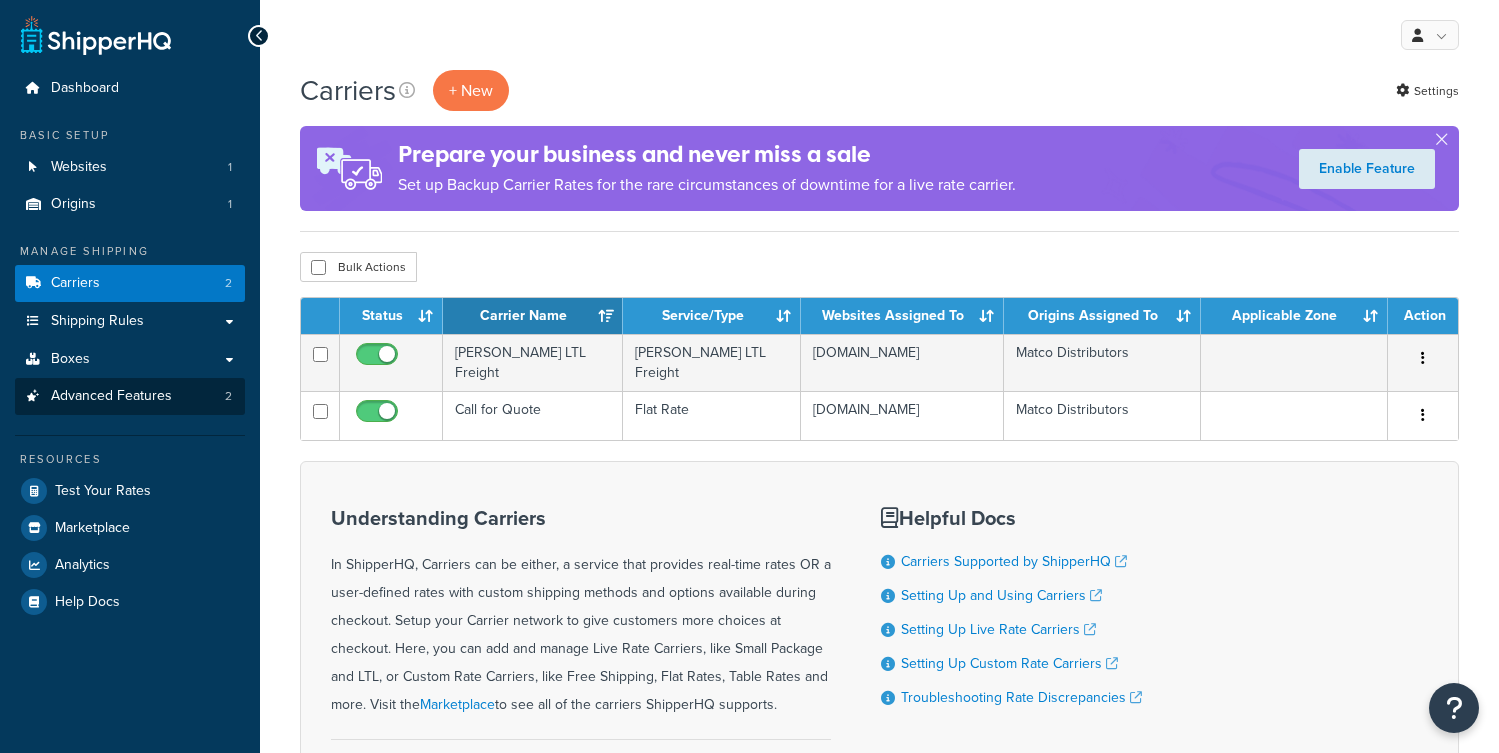 scroll, scrollTop: 0, scrollLeft: 0, axis: both 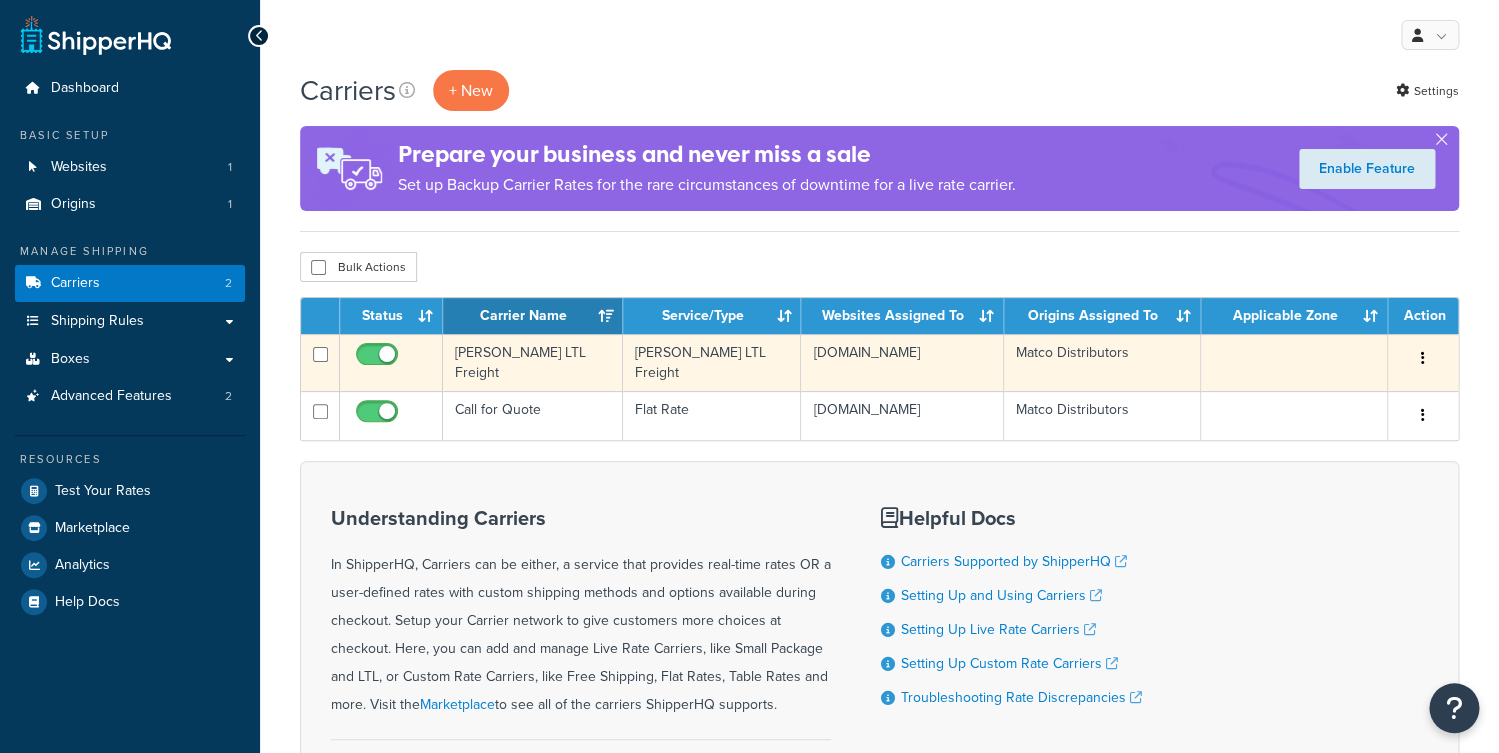 click on "[DOMAIN_NAME]" at bounding box center (902, 362) 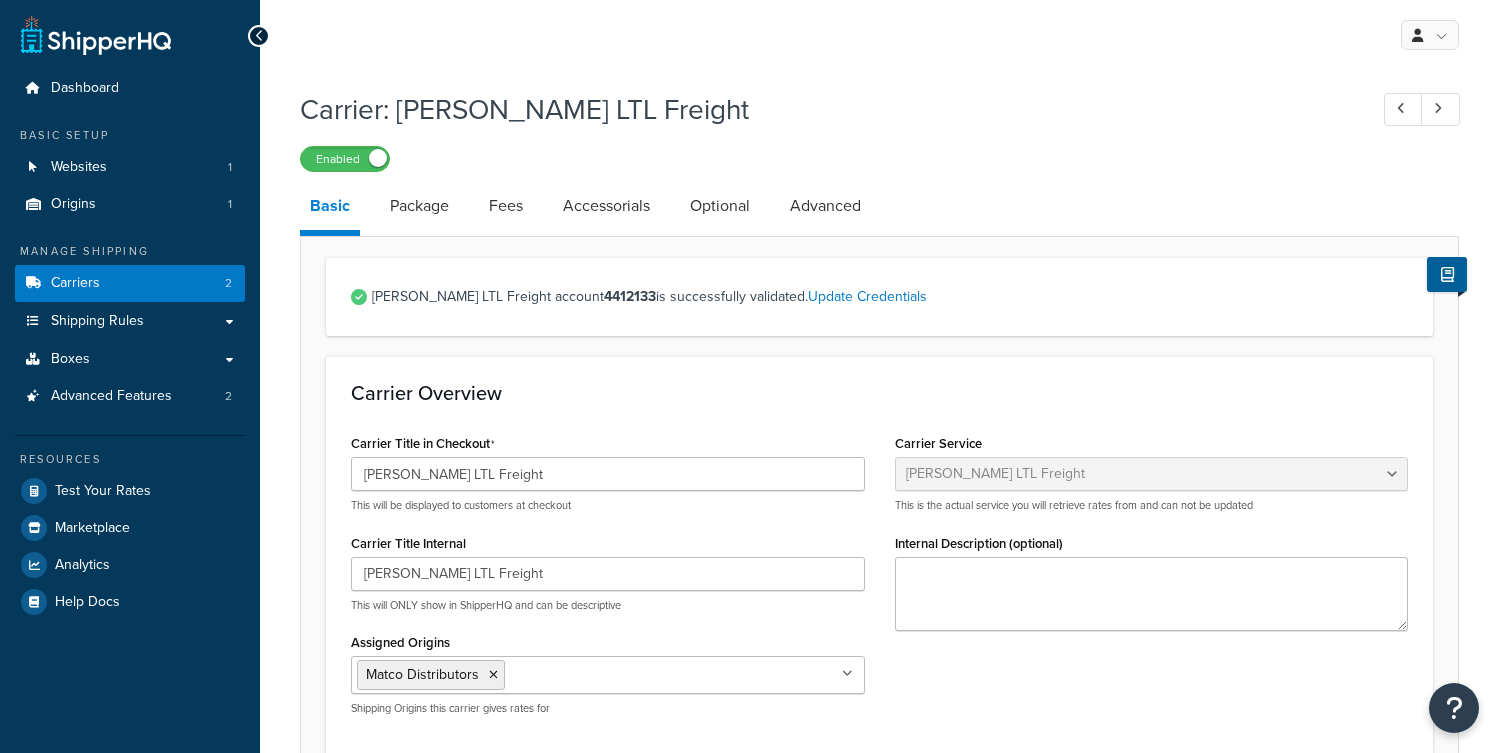 select on "saiaFreight" 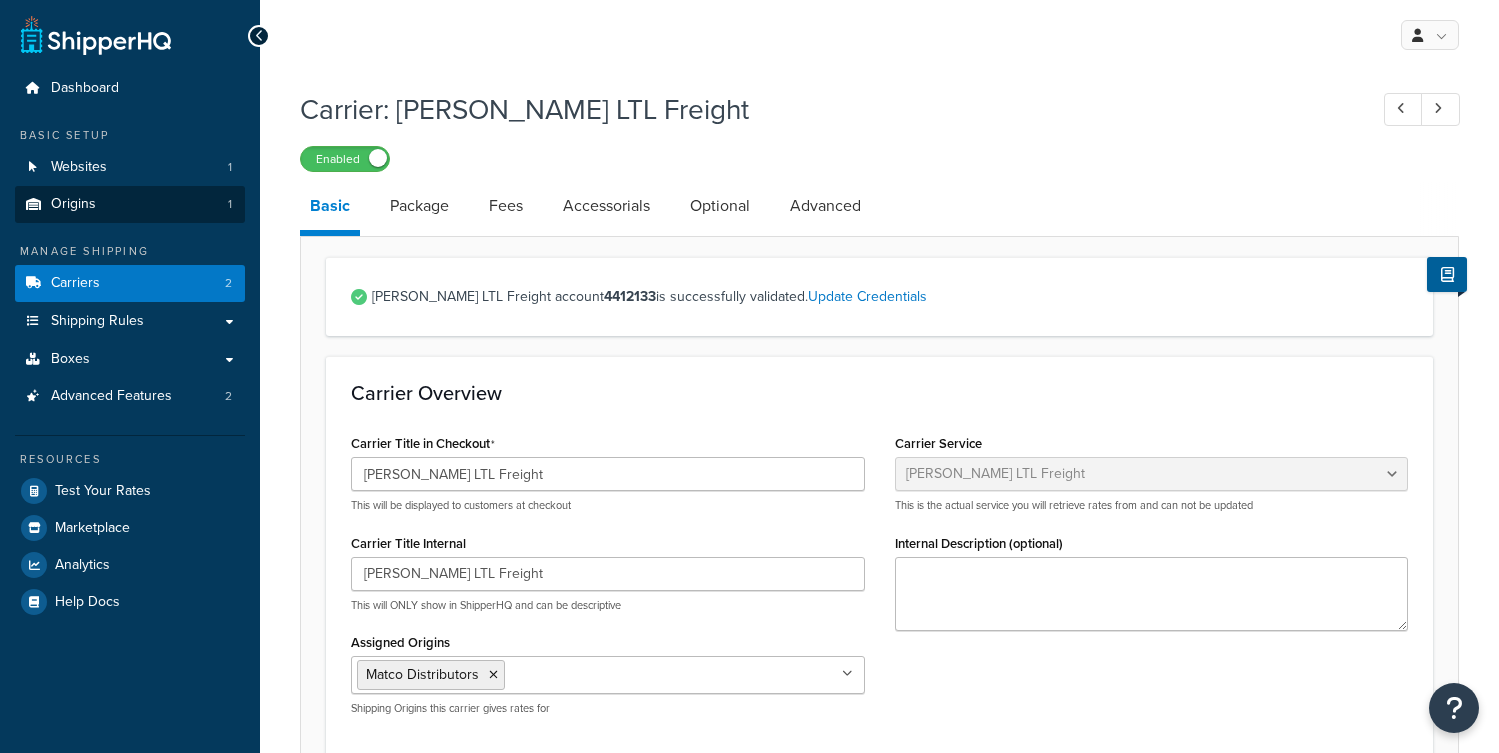 scroll, scrollTop: 0, scrollLeft: 0, axis: both 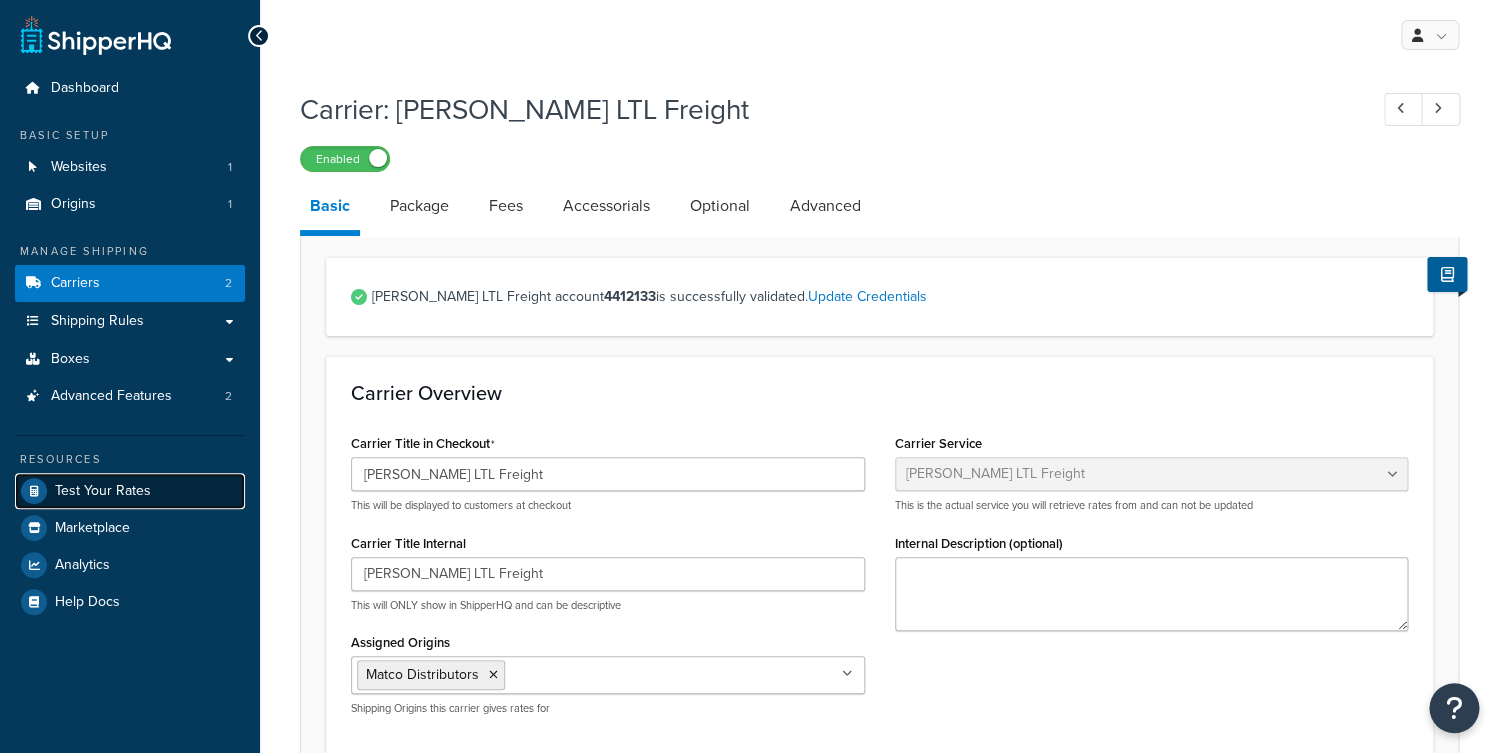 click on "Test Your Rates" at bounding box center [130, 491] 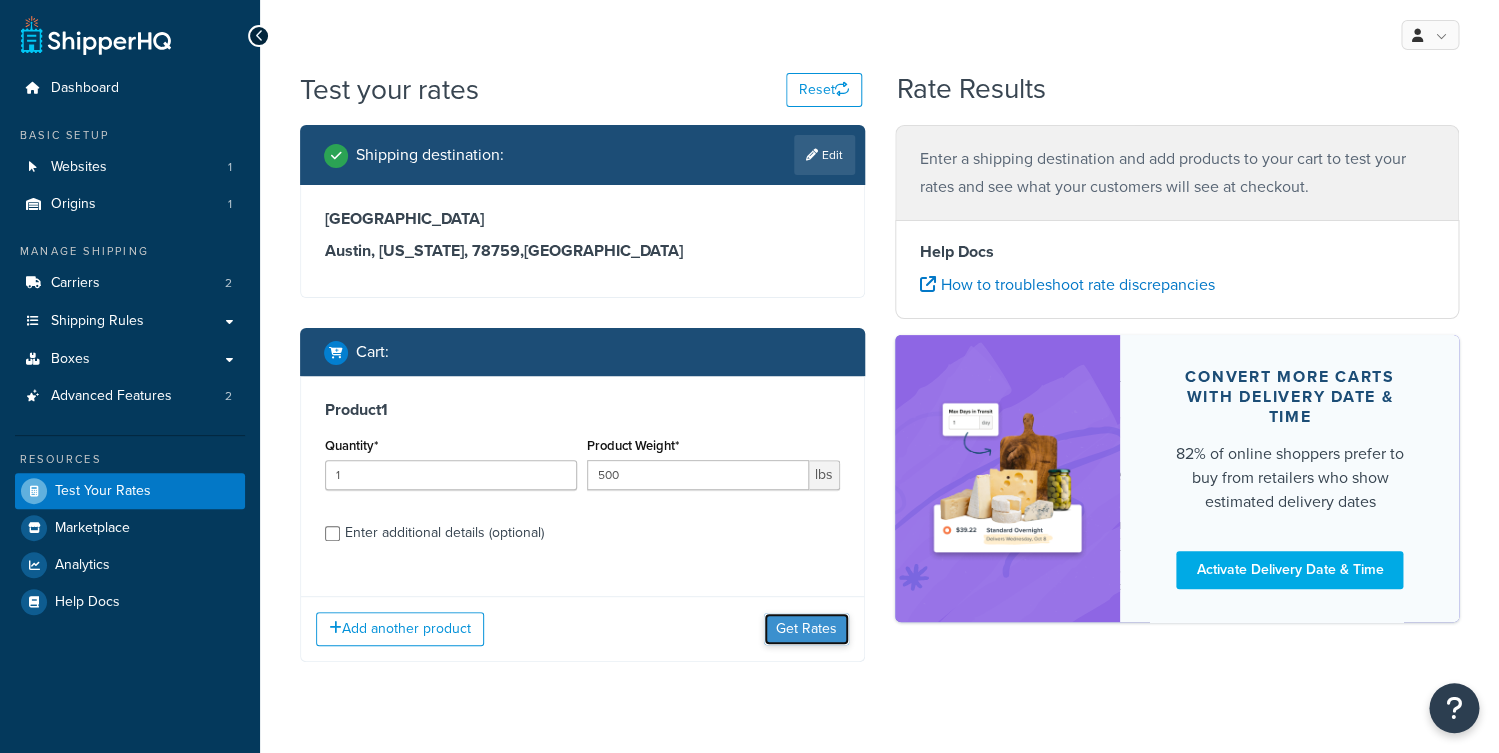 click on "Get Rates" at bounding box center (806, 629) 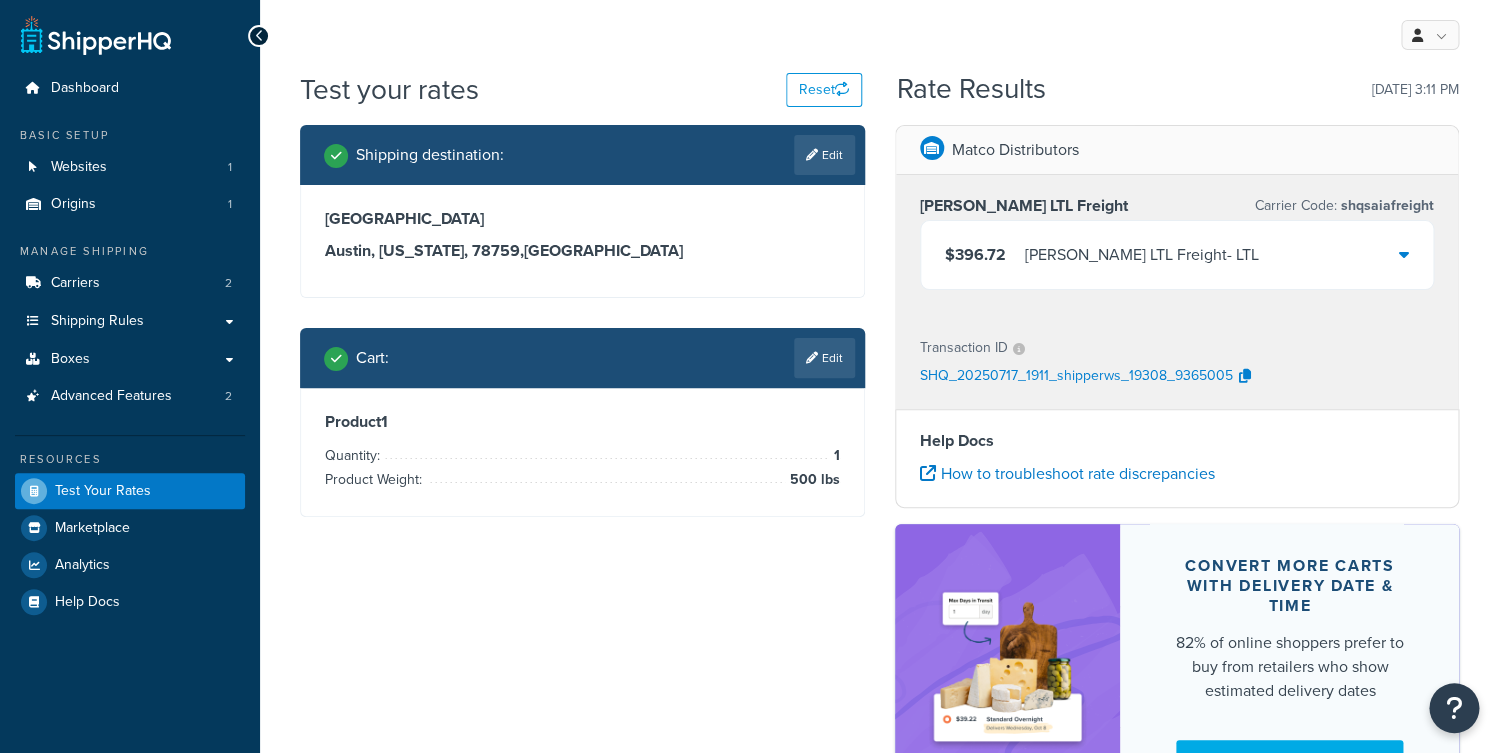 drag, startPoint x: 1119, startPoint y: 213, endPoint x: 1103, endPoint y: 259, distance: 48.703182 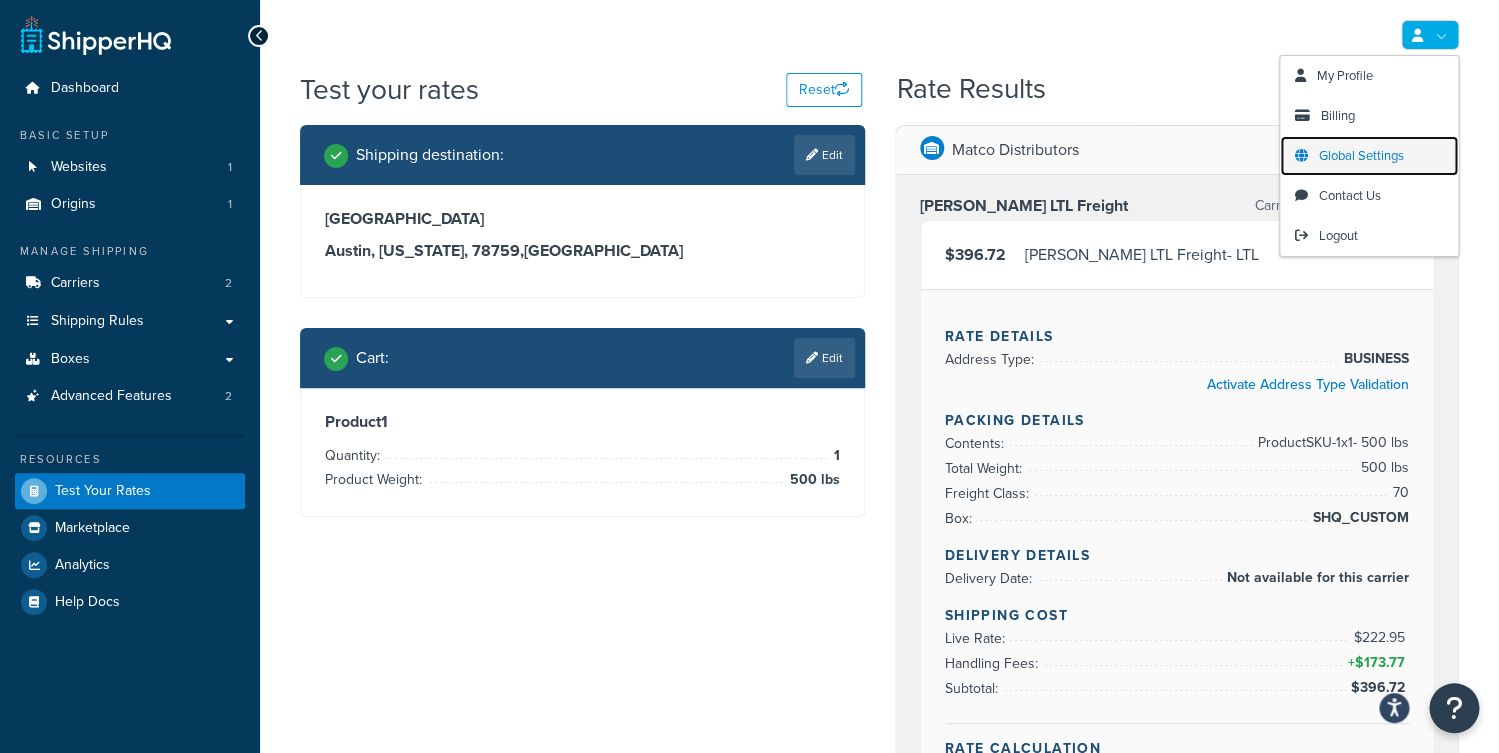click on "Global Settings" at bounding box center [1361, 155] 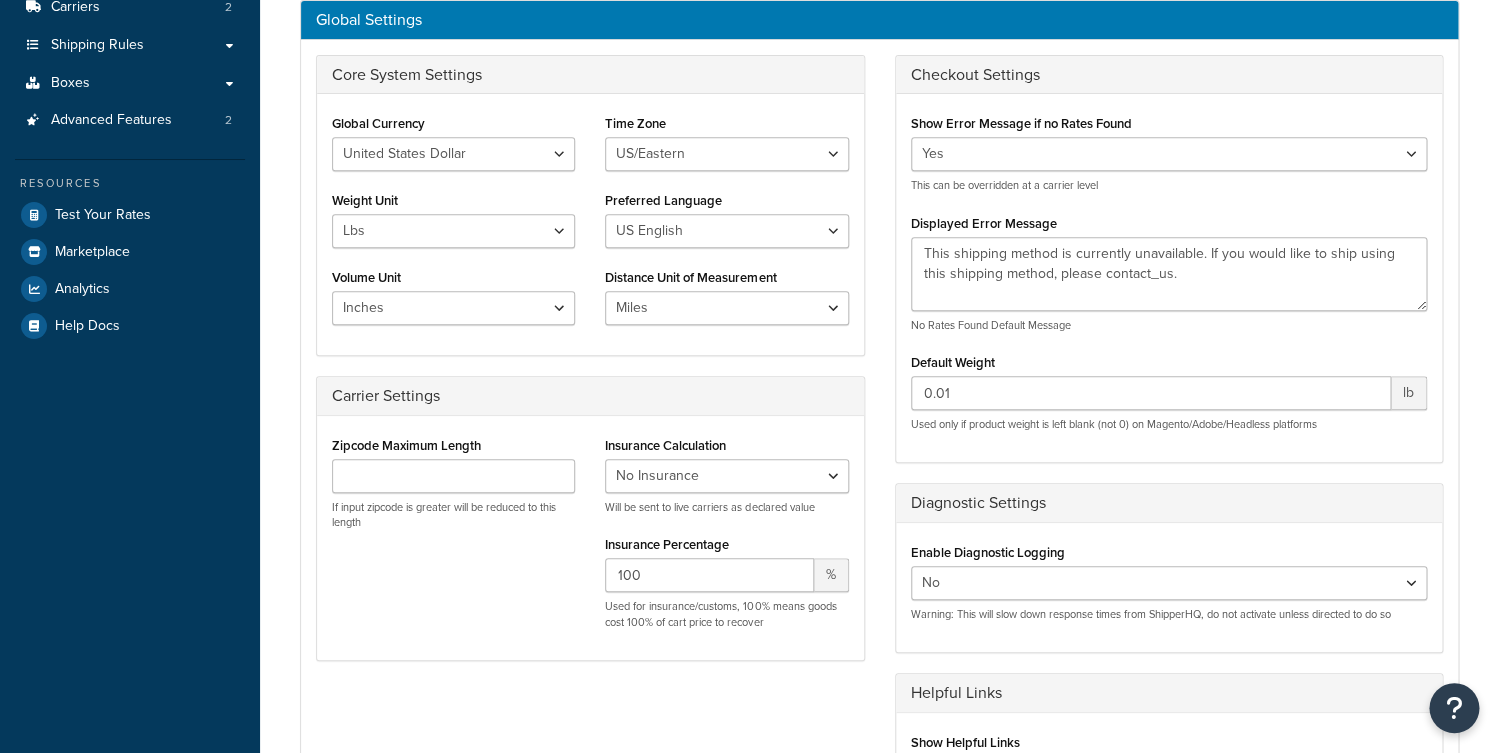scroll, scrollTop: 275, scrollLeft: 0, axis: vertical 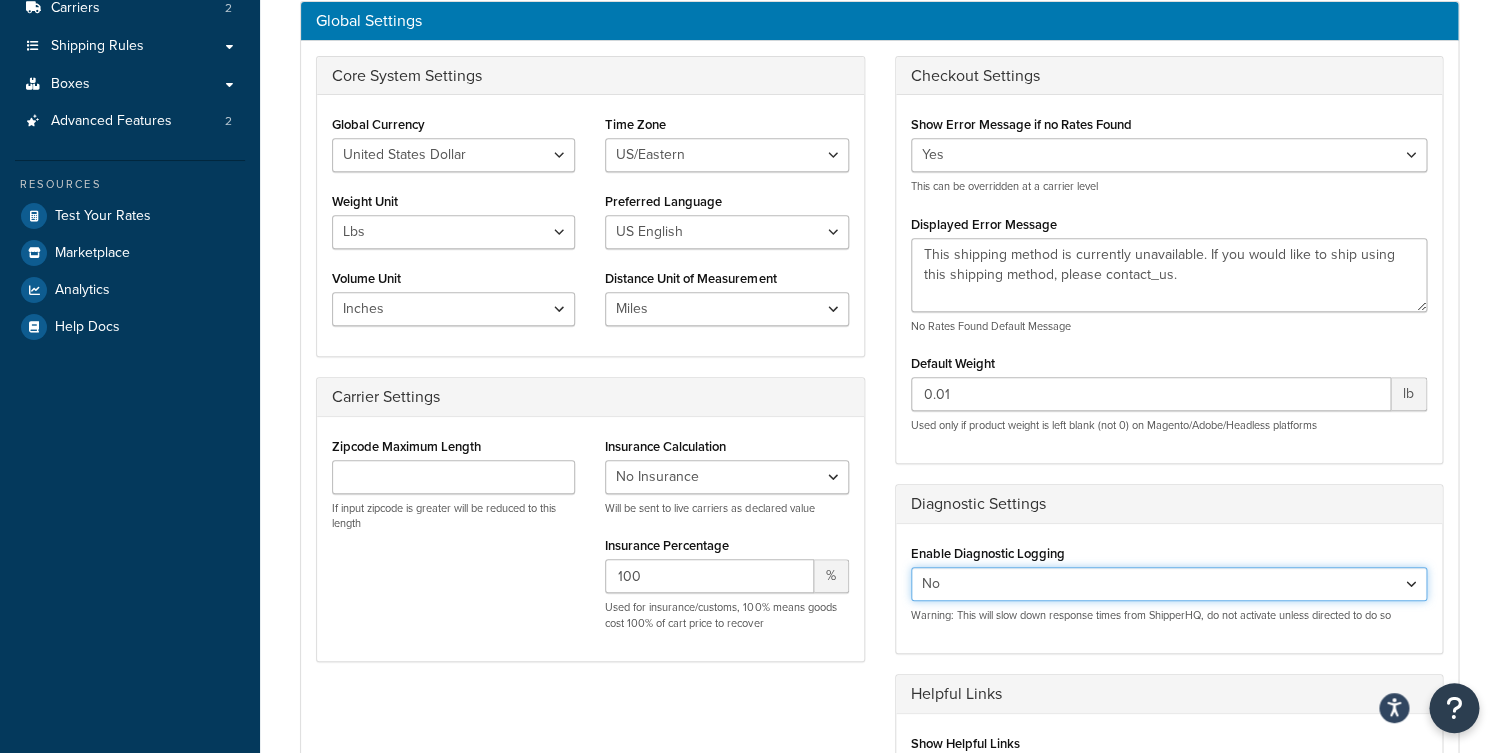 select on "true" 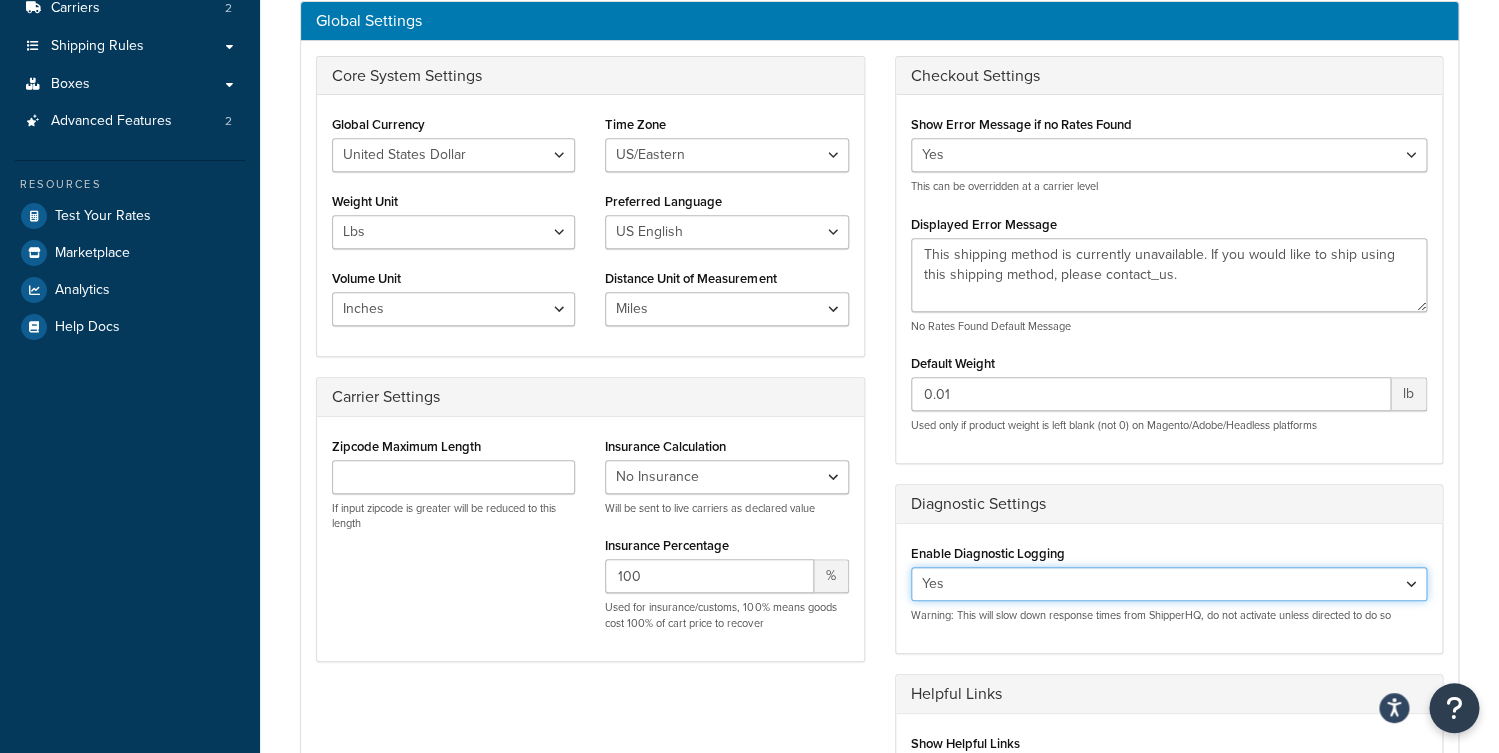 click on "Yes" at bounding box center (0, 0) 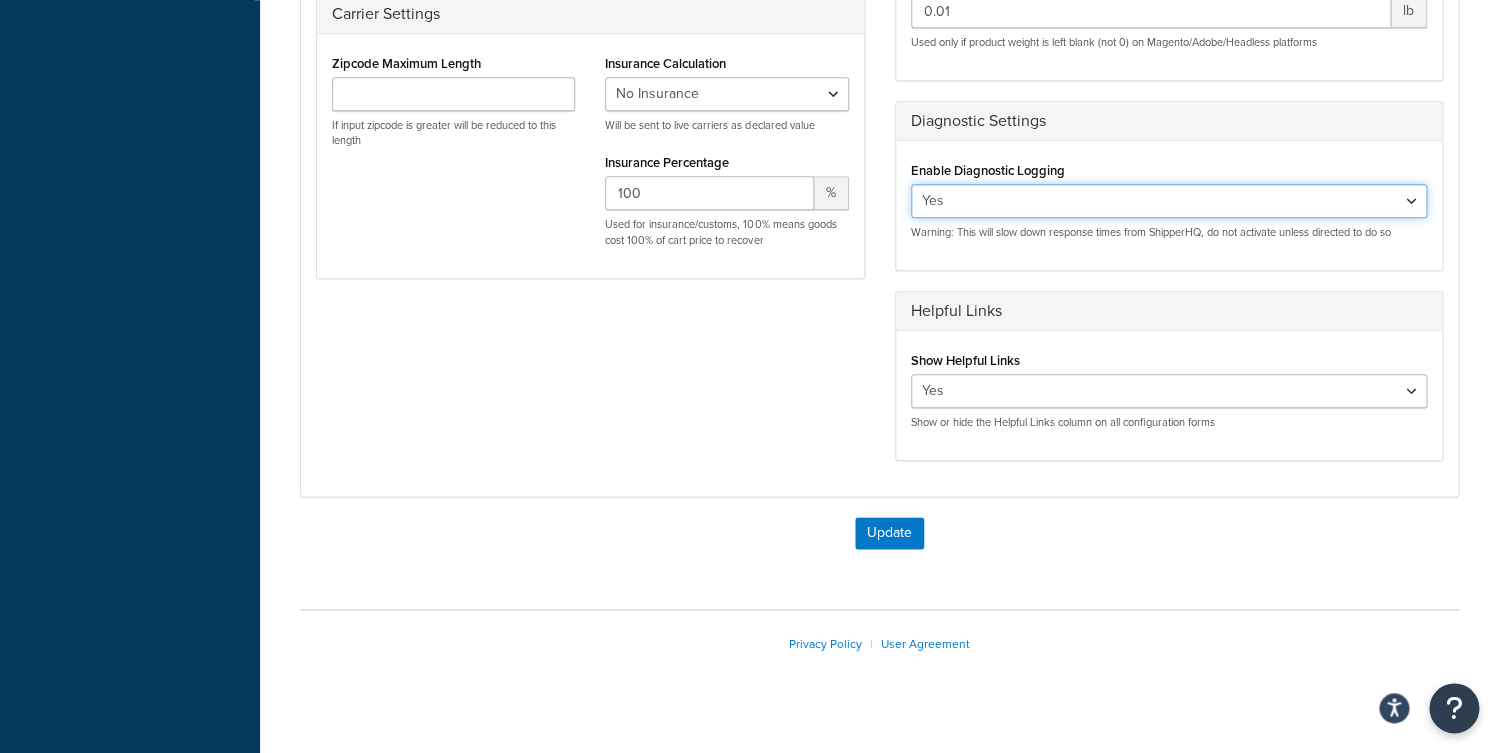 scroll, scrollTop: 681, scrollLeft: 0, axis: vertical 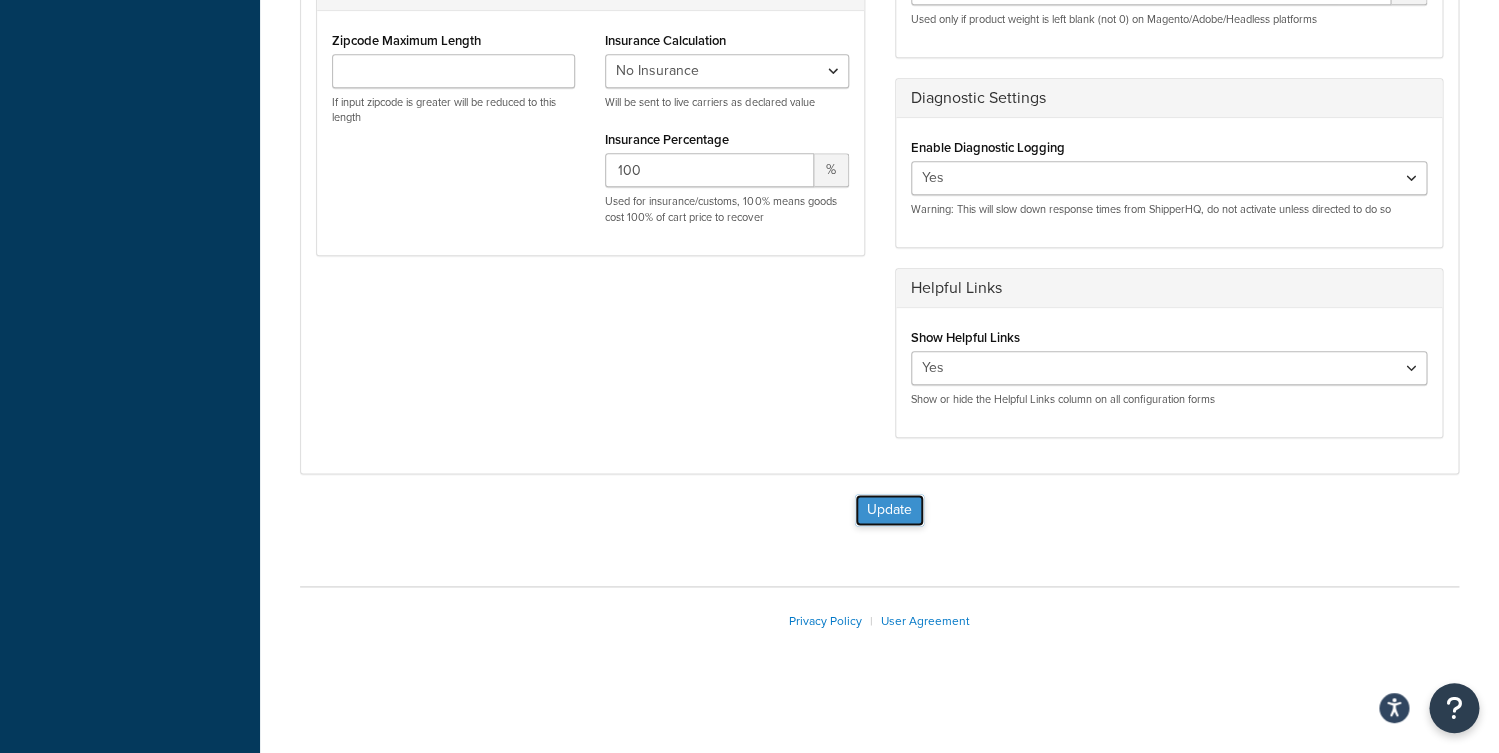 click on "Update" at bounding box center [889, 510] 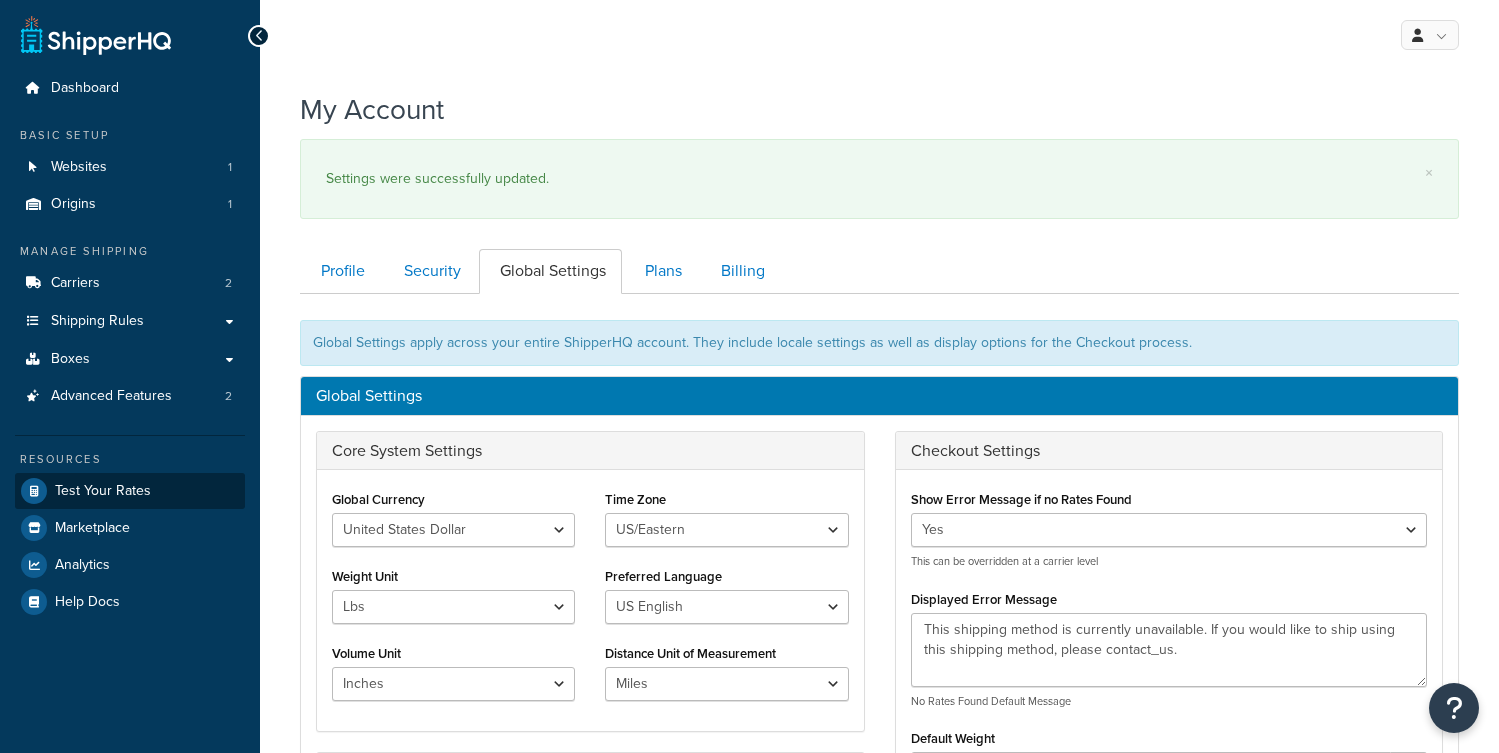 scroll, scrollTop: 0, scrollLeft: 0, axis: both 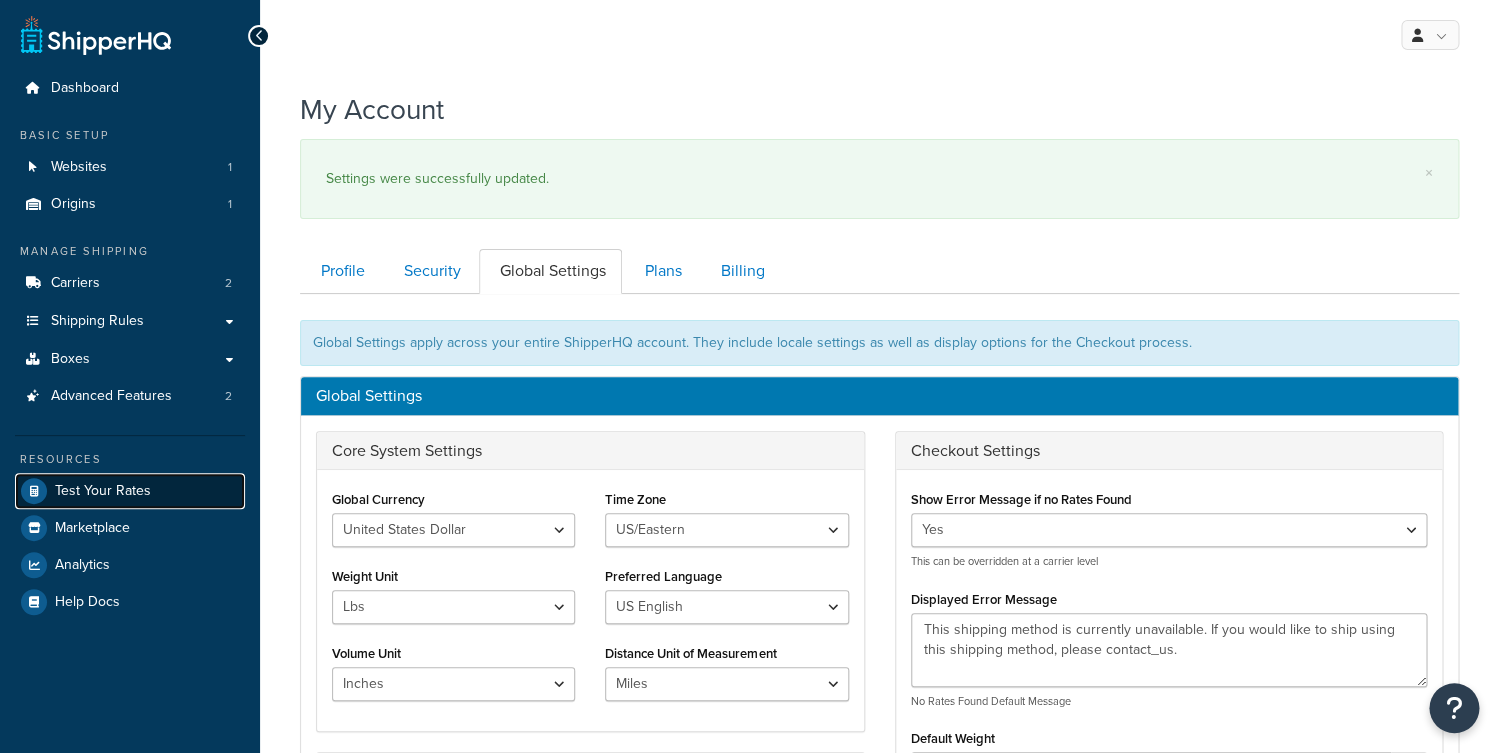 click on "Test Your Rates" at bounding box center [103, 491] 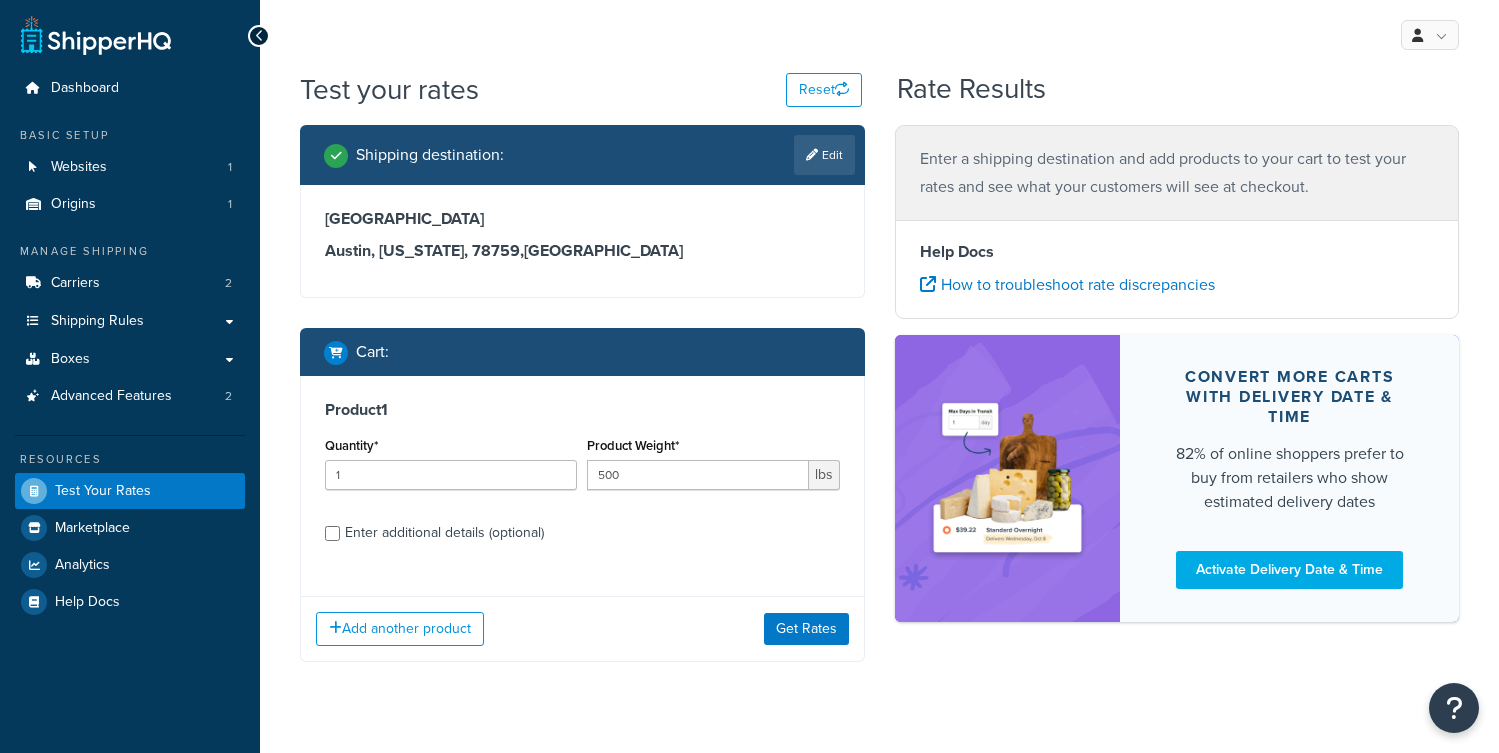 scroll, scrollTop: 0, scrollLeft: 0, axis: both 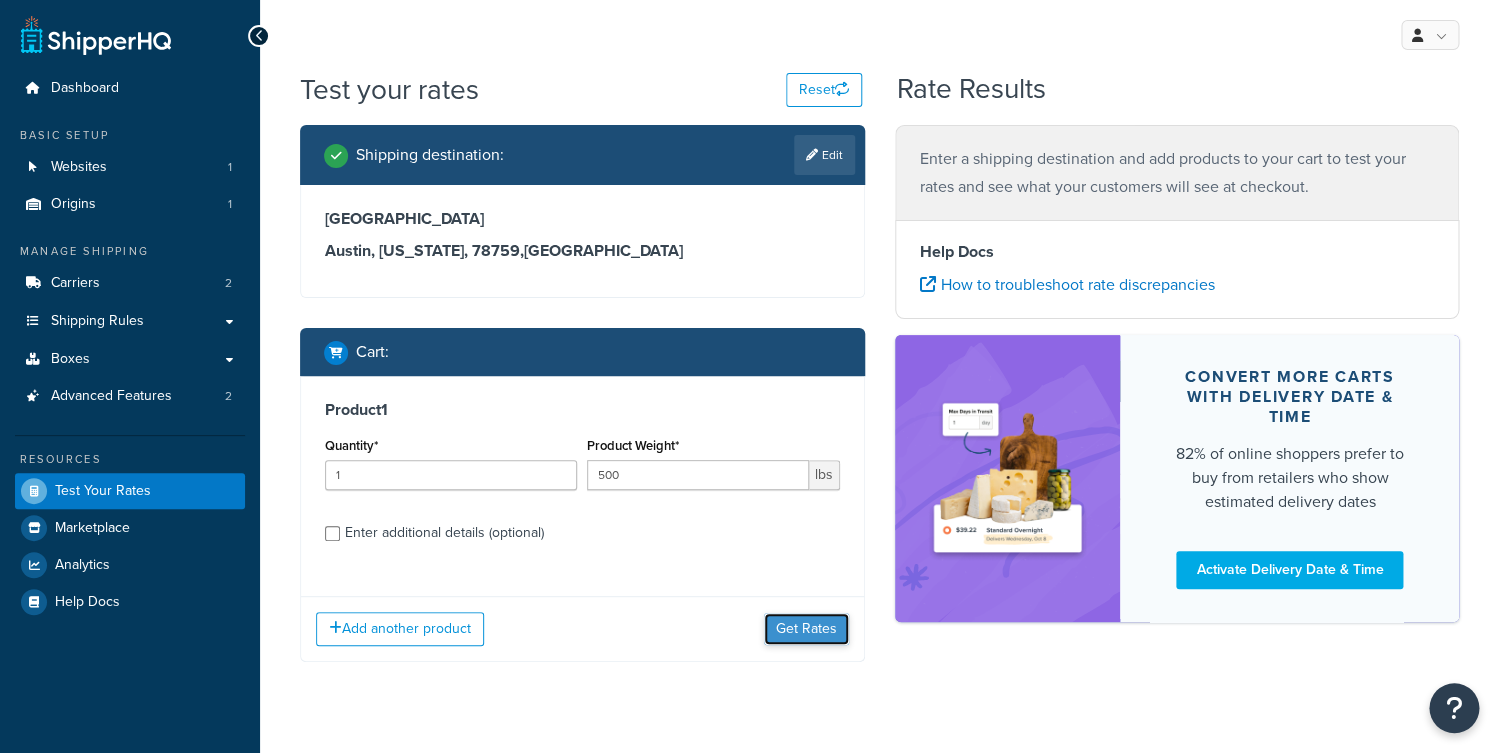 click on "Get Rates" at bounding box center (806, 629) 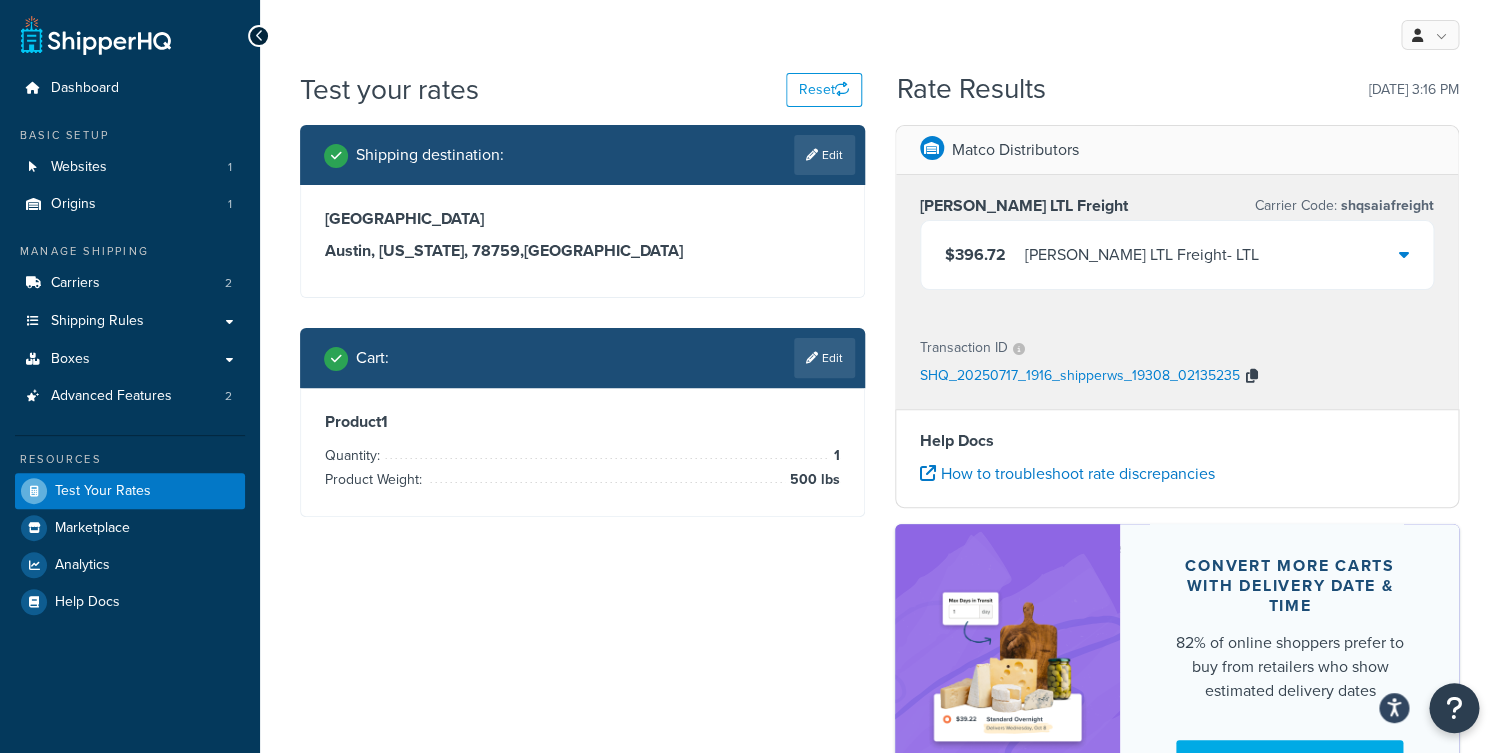 click at bounding box center (1252, 376) 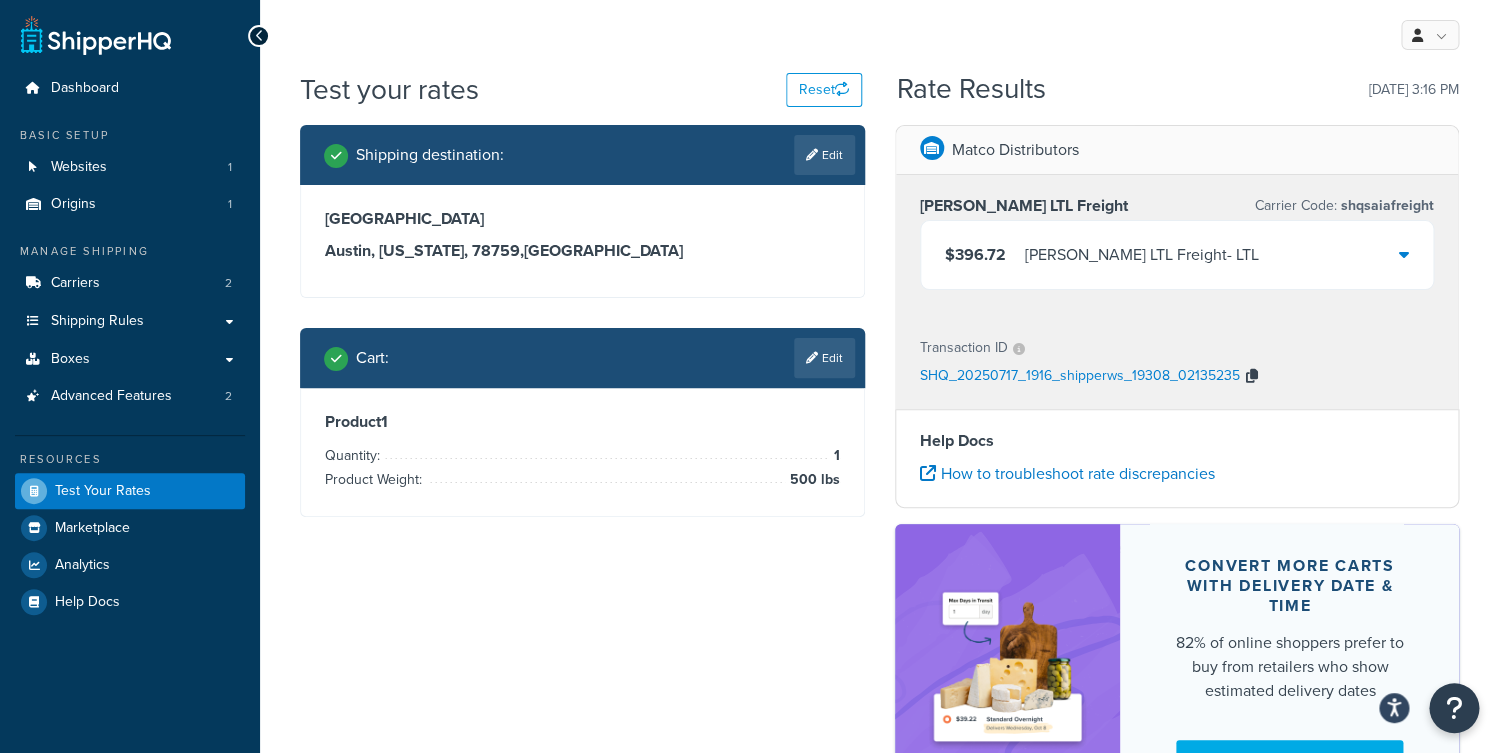 click at bounding box center (1252, 377) 